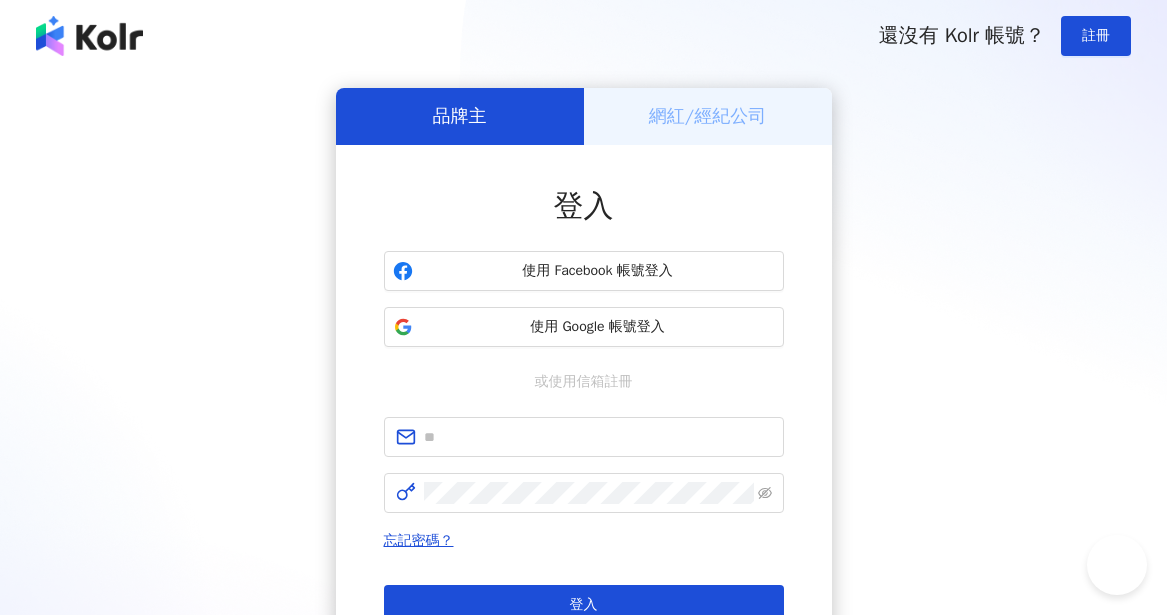 scroll, scrollTop: 0, scrollLeft: 0, axis: both 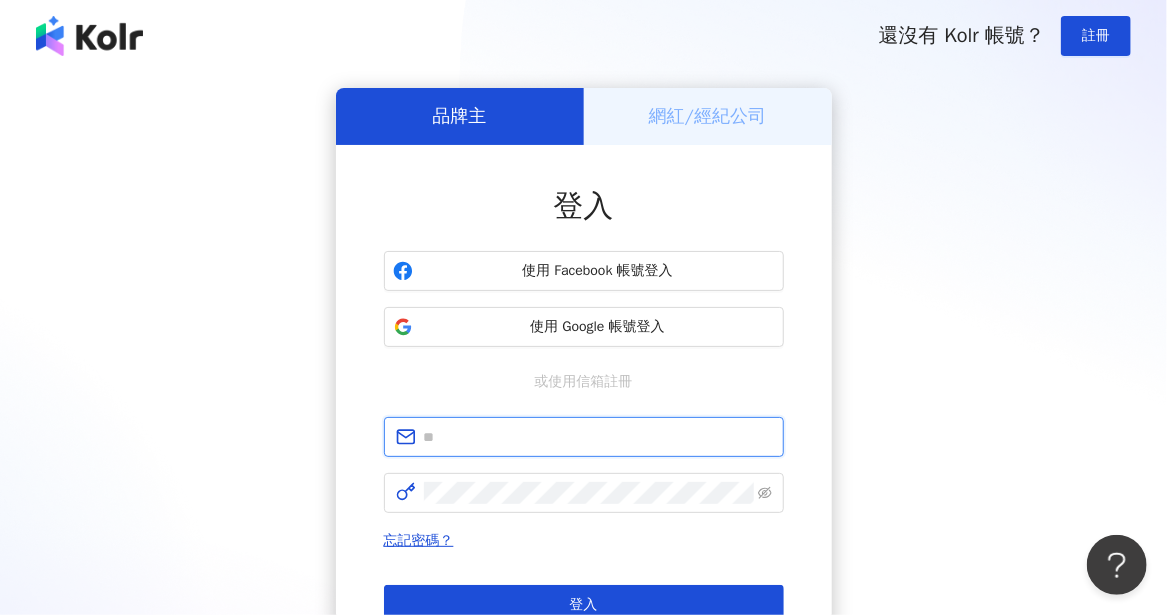 click at bounding box center [598, 437] 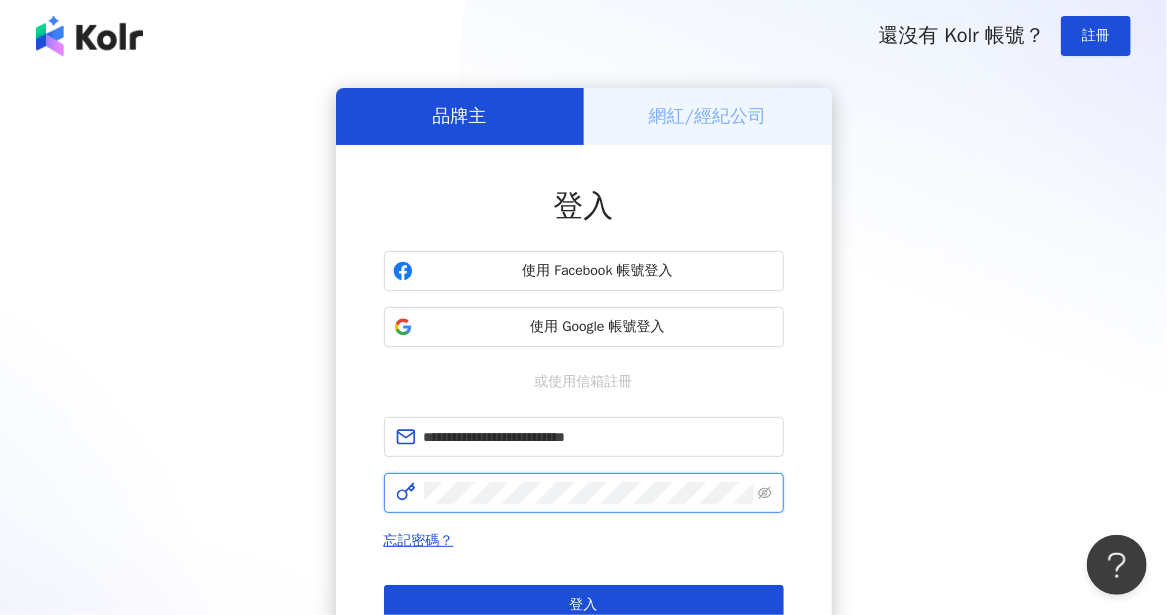 click on "登入" at bounding box center (584, 605) 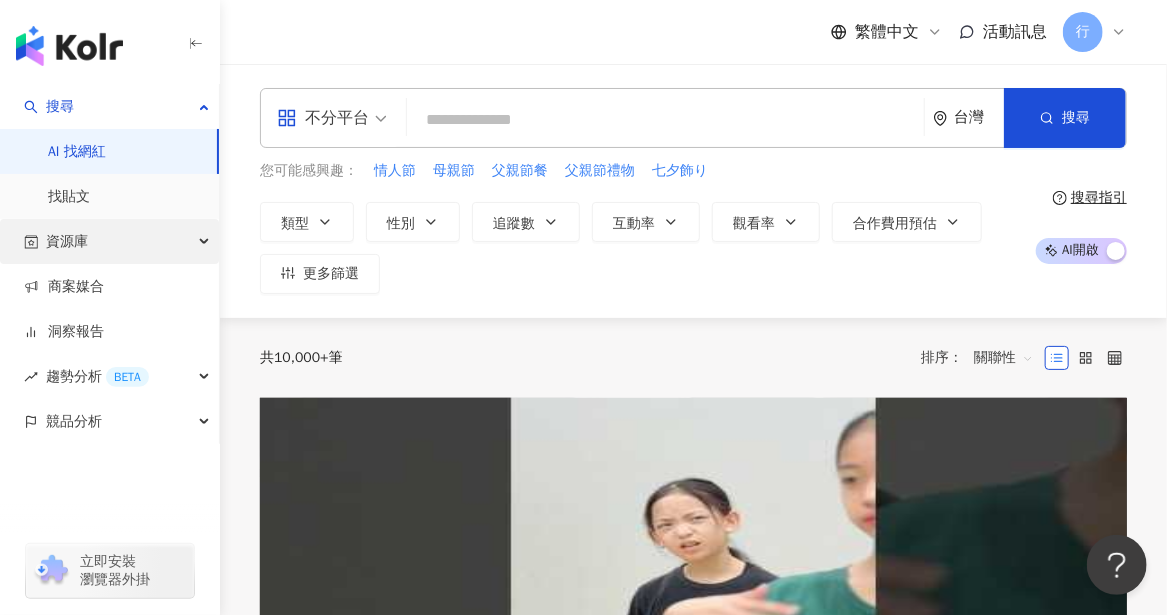 click on "資源庫" at bounding box center [67, 241] 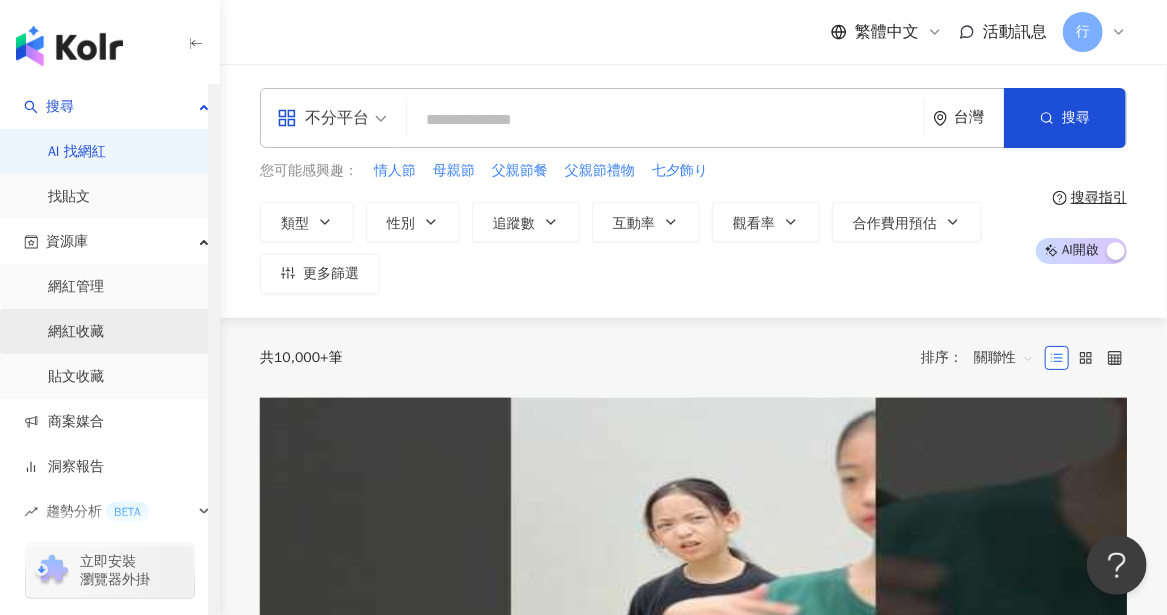 click on "網紅收藏" at bounding box center [76, 332] 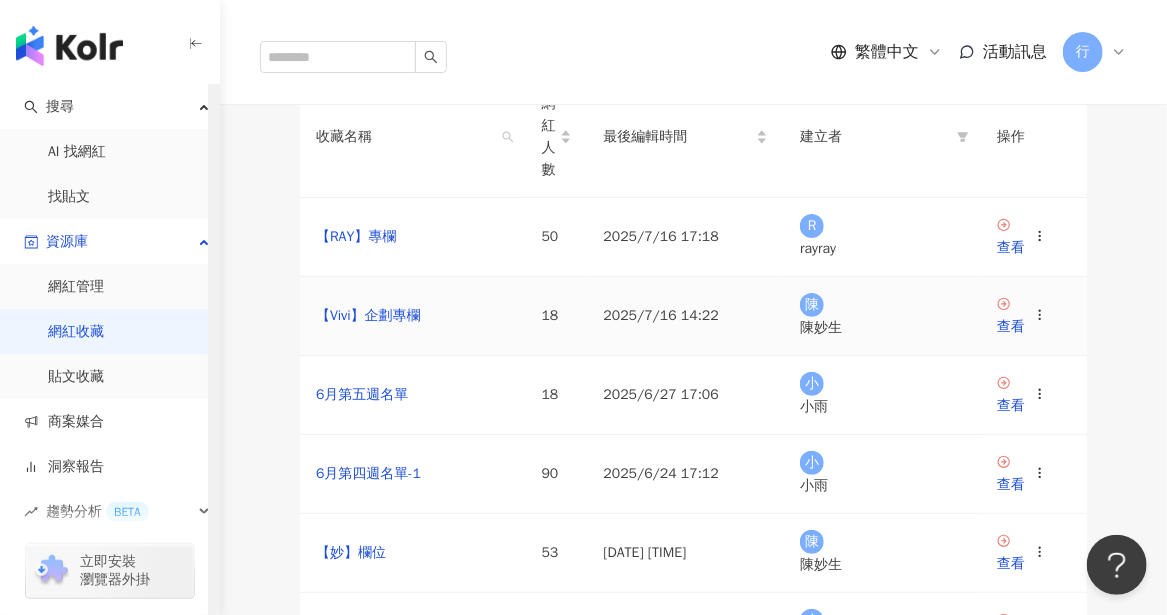 scroll, scrollTop: 100, scrollLeft: 0, axis: vertical 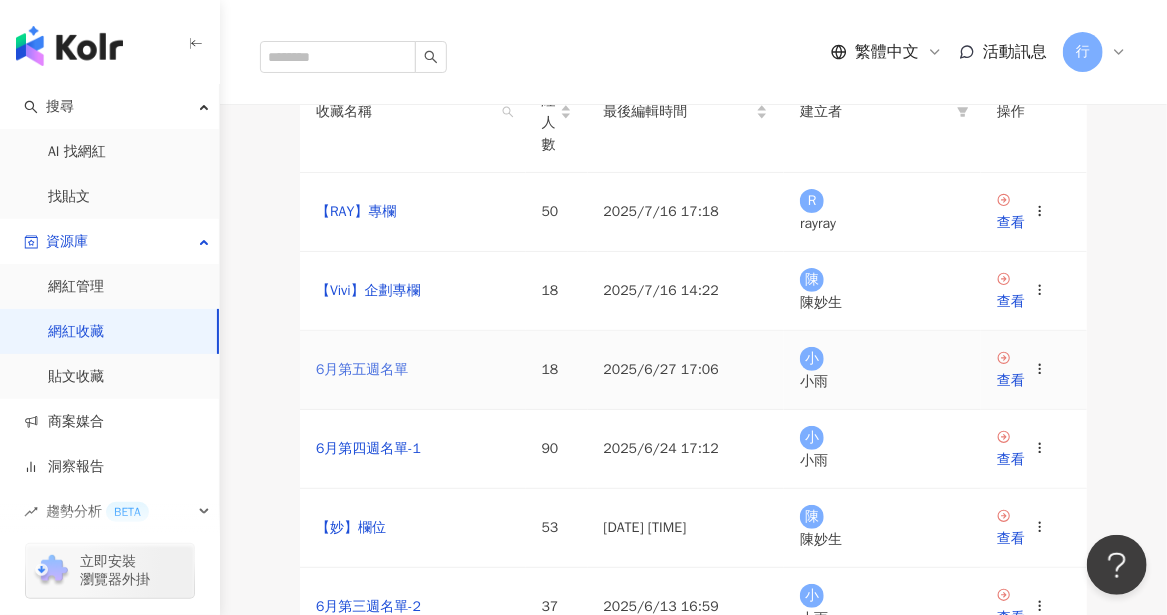 click on "6月第五週名單" at bounding box center (362, 369) 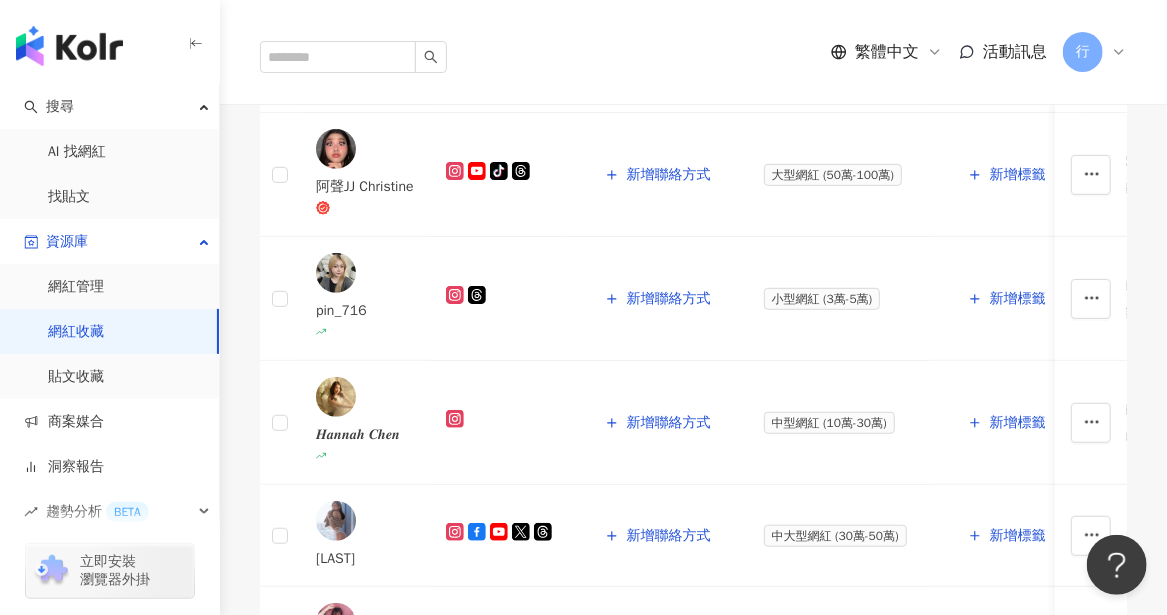 scroll, scrollTop: 1000, scrollLeft: 0, axis: vertical 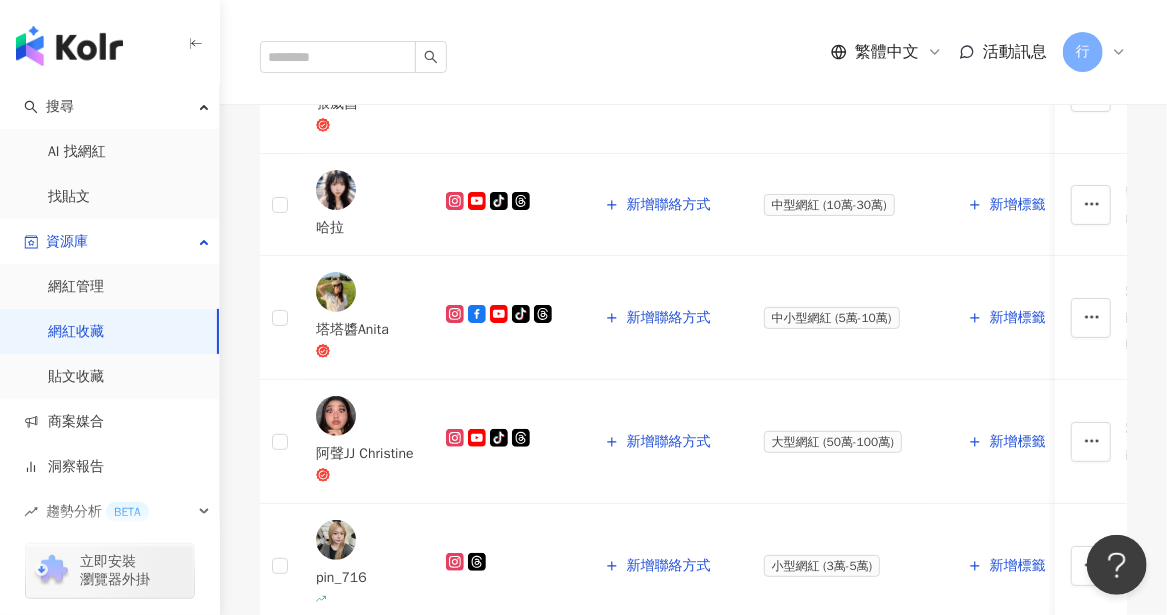 click on "下一頁" at bounding box center (468, 1441) 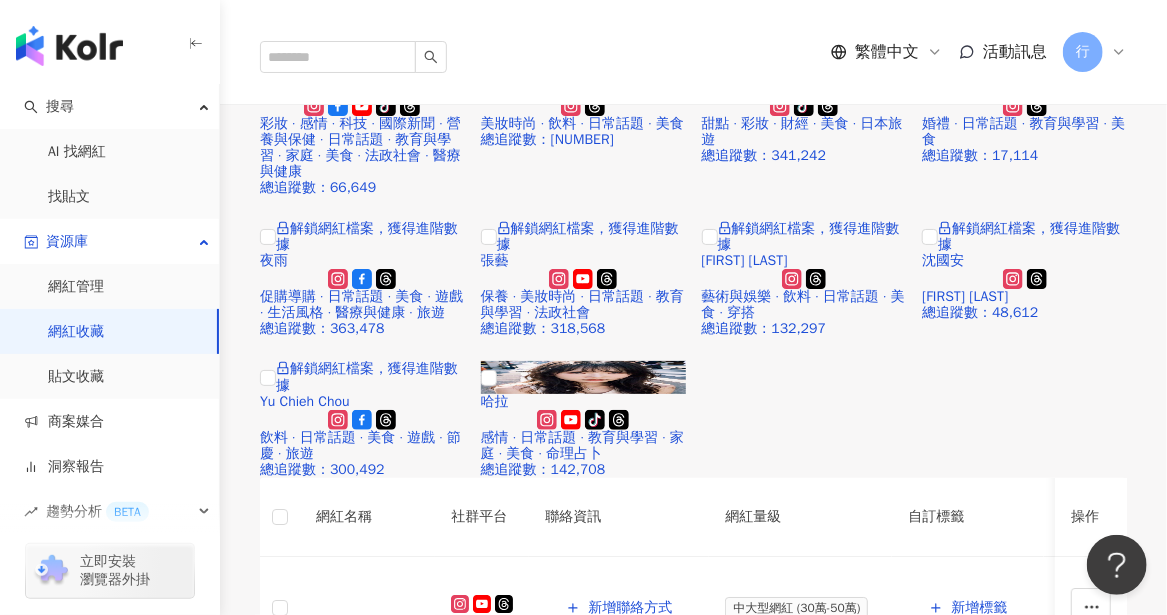 scroll, scrollTop: 651, scrollLeft: 0, axis: vertical 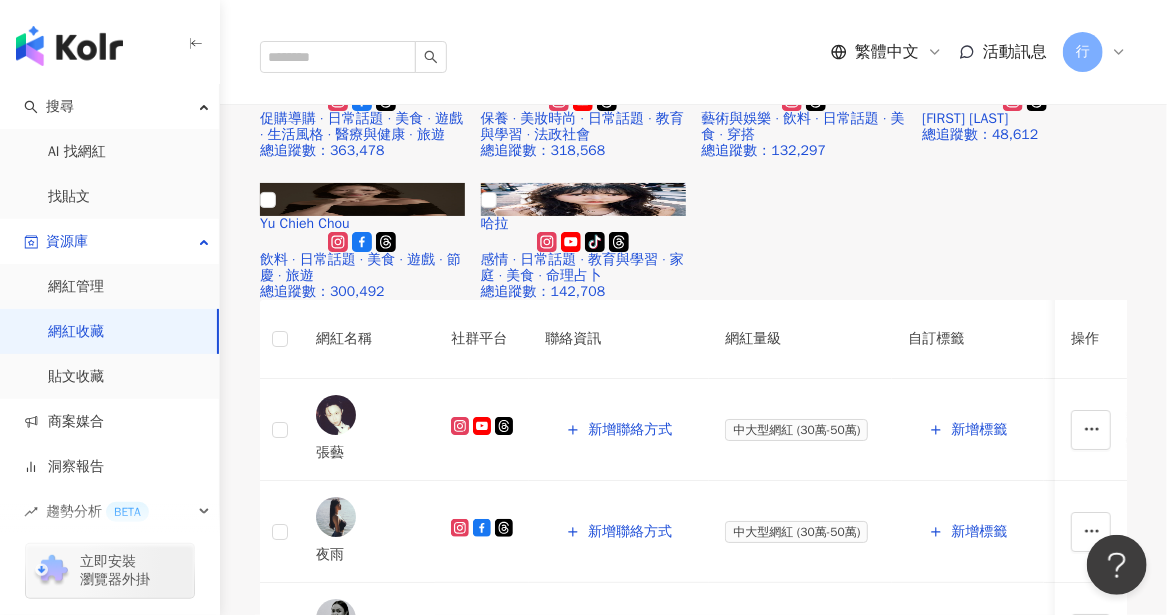 click on "上一頁" at bounding box center [313, 1068] 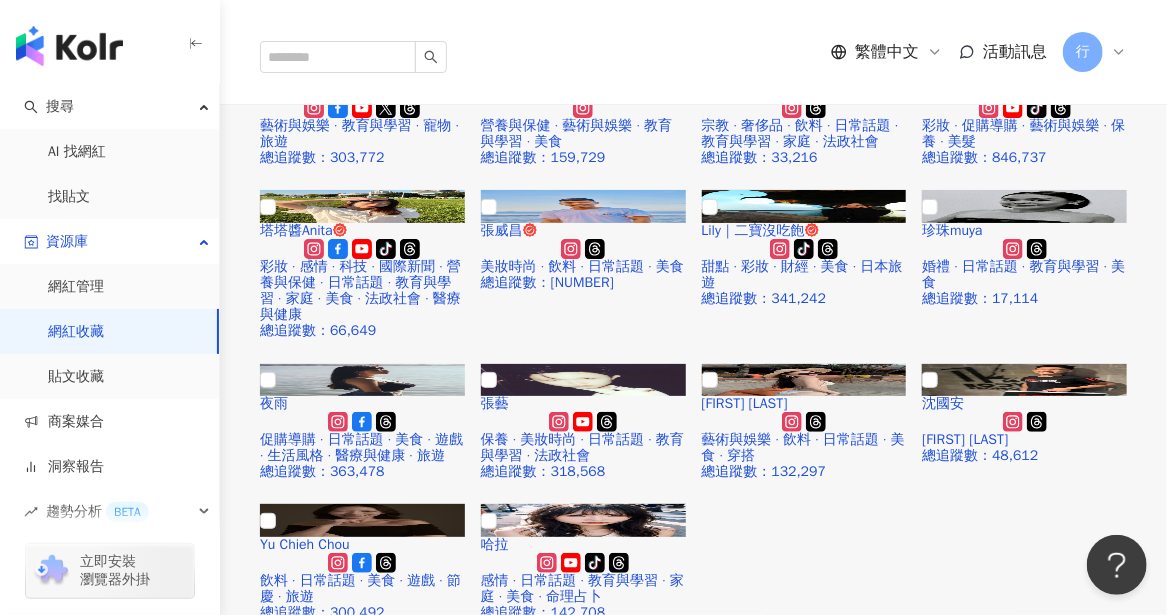 scroll, scrollTop: 151, scrollLeft: 0, axis: vertical 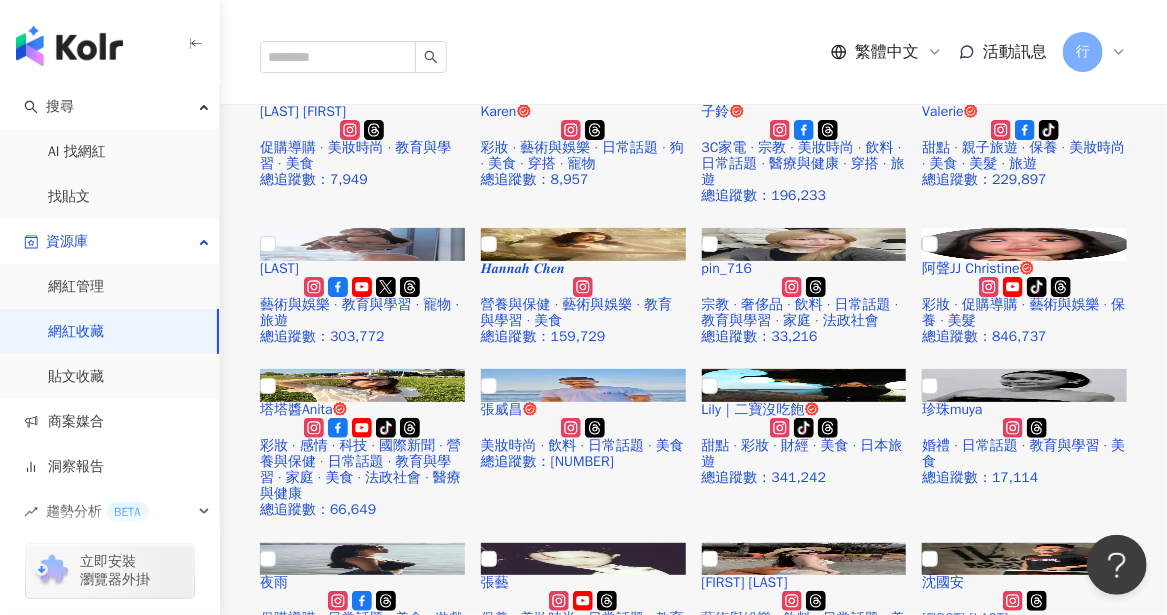 click on "塔塔醬Anita" at bounding box center [365, 1179] 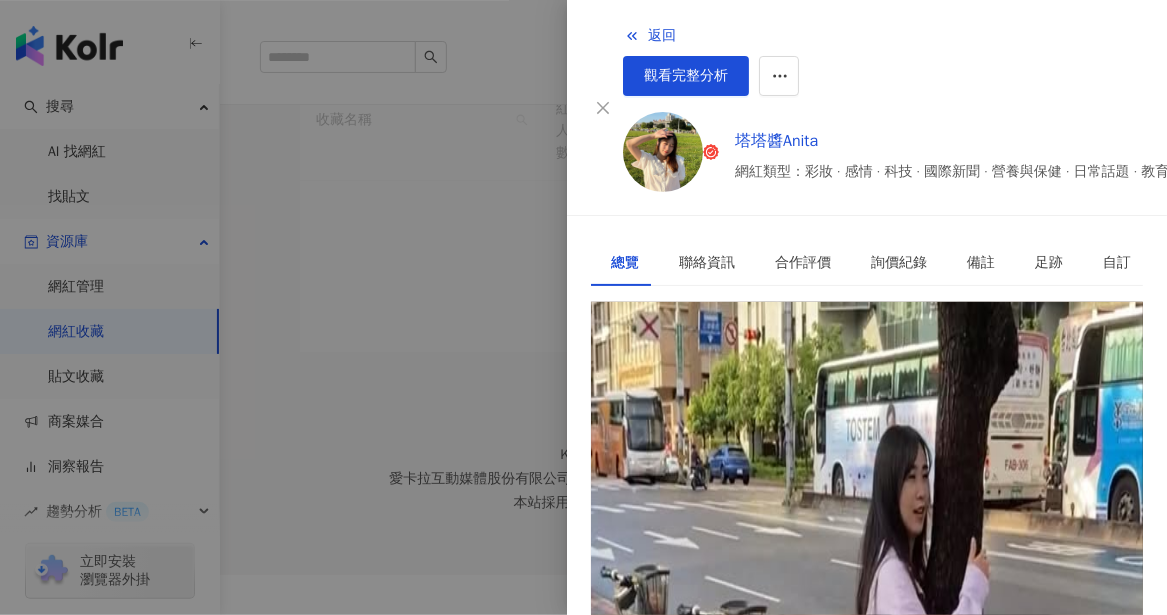 scroll, scrollTop: 0, scrollLeft: 0, axis: both 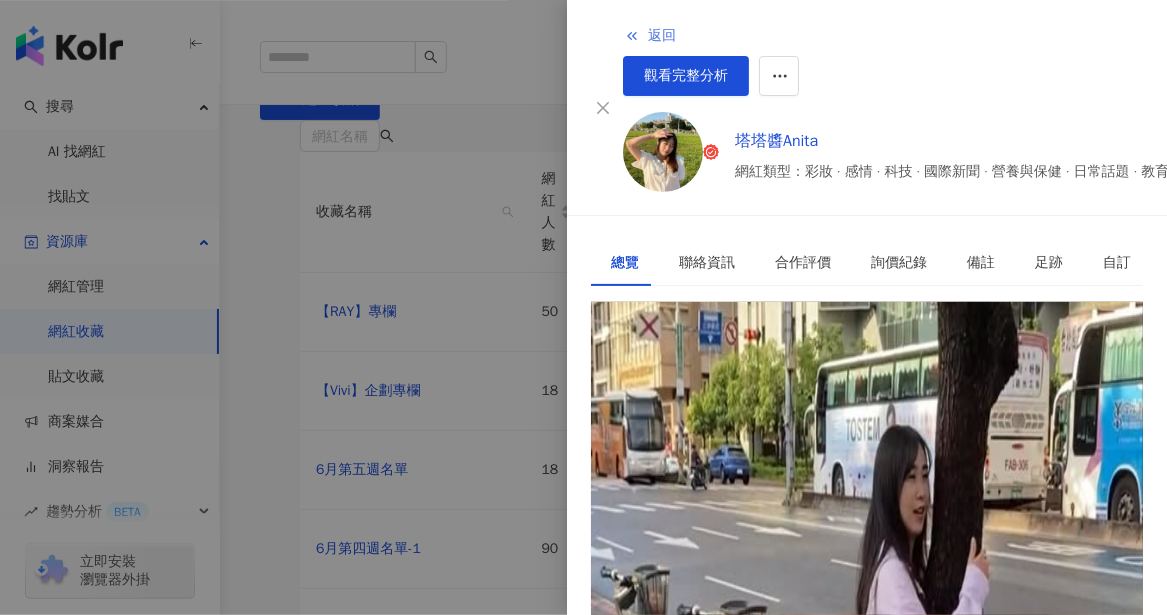 click 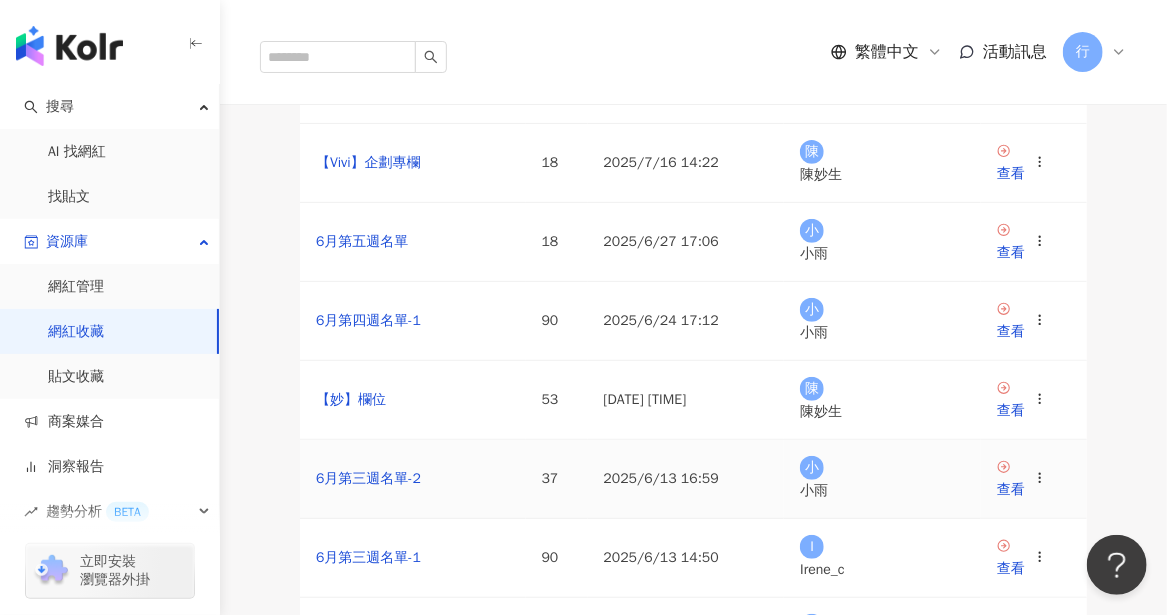 scroll, scrollTop: 200, scrollLeft: 0, axis: vertical 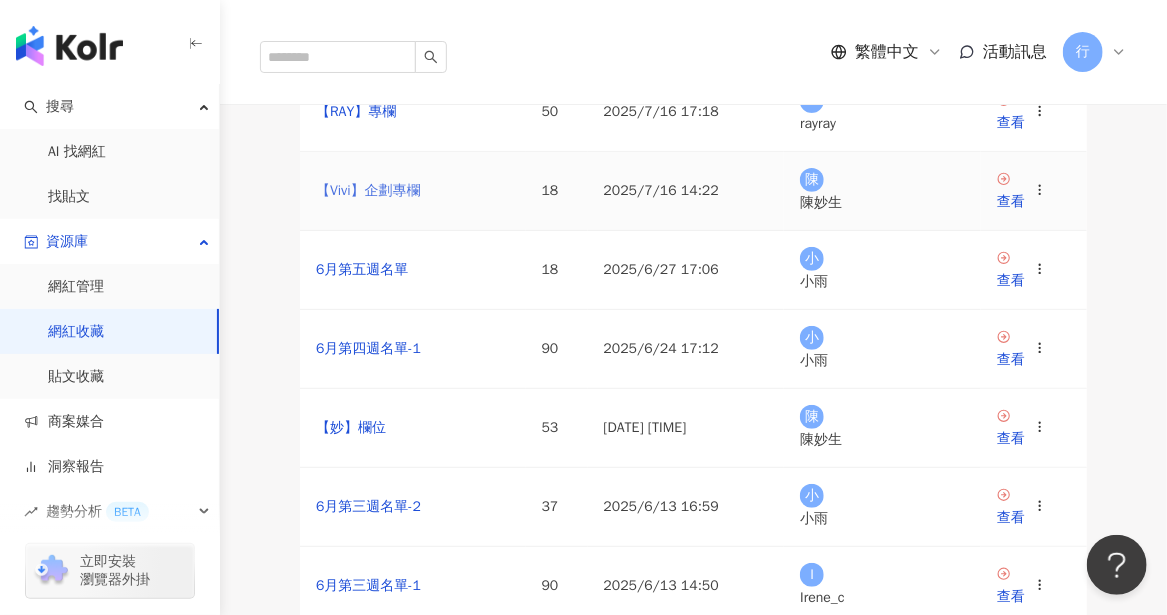 click on "【Vivi】企劃專欄" at bounding box center [368, 190] 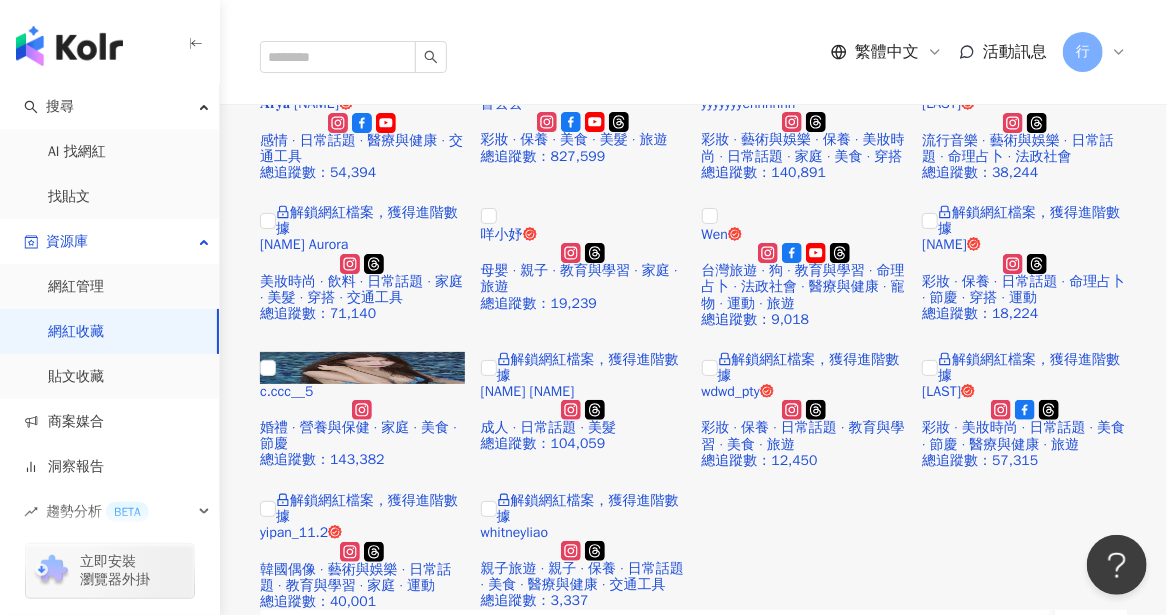 scroll, scrollTop: 300, scrollLeft: 0, axis: vertical 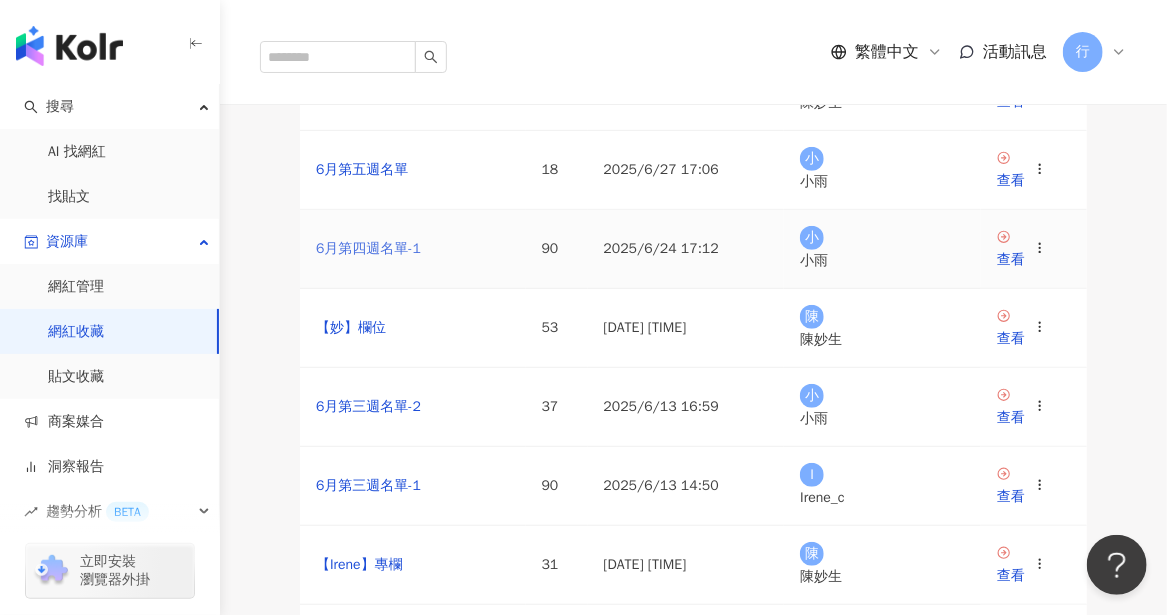 click on "6月第四週名單-1" at bounding box center [368, 248] 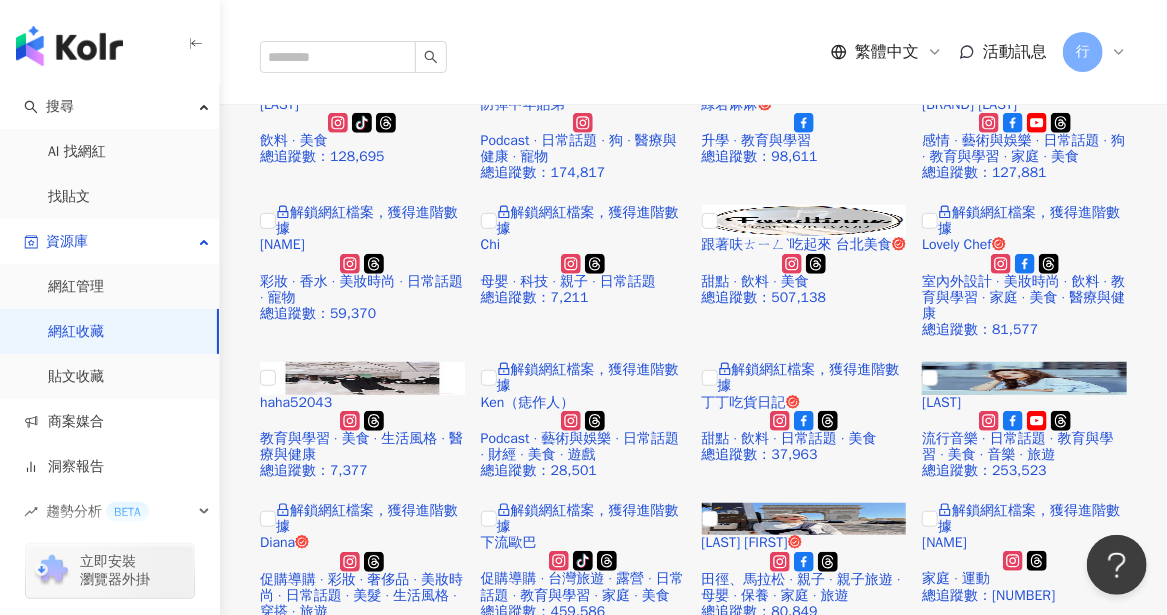 scroll, scrollTop: 300, scrollLeft: 0, axis: vertical 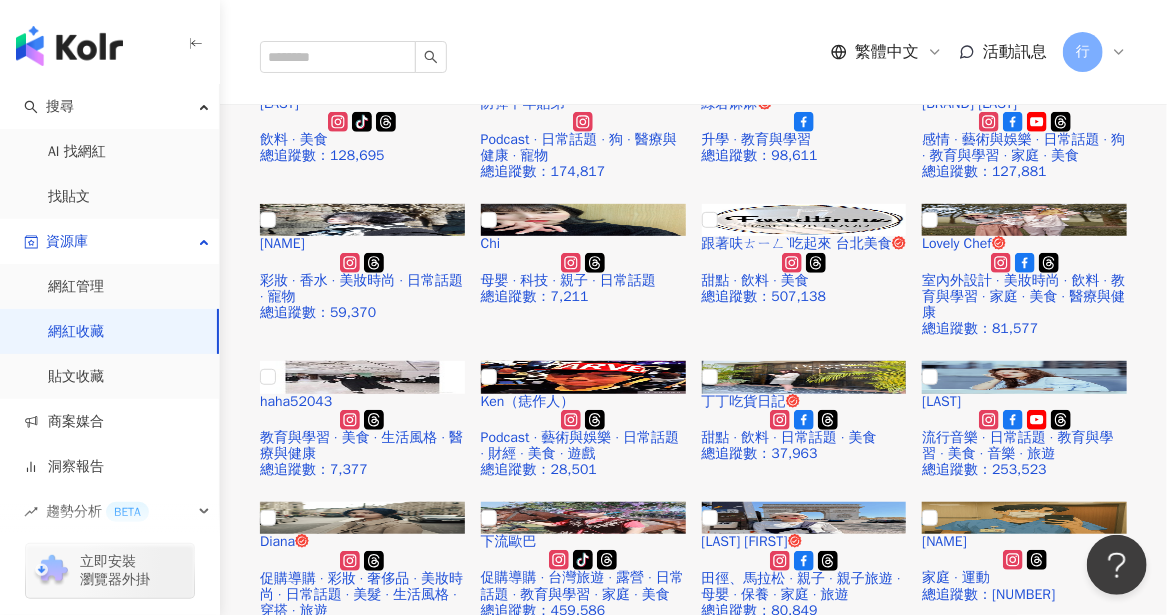 click on "妄娜" at bounding box center (381, 3663) 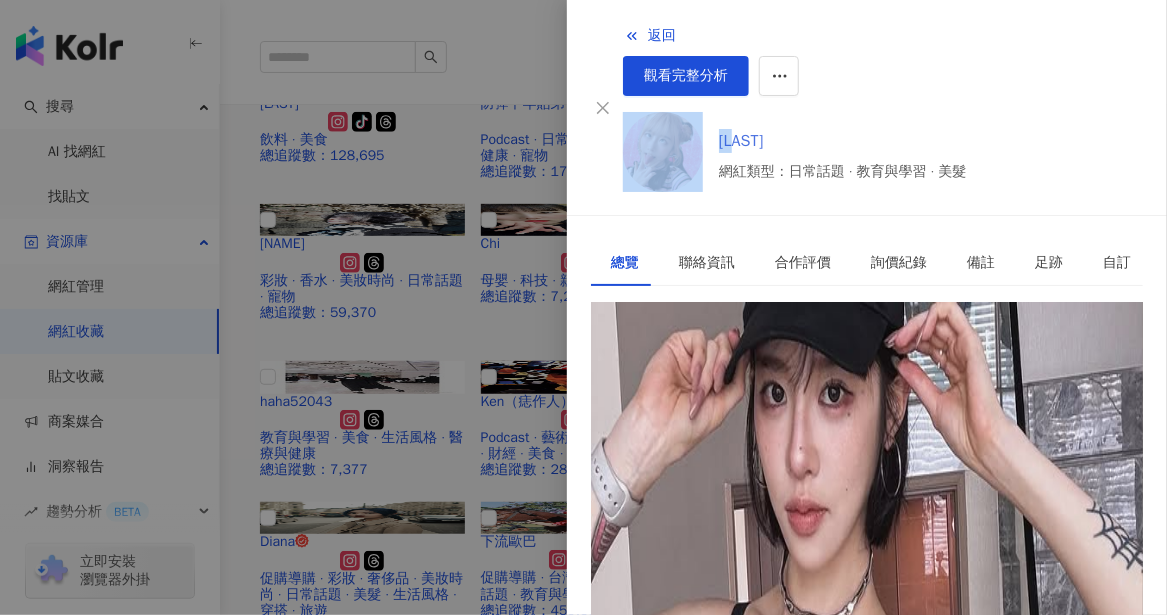 drag, startPoint x: 678, startPoint y: 107, endPoint x: 732, endPoint y: 108, distance: 54.00926 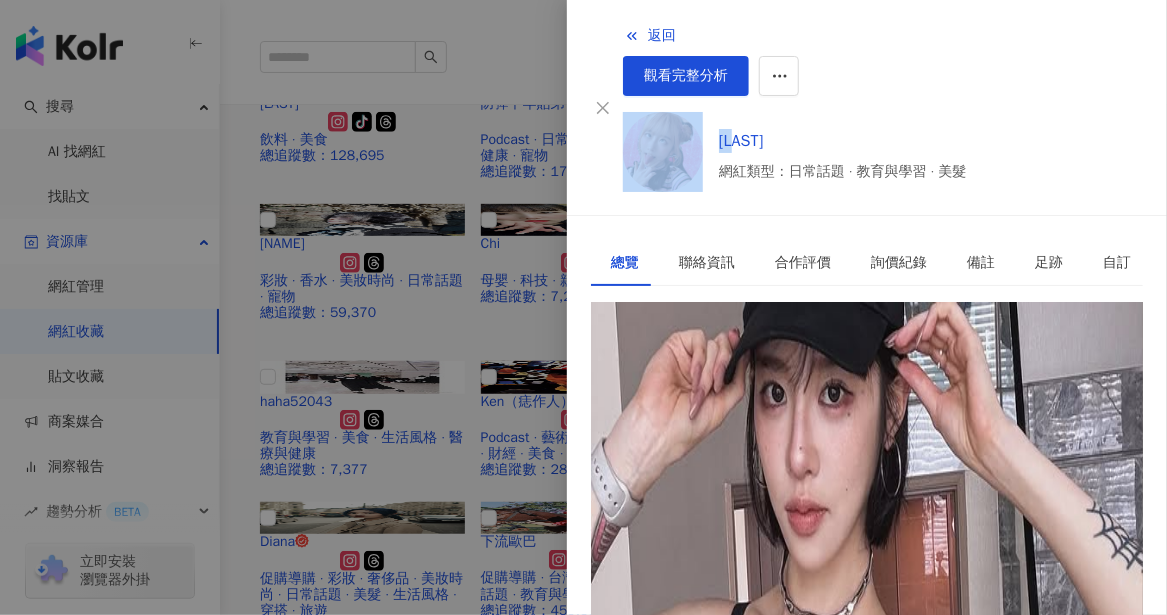 copy on "妄娜" 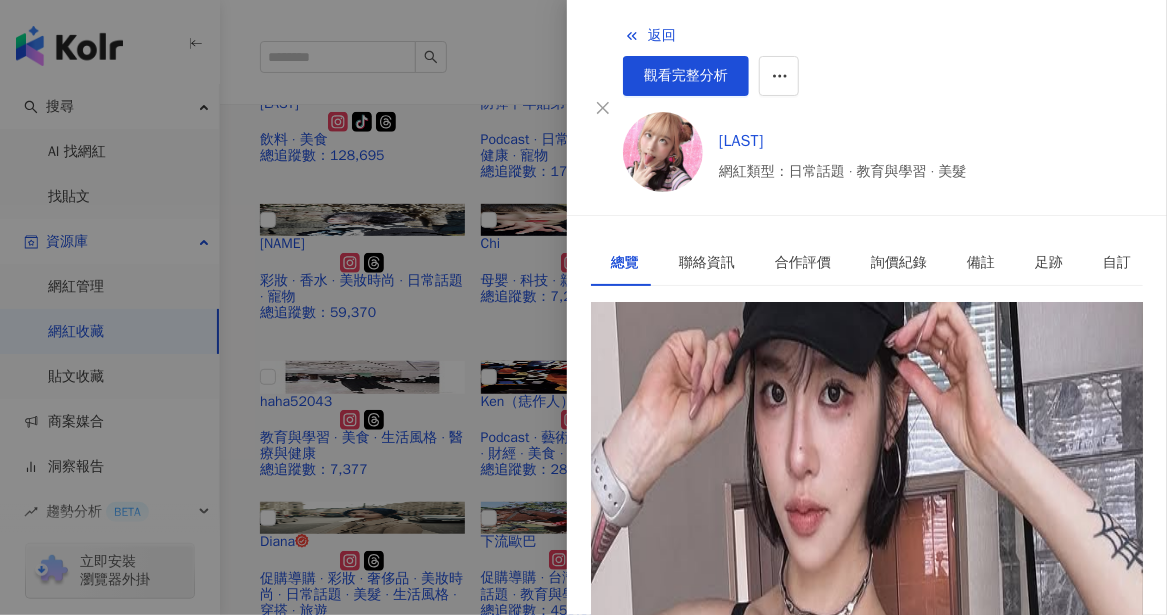 click at bounding box center (583, 307) 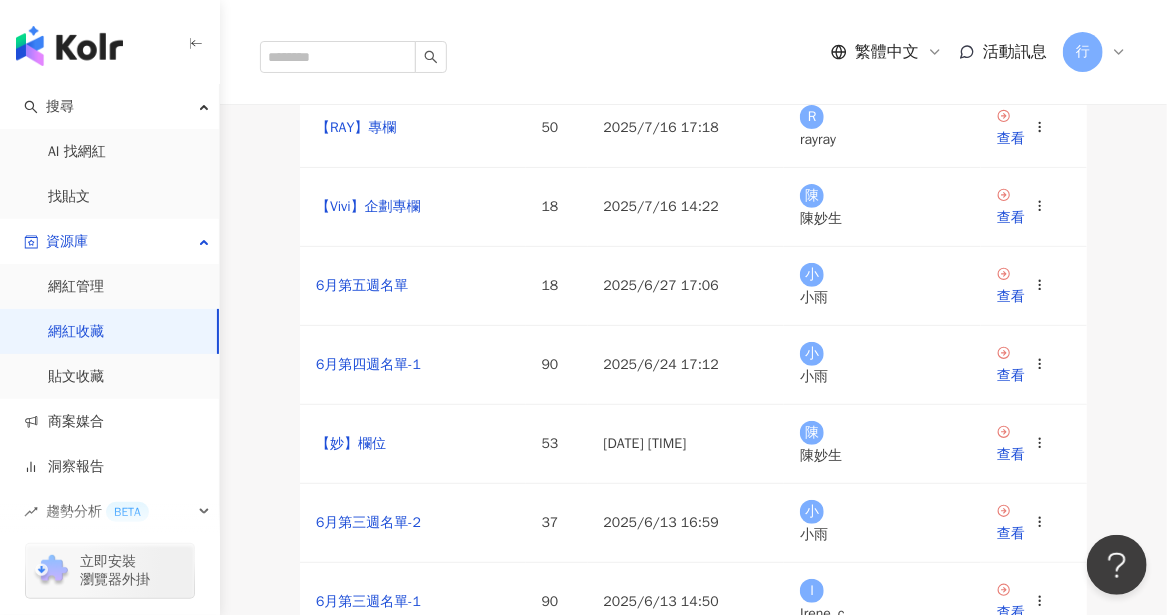 scroll, scrollTop: 200, scrollLeft: 0, axis: vertical 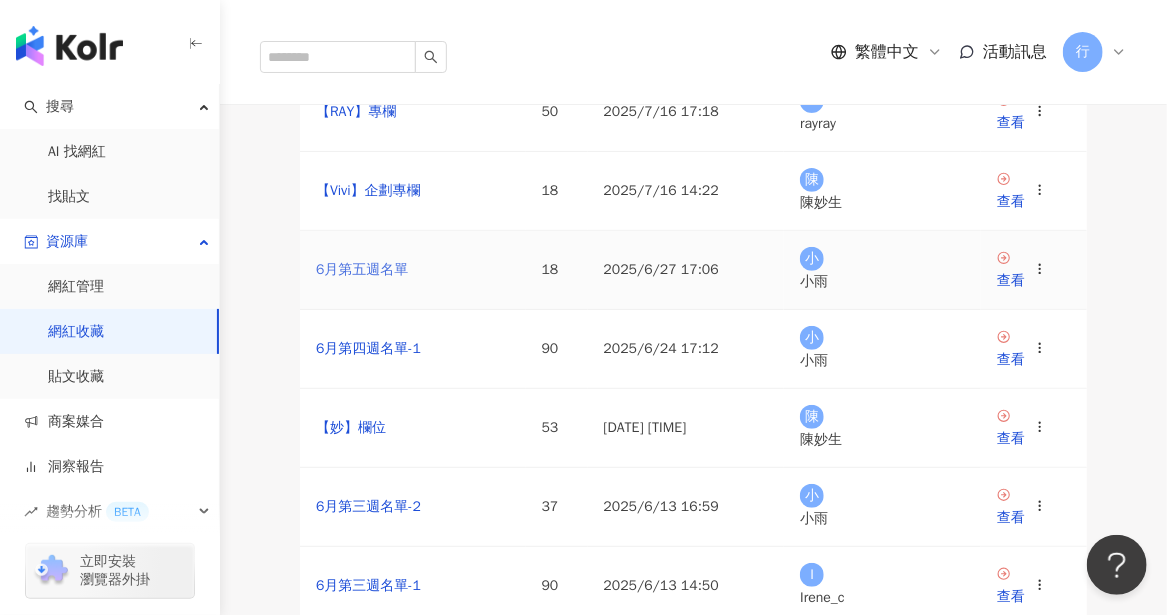 click on "6月第五週名單" at bounding box center (362, 269) 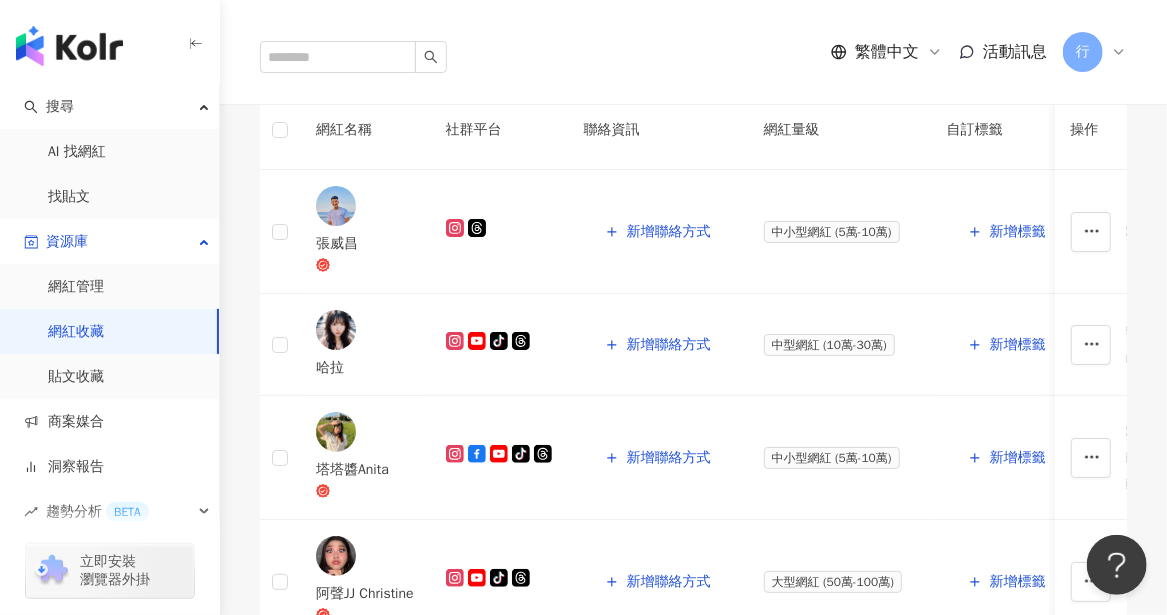scroll, scrollTop: 900, scrollLeft: 0, axis: vertical 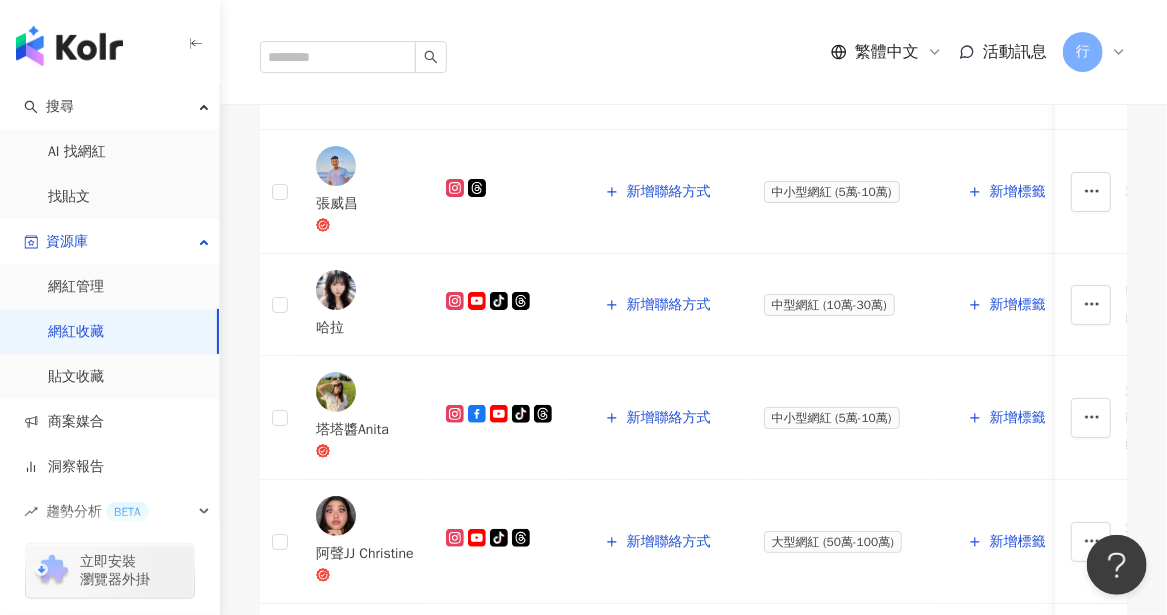 click on "下一頁" at bounding box center [468, 1541] 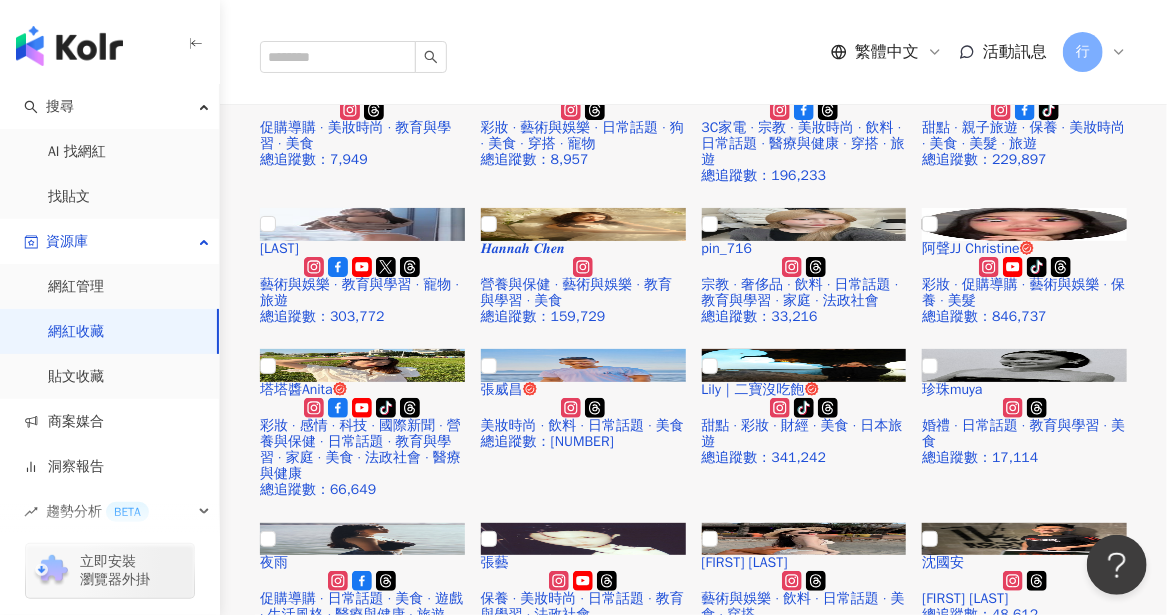 scroll, scrollTop: 300, scrollLeft: 0, axis: vertical 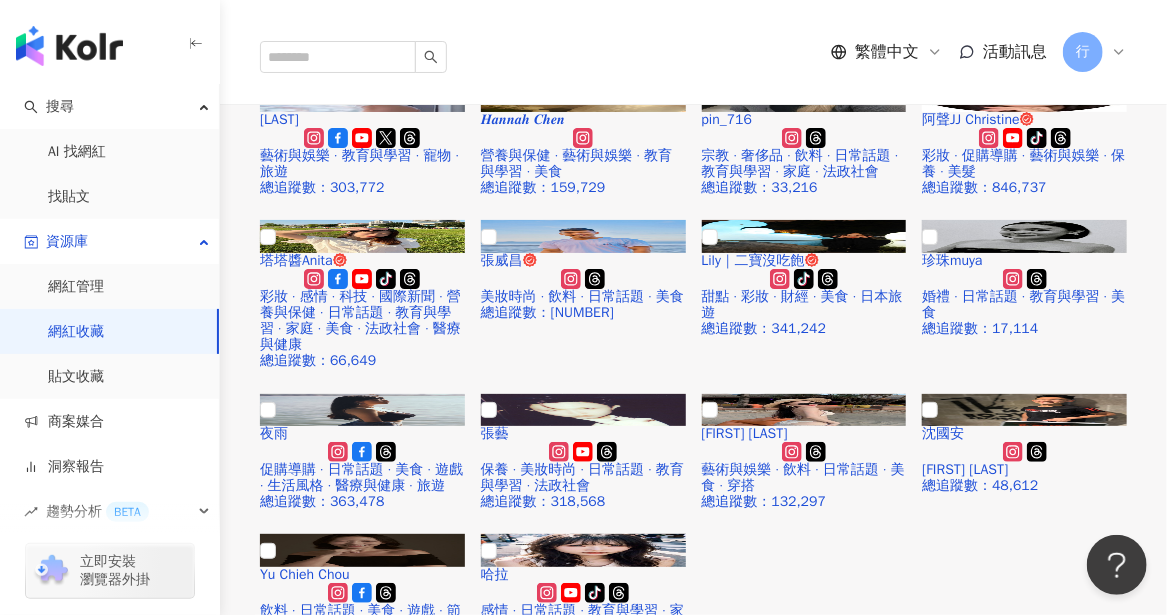 click on "珍珠muya" at bounding box center (367, 1008) 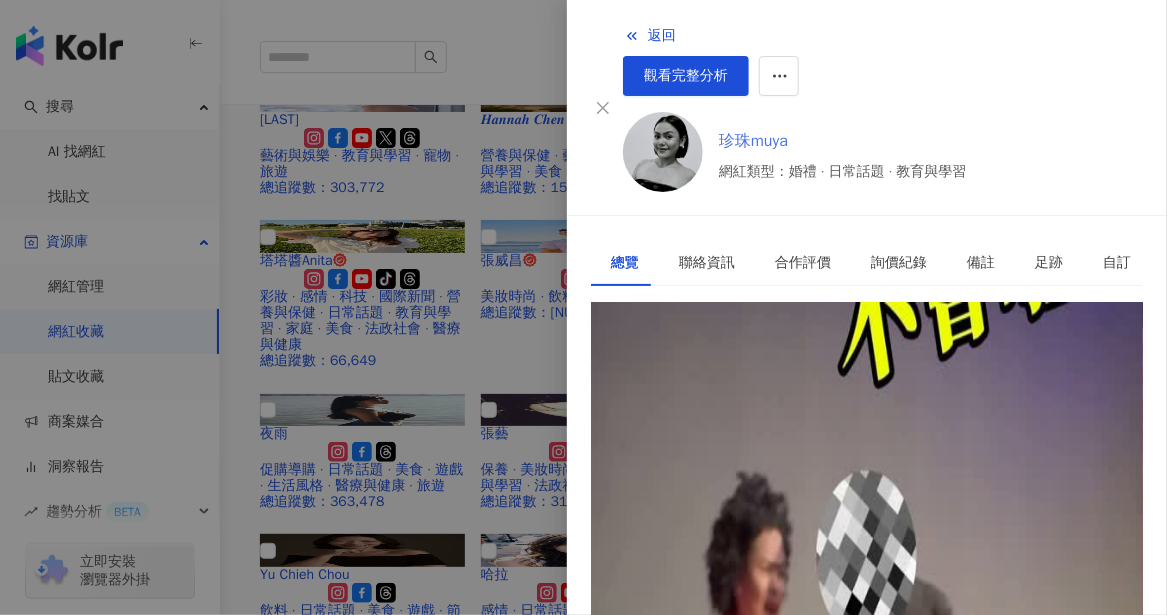 click on "珍珠muya" at bounding box center [843, 141] 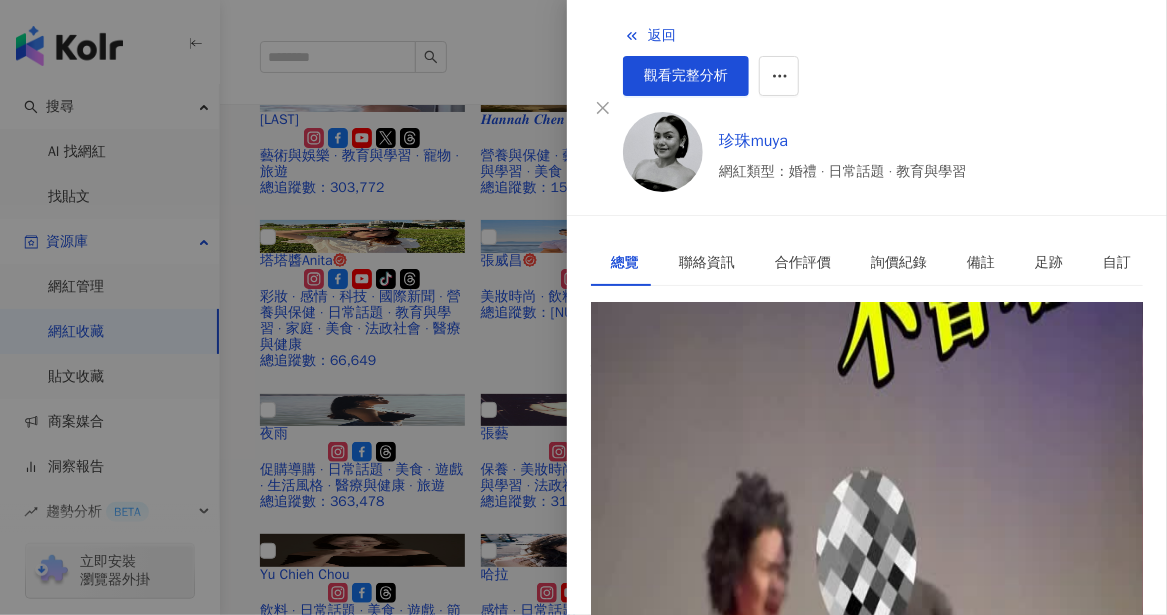 click at bounding box center (583, 307) 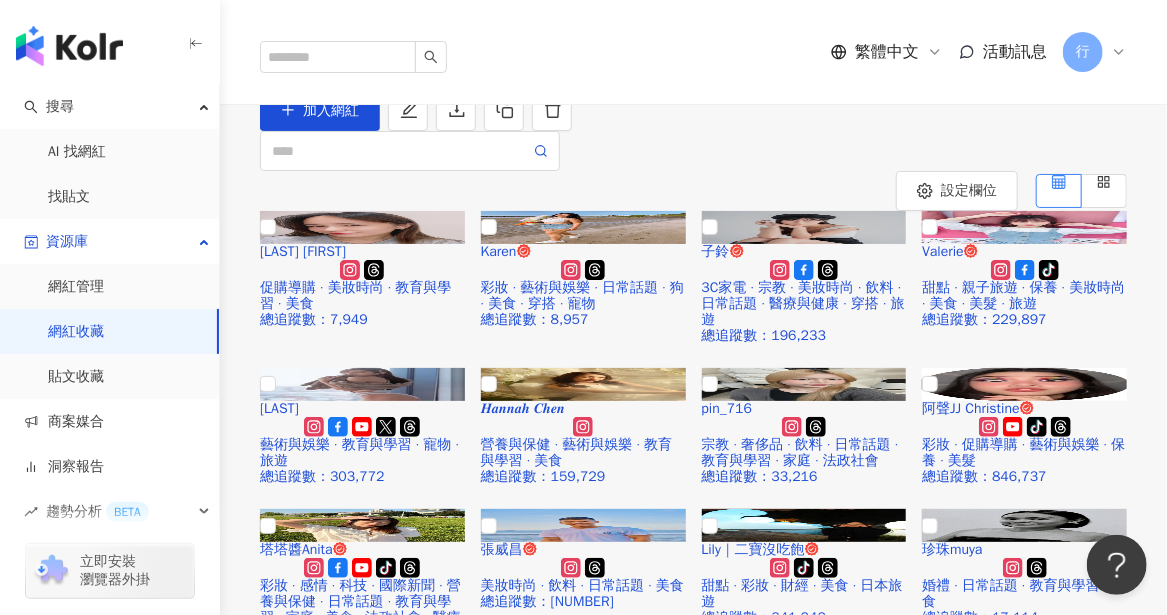 scroll, scrollTop: 0, scrollLeft: 0, axis: both 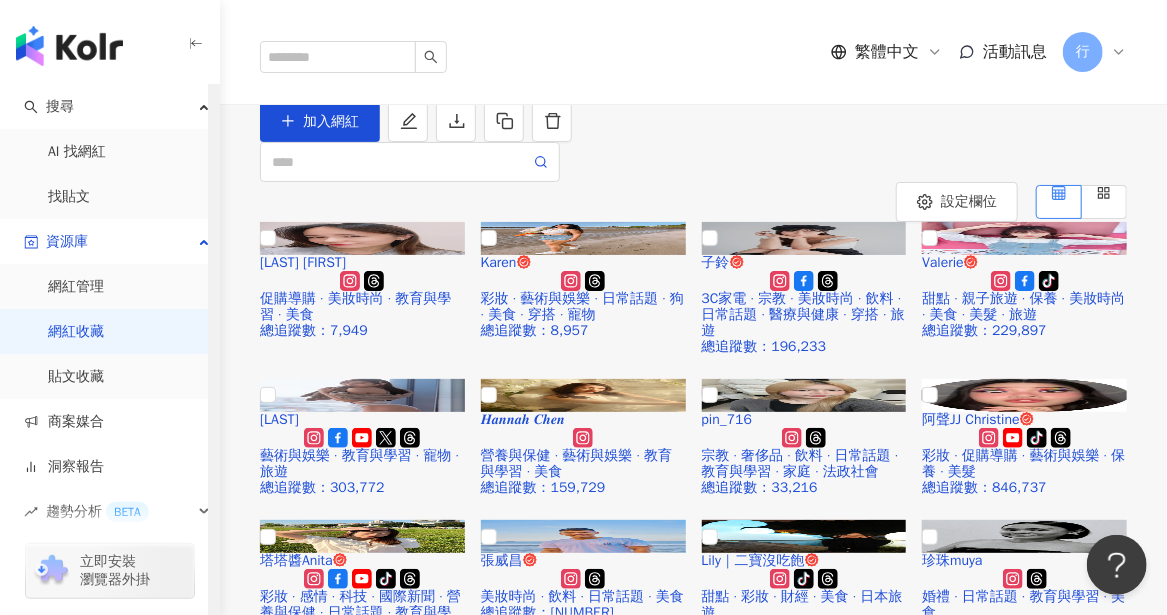 click on "網紅收藏" at bounding box center (76, 332) 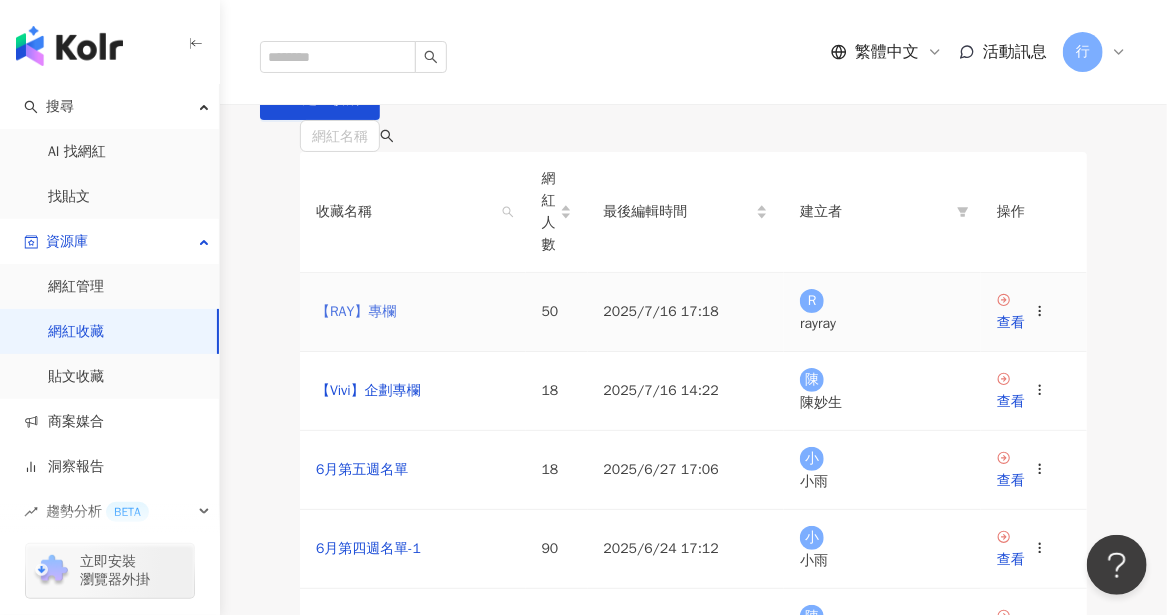 click on "【RAY】專欄" at bounding box center (356, 311) 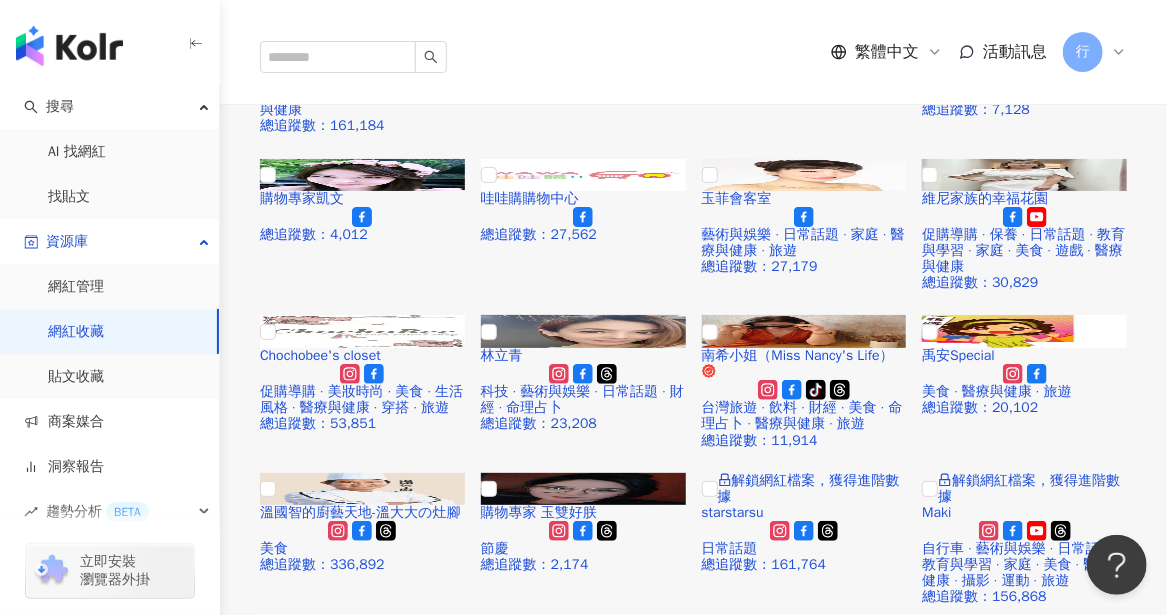 scroll, scrollTop: 1100, scrollLeft: 0, axis: vertical 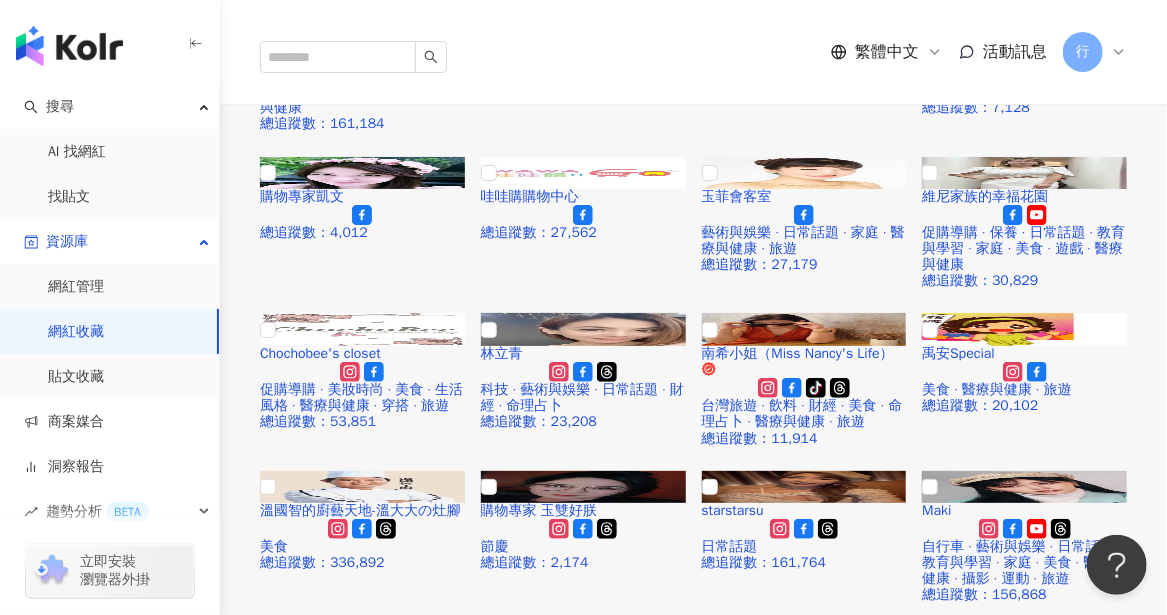 click on "下一頁" at bounding box center [468, 2453] 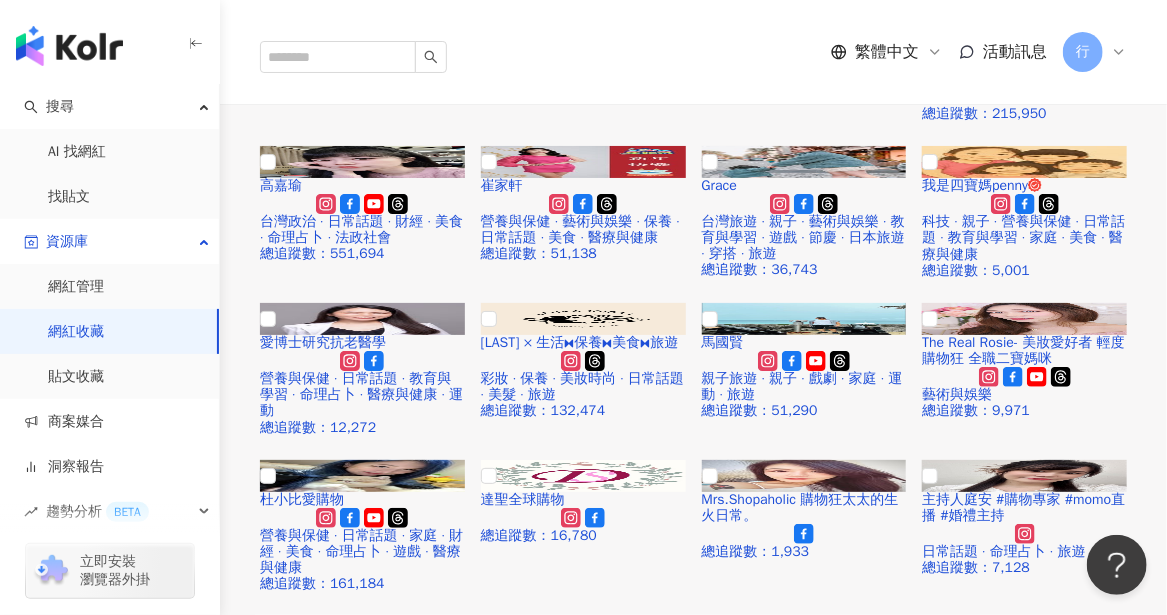 scroll, scrollTop: 600, scrollLeft: 0, axis: vertical 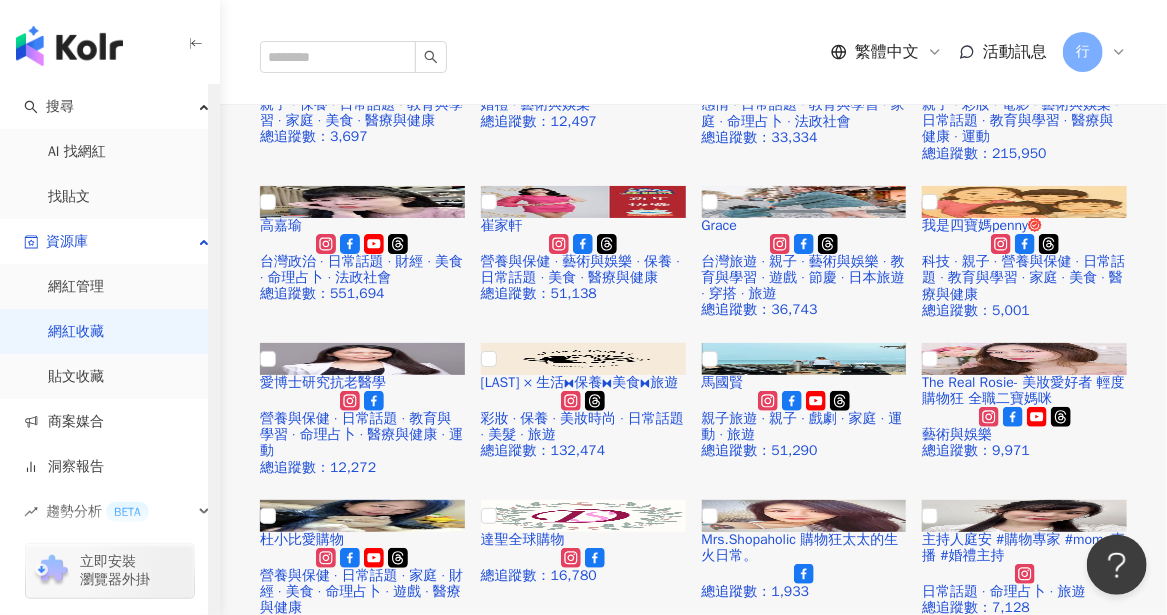 click on "網紅收藏" at bounding box center [76, 332] 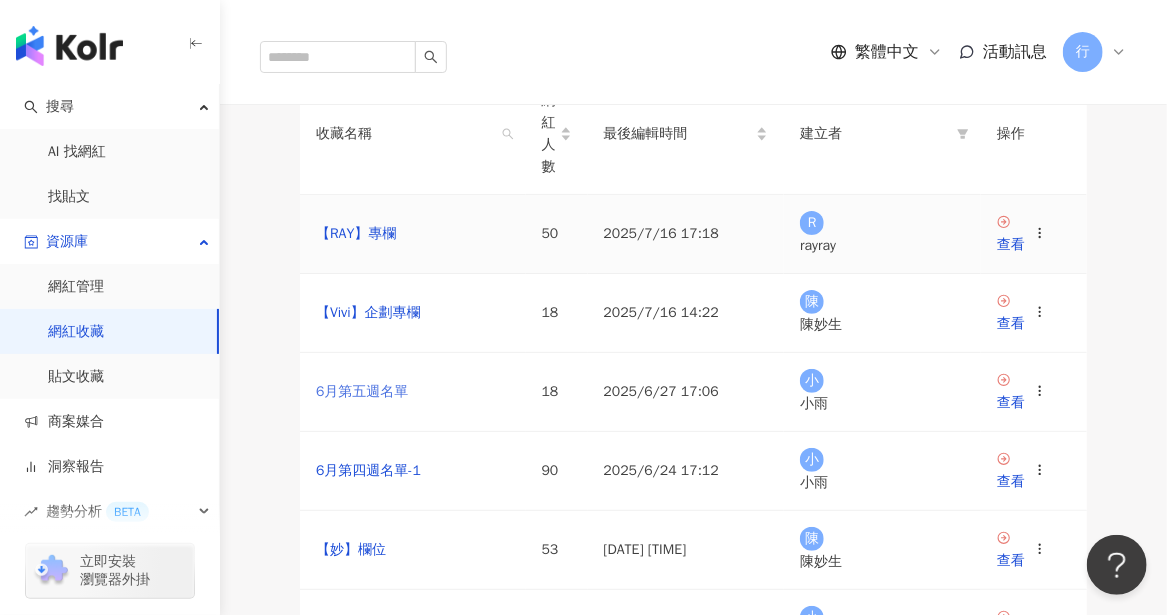 scroll, scrollTop: 100, scrollLeft: 0, axis: vertical 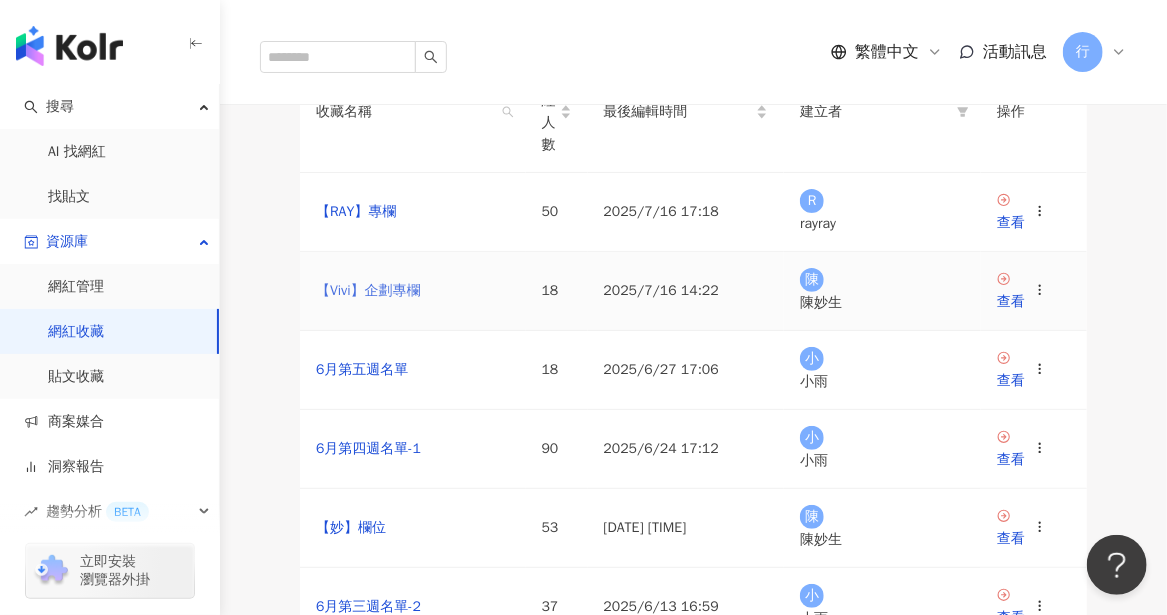 click on "【Vivi】企劃專欄" at bounding box center [368, 290] 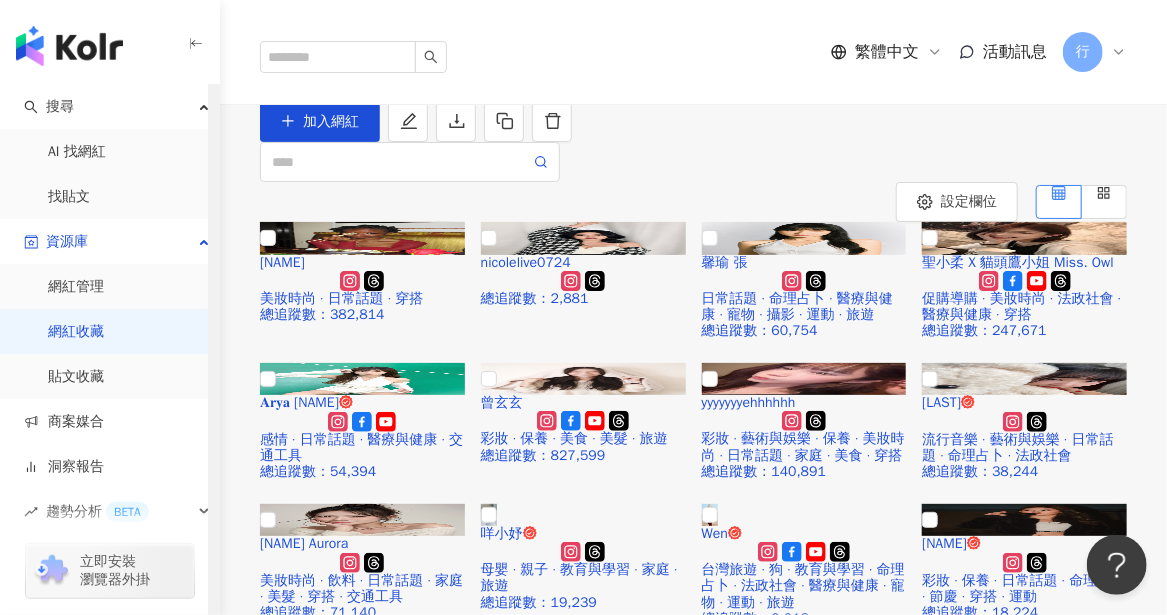 click on "網紅收藏" at bounding box center (76, 332) 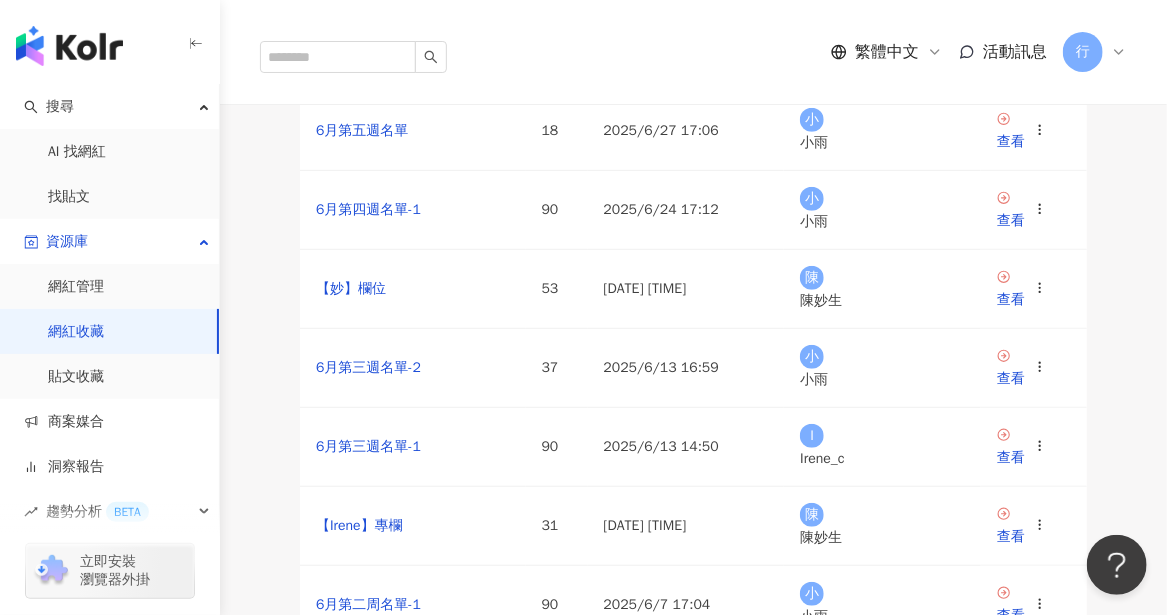scroll, scrollTop: 300, scrollLeft: 0, axis: vertical 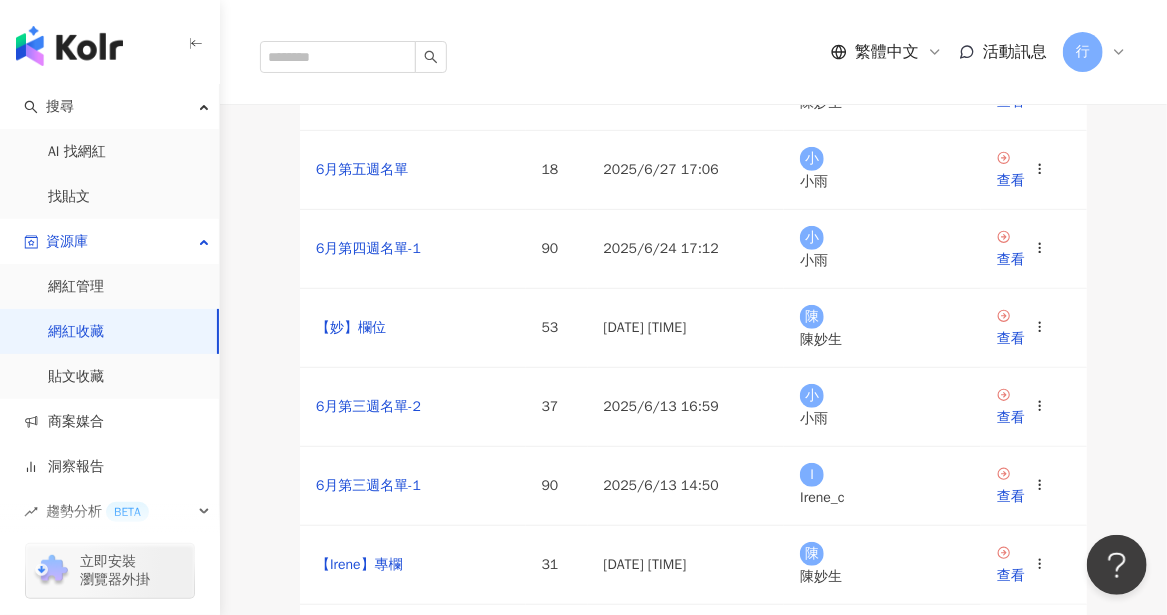 click on "【RAY】專欄" at bounding box center (356, 11) 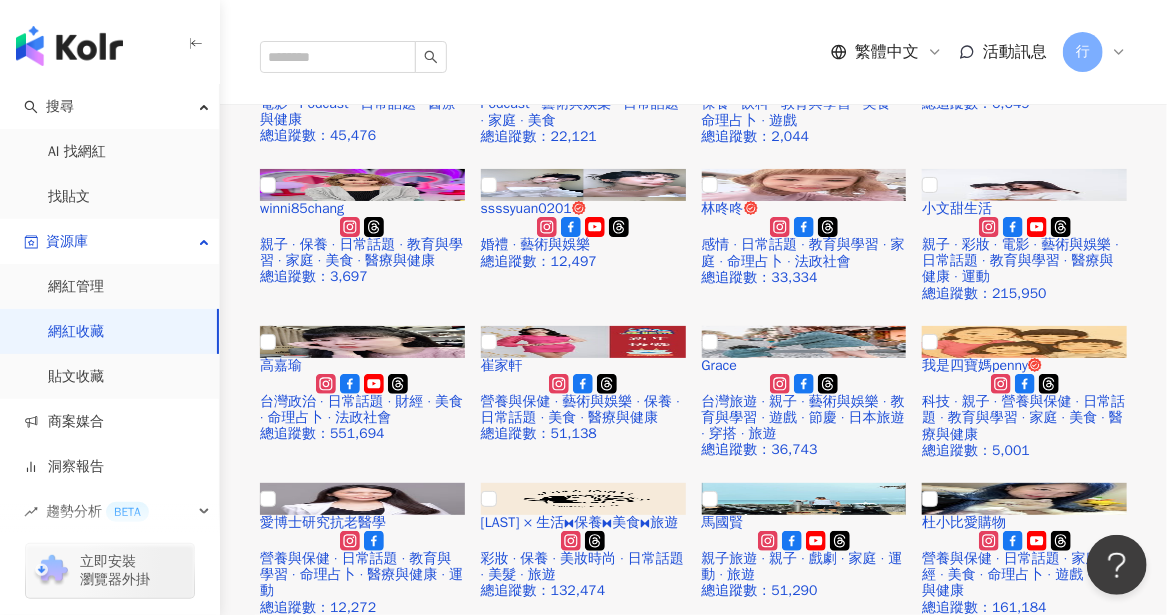 scroll, scrollTop: 200, scrollLeft: 0, axis: vertical 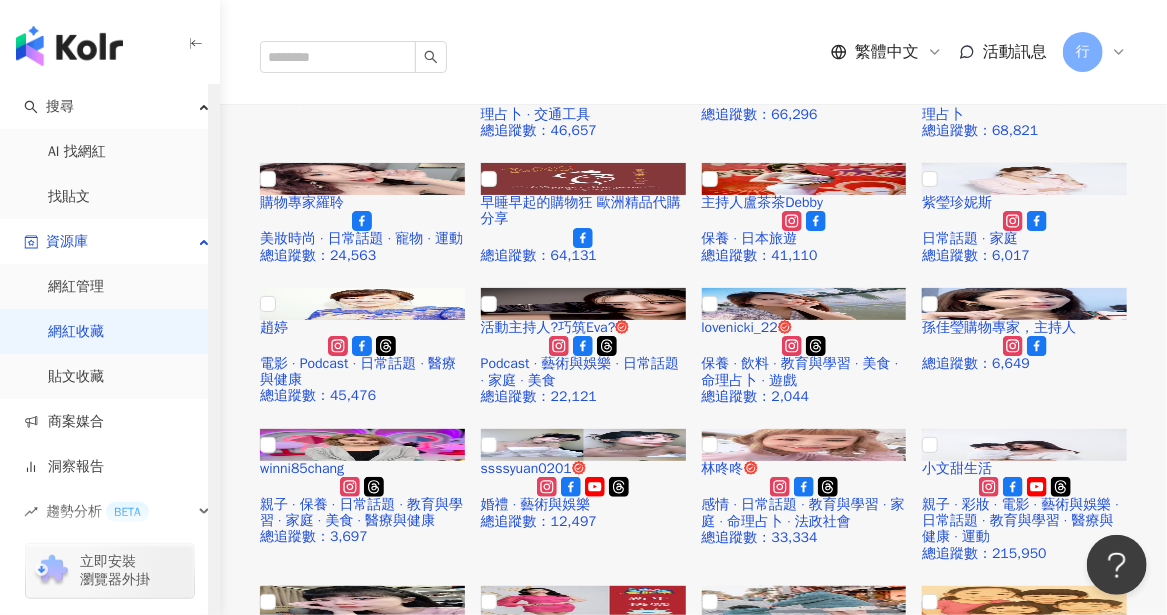 click on "網紅收藏" at bounding box center [76, 332] 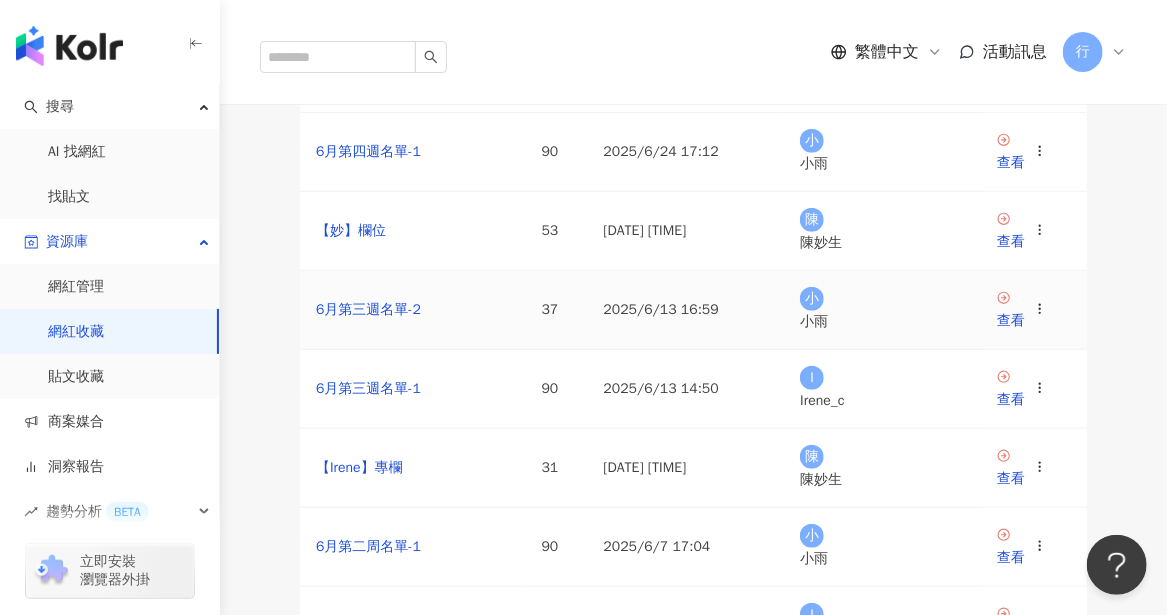 scroll, scrollTop: 400, scrollLeft: 0, axis: vertical 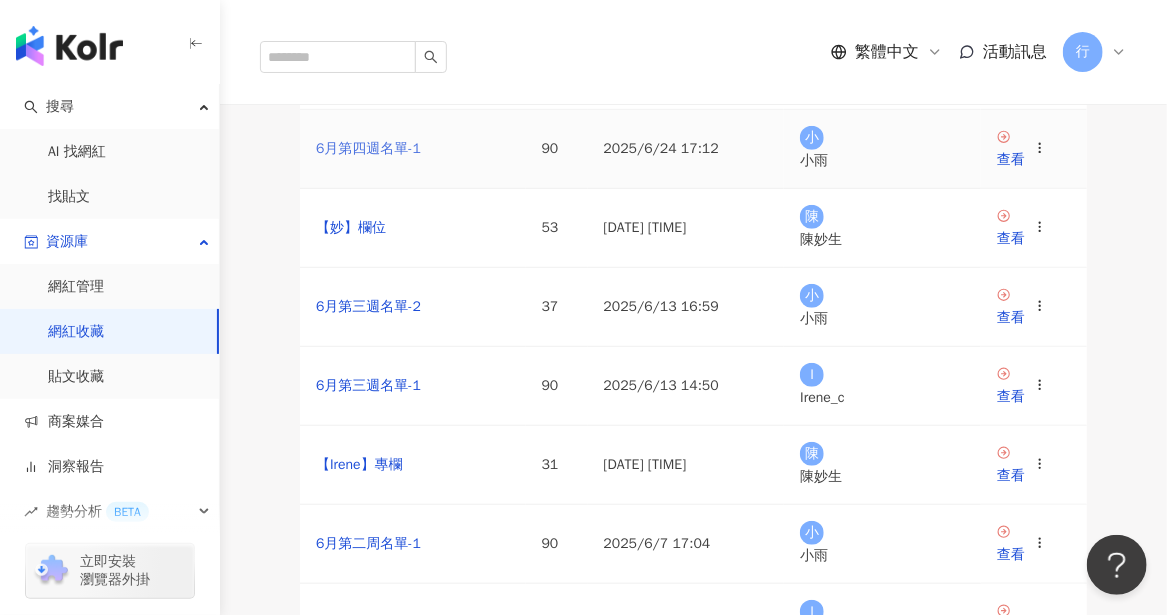 click on "6月第四週名單-1" at bounding box center [368, 148] 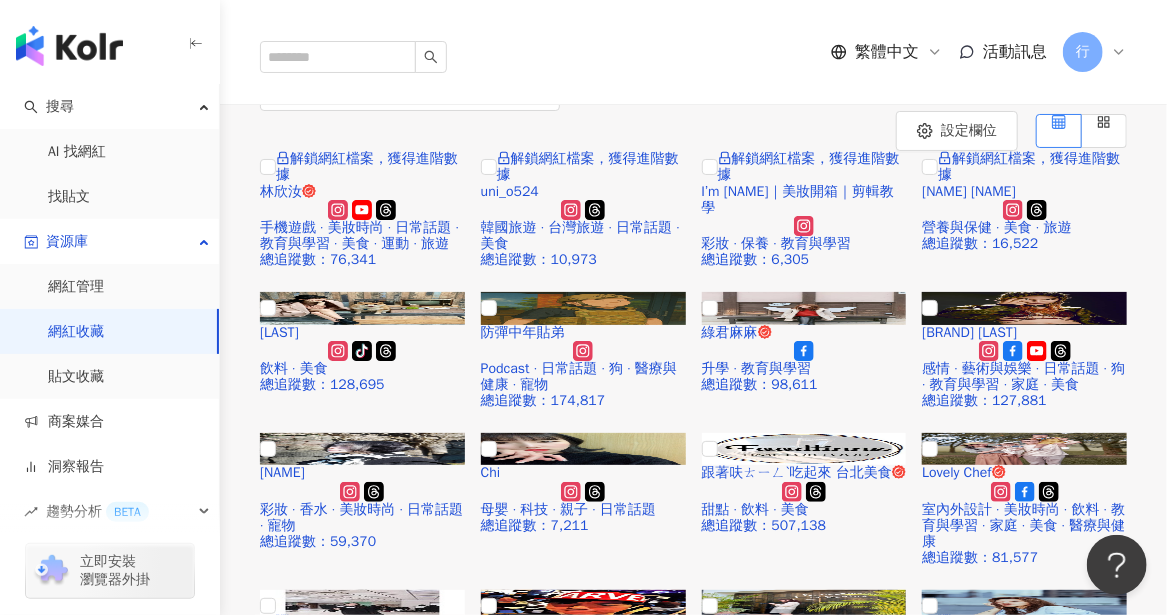 scroll, scrollTop: 0, scrollLeft: 0, axis: both 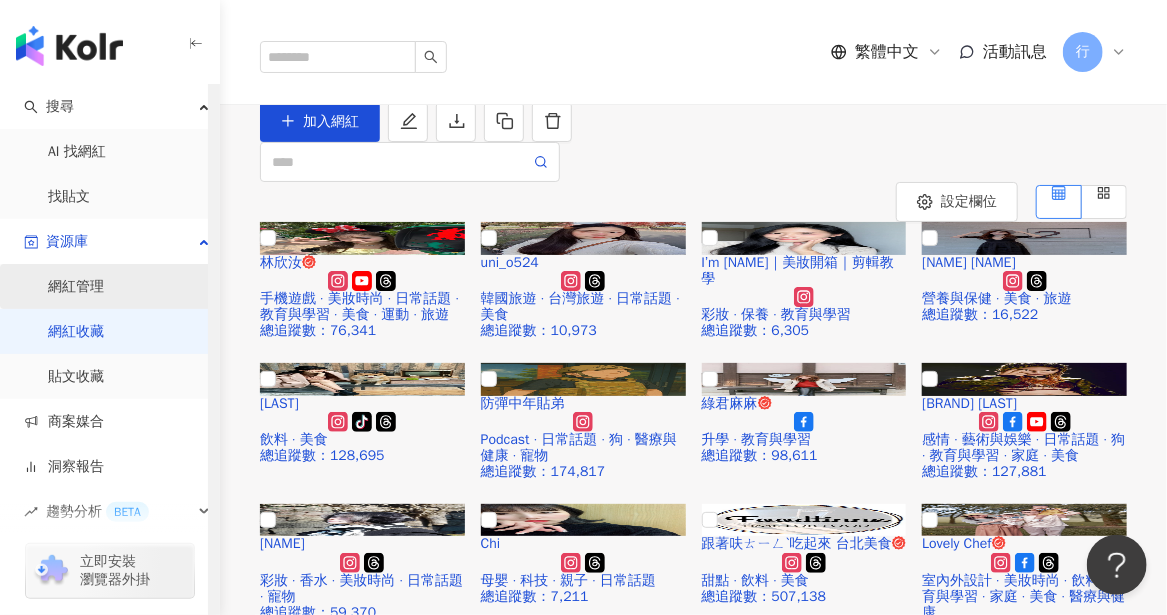 click on "網紅管理" at bounding box center (76, 287) 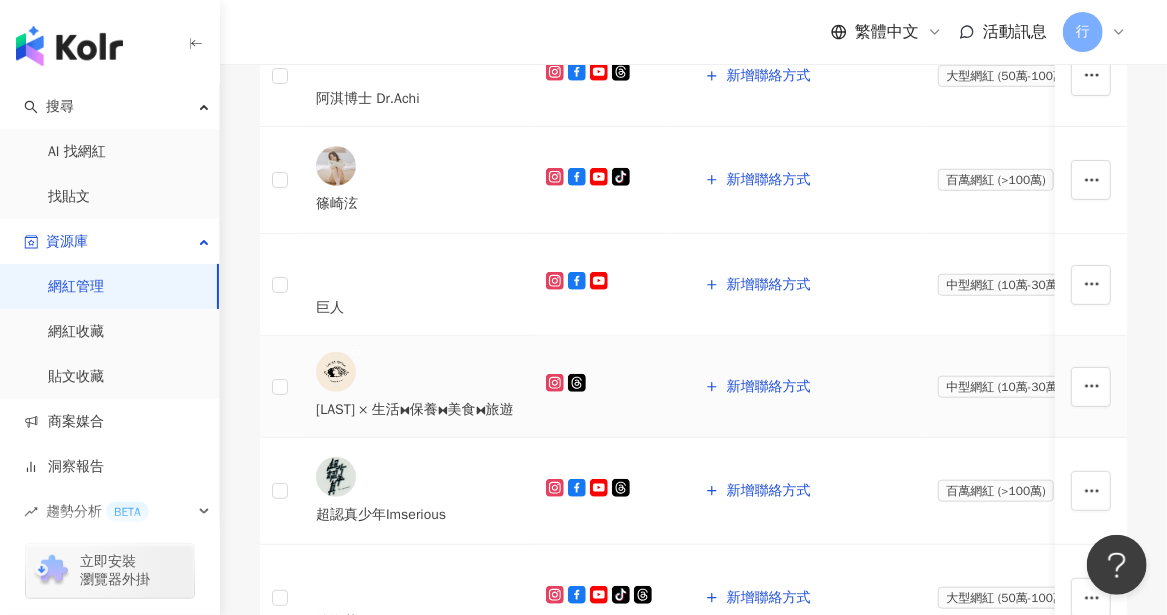 scroll, scrollTop: 500, scrollLeft: 0, axis: vertical 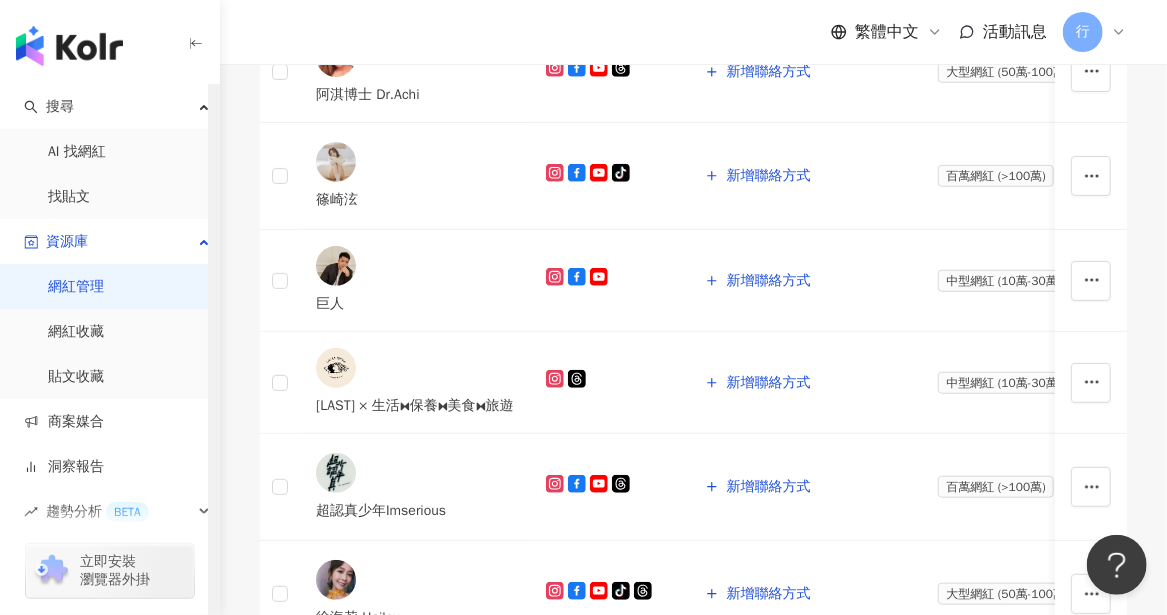 click on "網紅管理" at bounding box center (76, 287) 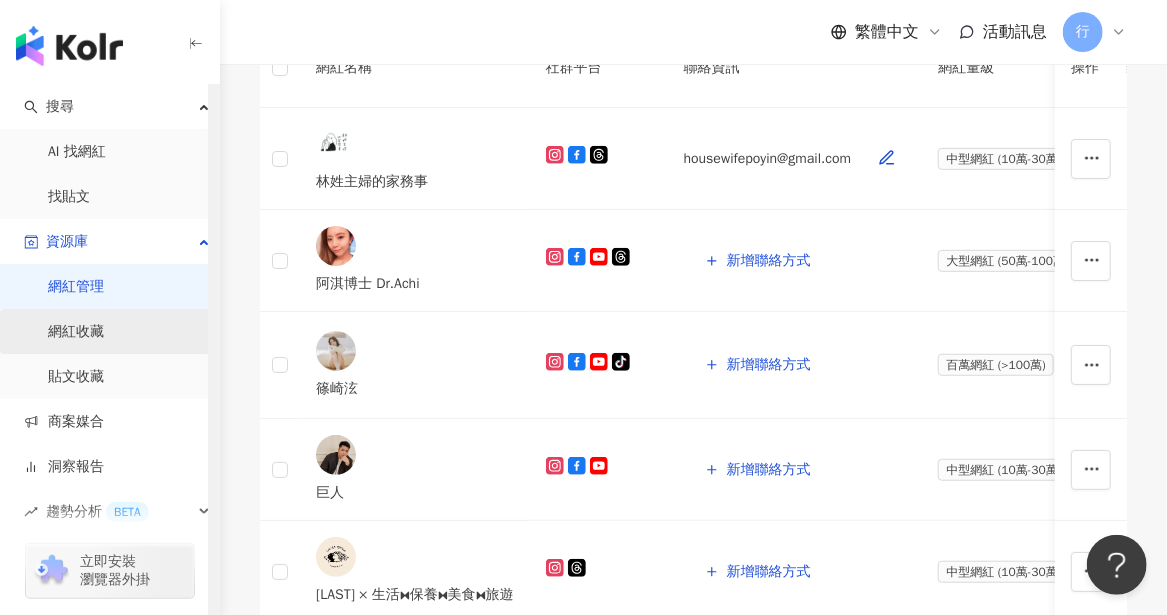 scroll, scrollTop: 100, scrollLeft: 0, axis: vertical 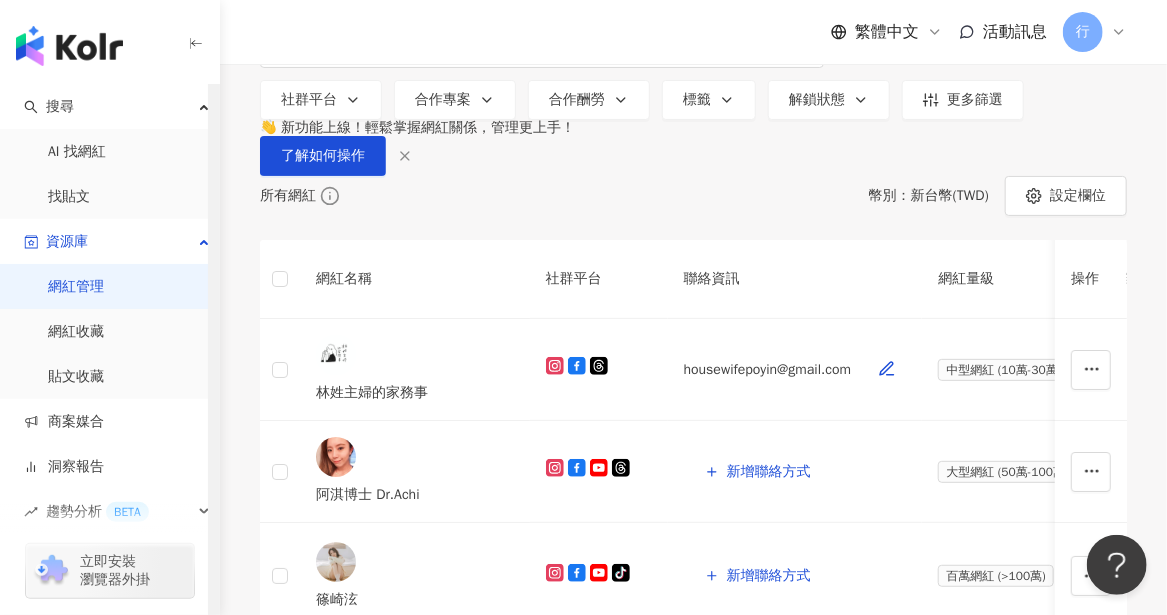 click on "網紅管理" at bounding box center [76, 287] 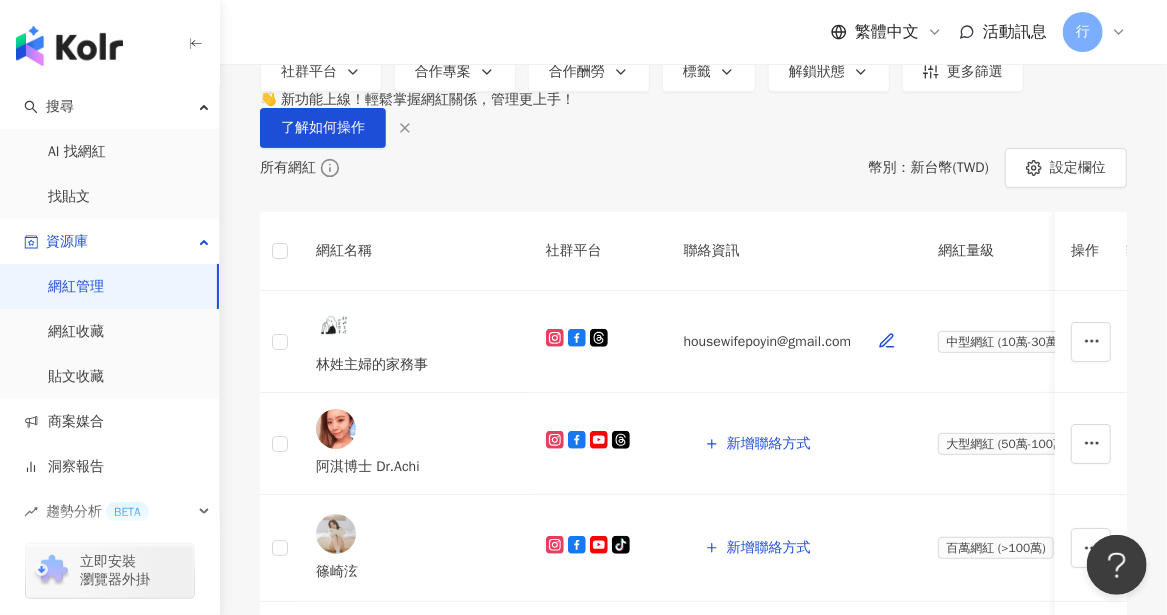 scroll, scrollTop: 300, scrollLeft: 0, axis: vertical 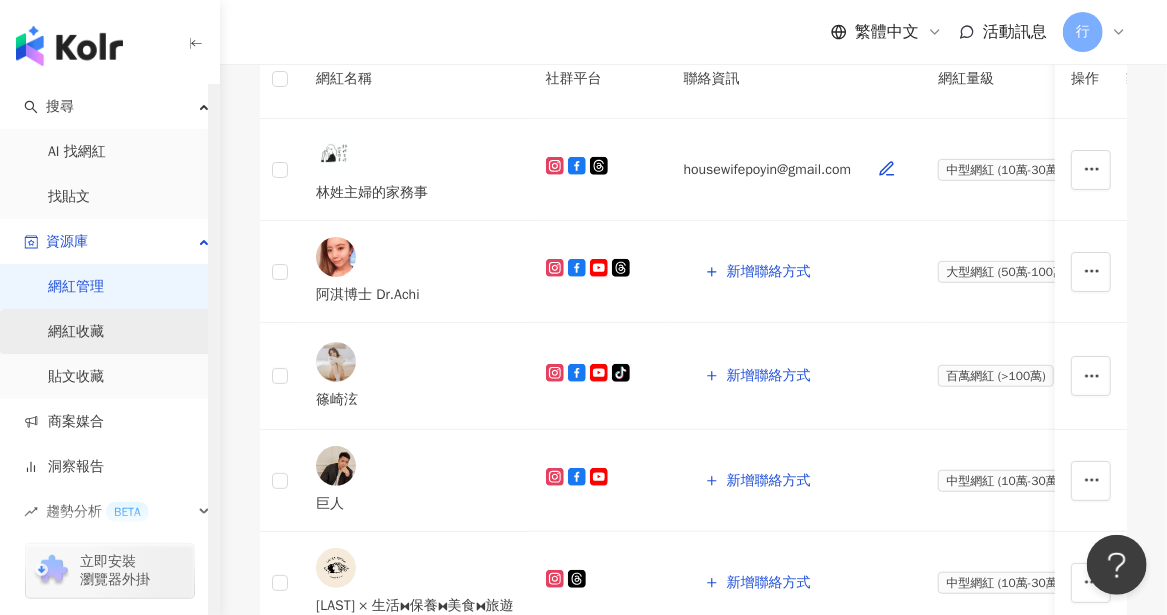 click on "網紅收藏" at bounding box center [76, 332] 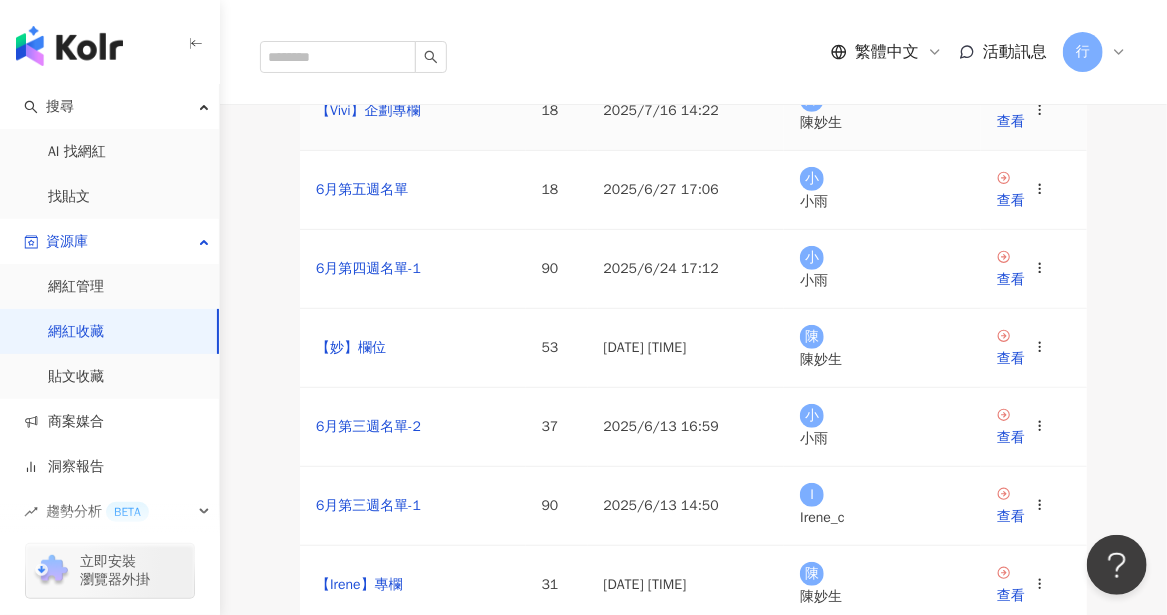 scroll, scrollTop: 300, scrollLeft: 0, axis: vertical 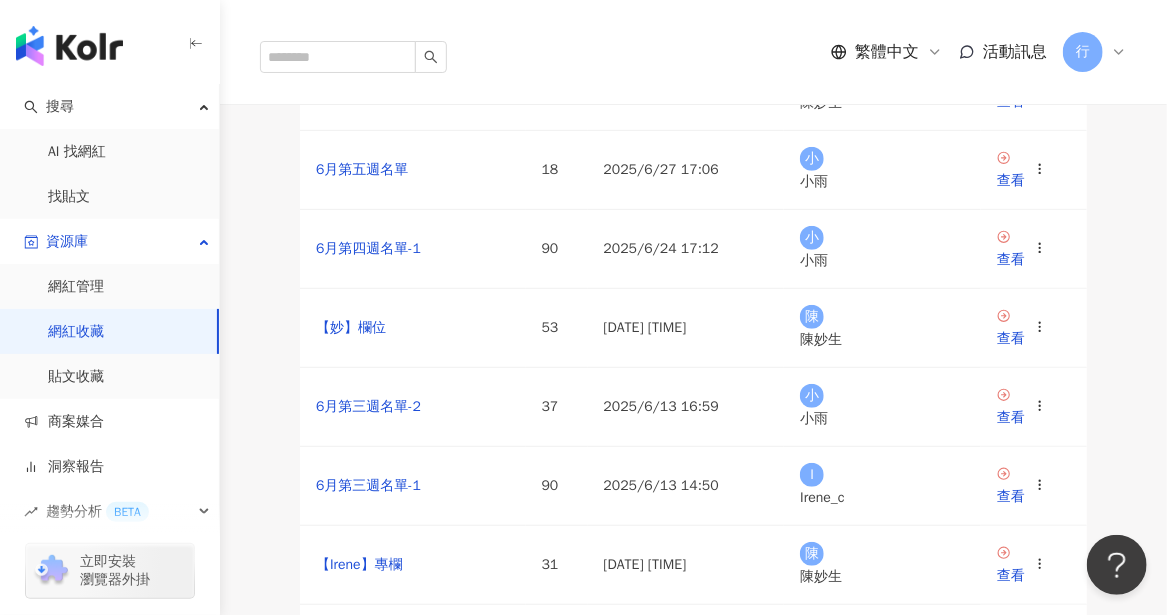 click on "【RAY】專欄" at bounding box center [356, 11] 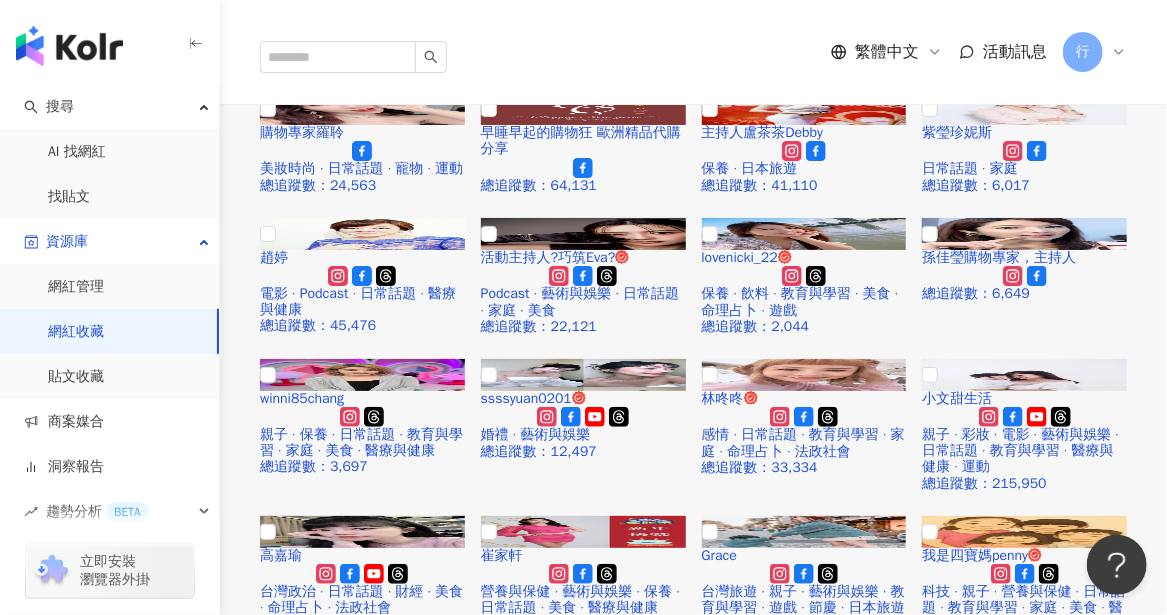 scroll, scrollTop: 300, scrollLeft: 0, axis: vertical 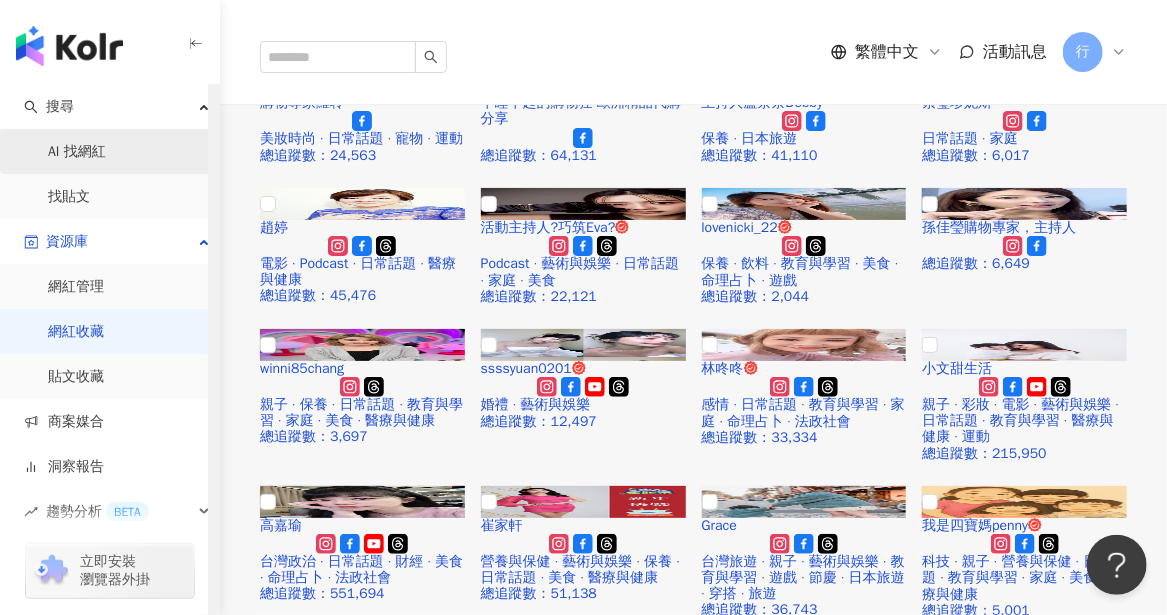 click on "AI 找網紅" at bounding box center (77, 152) 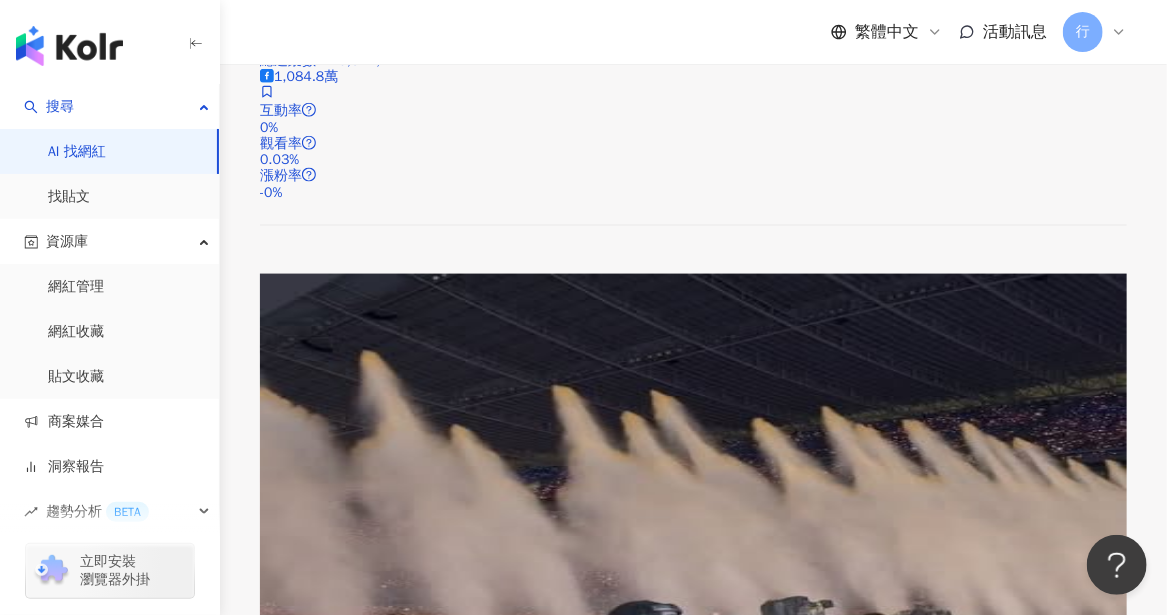 scroll, scrollTop: 1100, scrollLeft: 0, axis: vertical 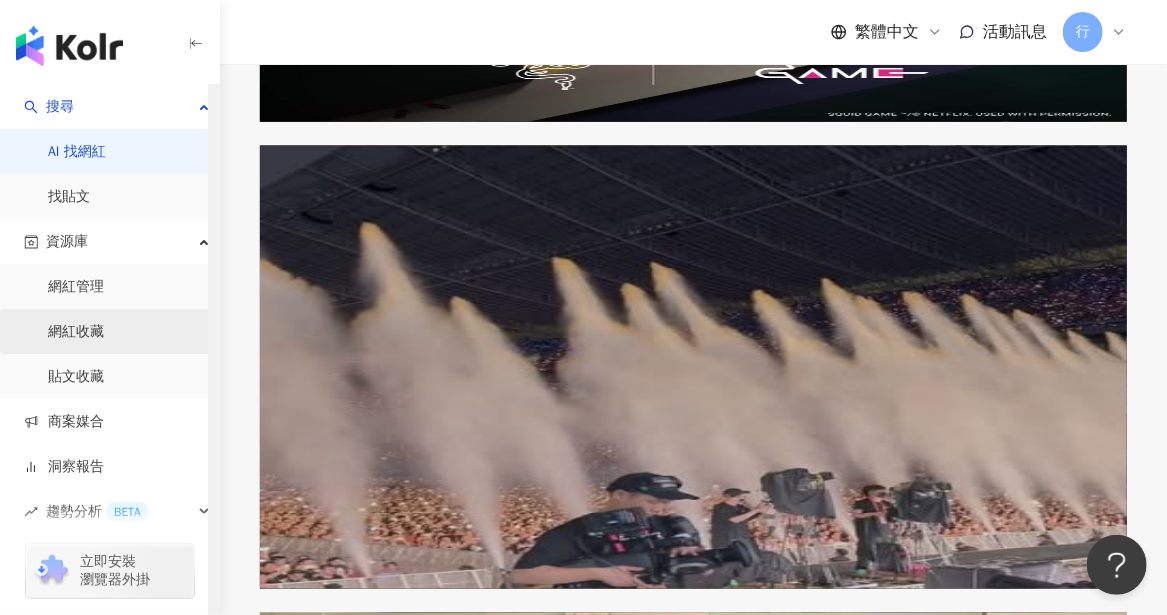 click on "網紅收藏" at bounding box center (76, 332) 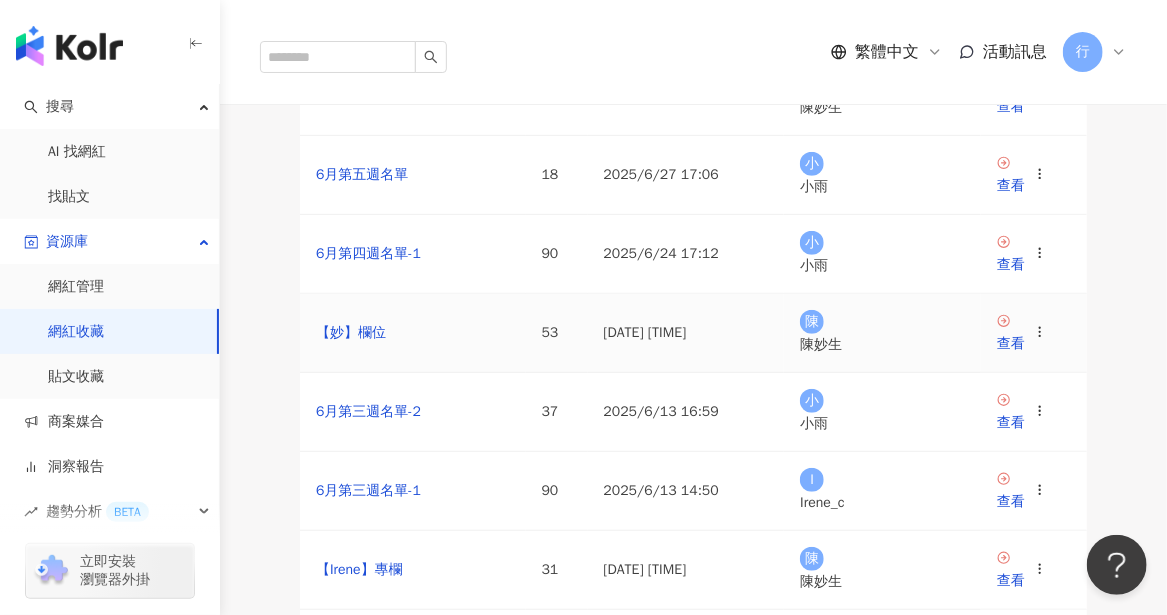 scroll, scrollTop: 300, scrollLeft: 0, axis: vertical 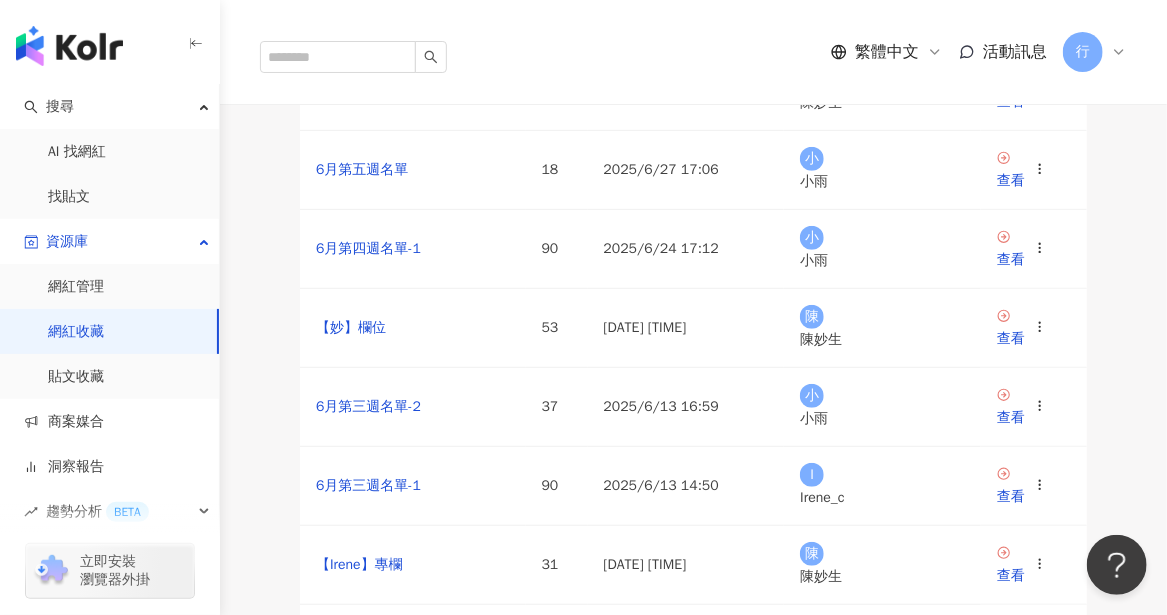 click on "【RAY】專欄" at bounding box center [356, 11] 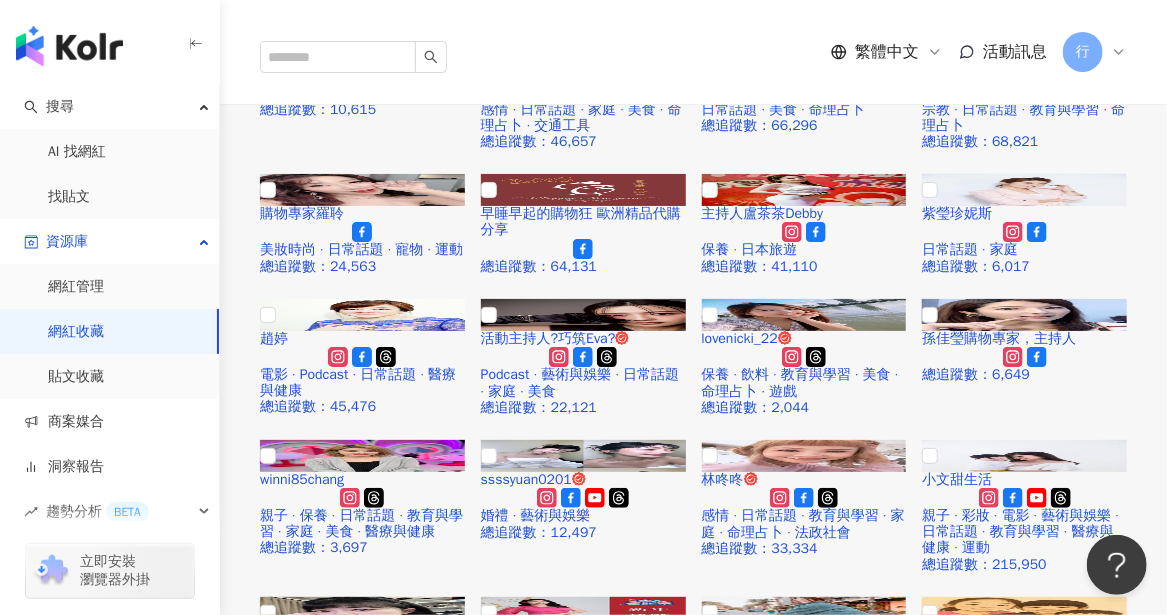 scroll, scrollTop: 200, scrollLeft: 0, axis: vertical 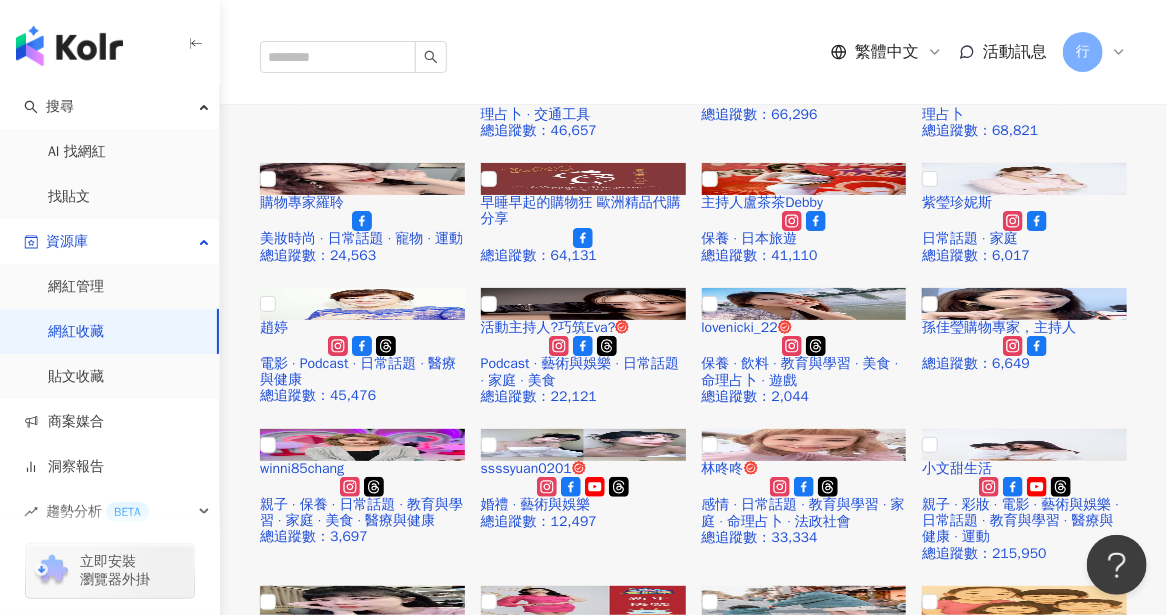 click on "購物狂末期患者Laura" at bounding box center [444, 2111] 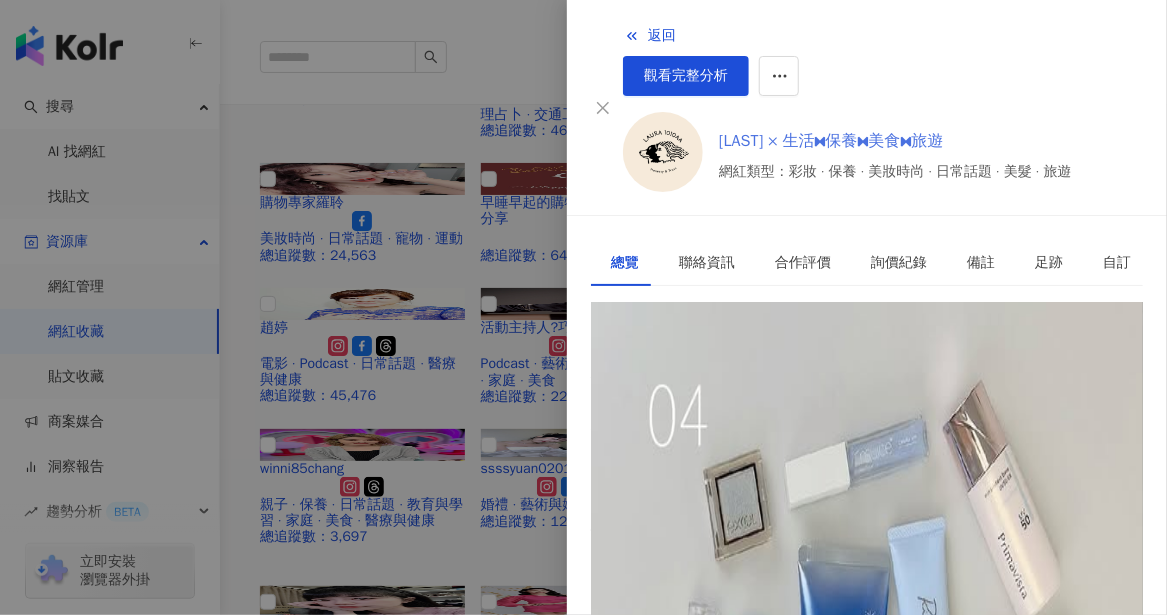 click on "購物狂末期患者Laura" at bounding box center [895, 141] 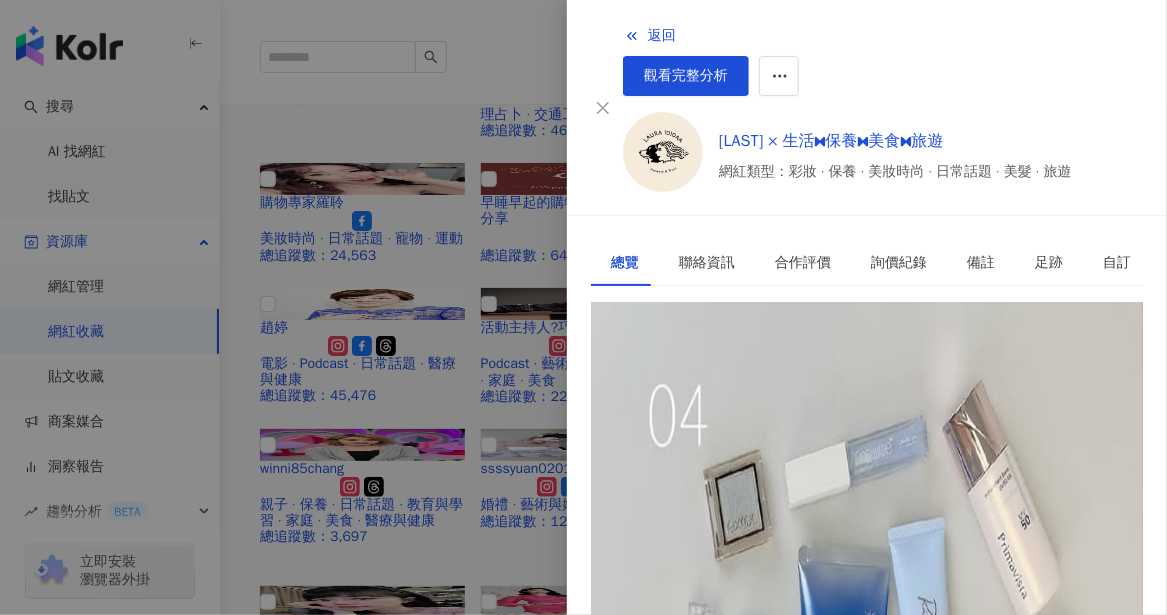 click at bounding box center (583, 307) 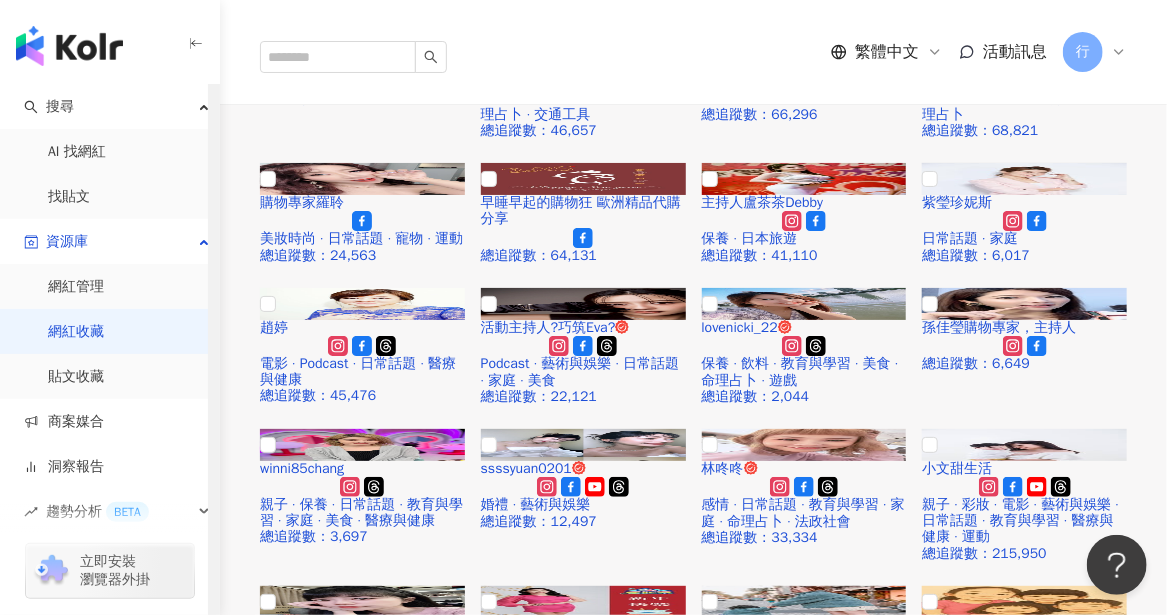 click on "網紅收藏" at bounding box center (76, 332) 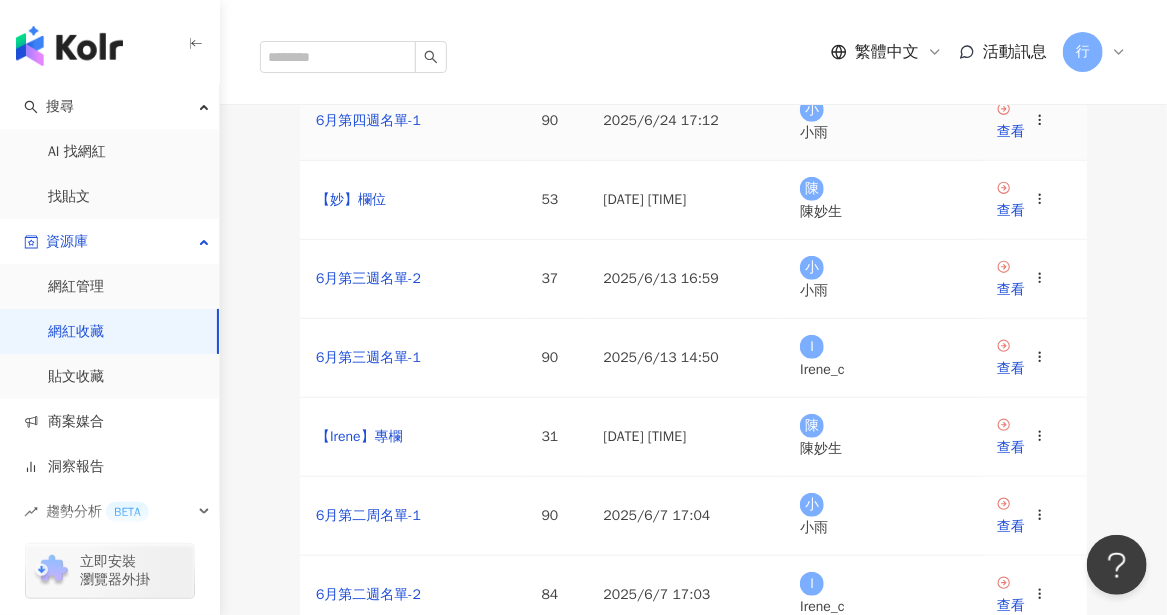 scroll, scrollTop: 300, scrollLeft: 0, axis: vertical 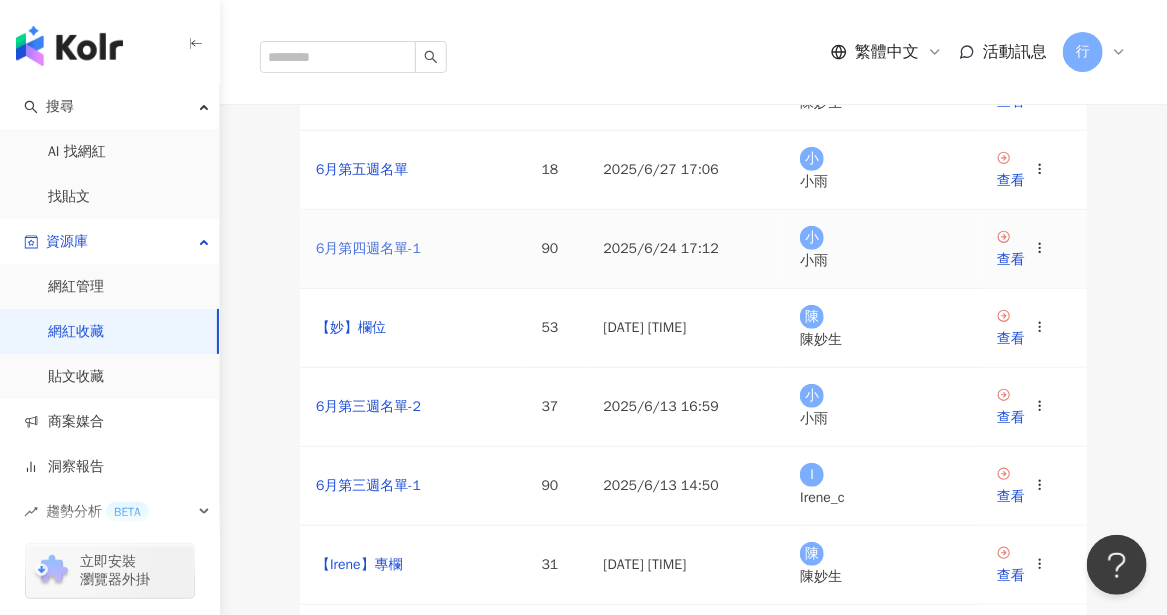 click on "6月第四週名單-1" at bounding box center (368, 248) 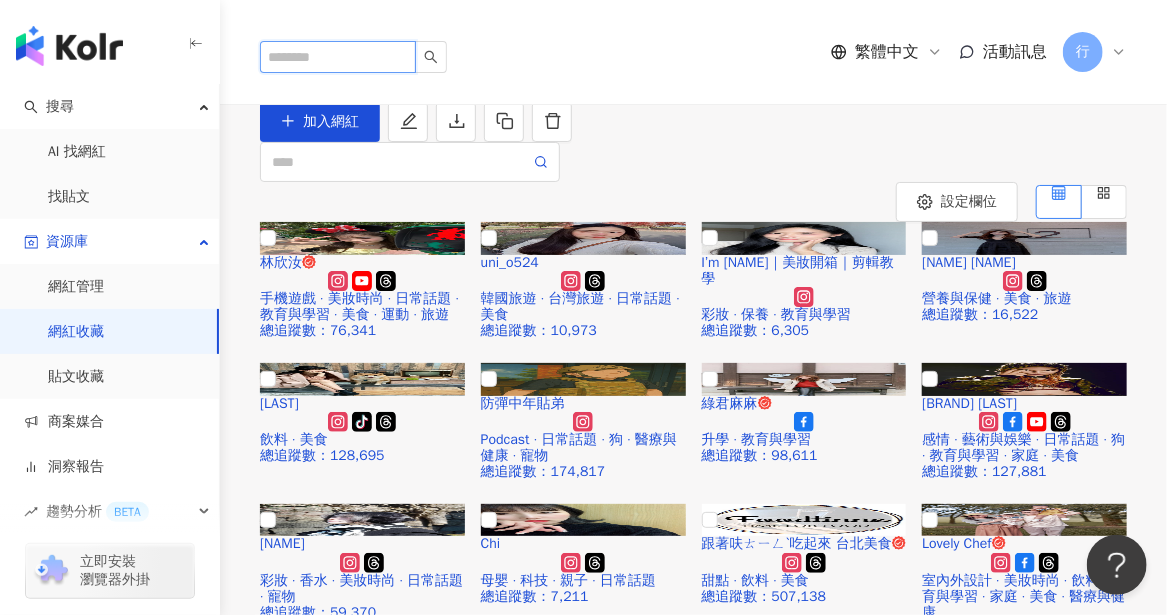 click at bounding box center [338, 57] 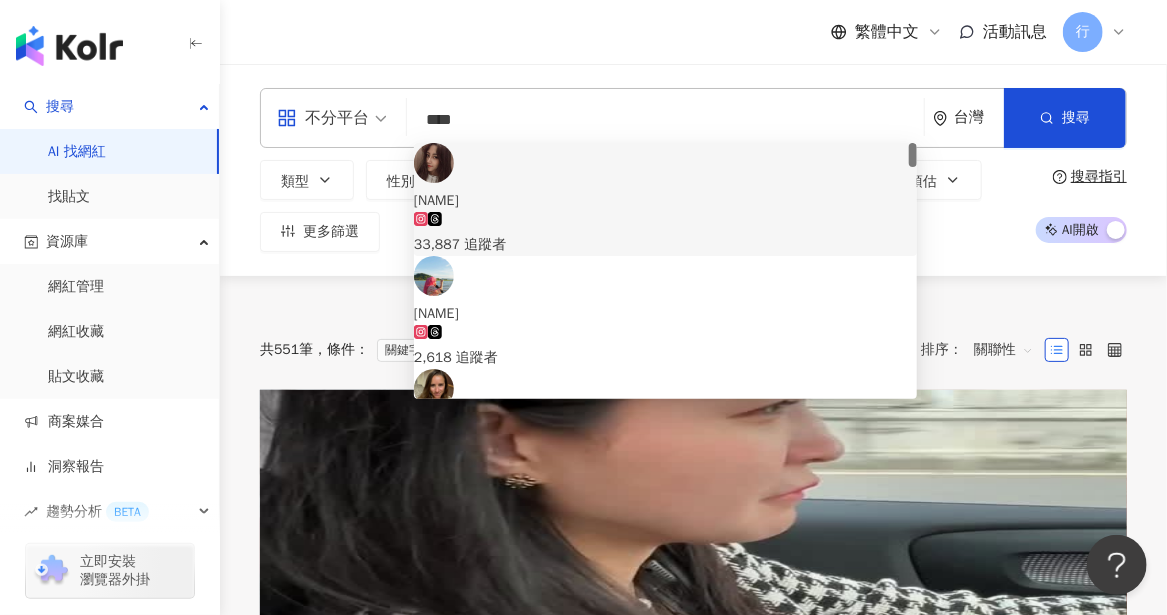drag, startPoint x: 461, startPoint y: 115, endPoint x: 390, endPoint y: 119, distance: 71.11259 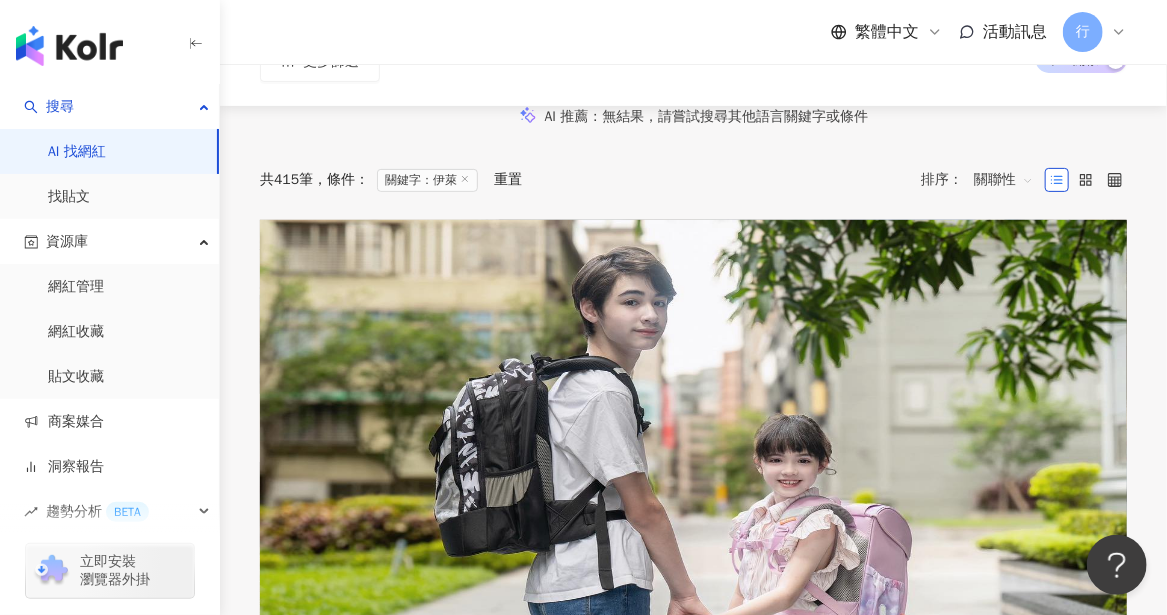 scroll, scrollTop: 200, scrollLeft: 0, axis: vertical 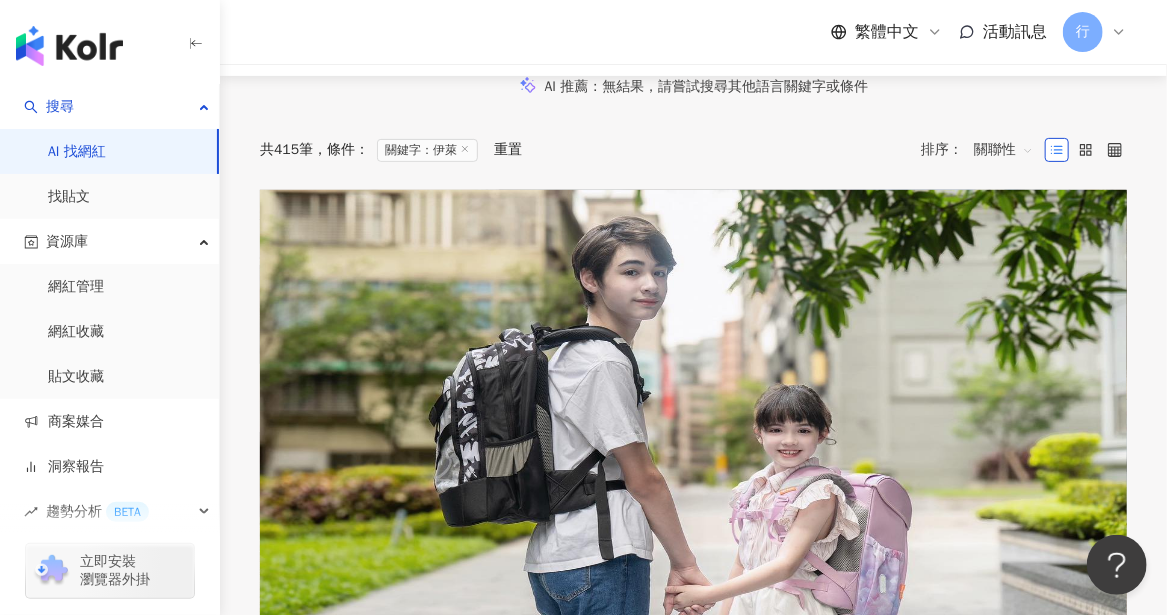 type on "**" 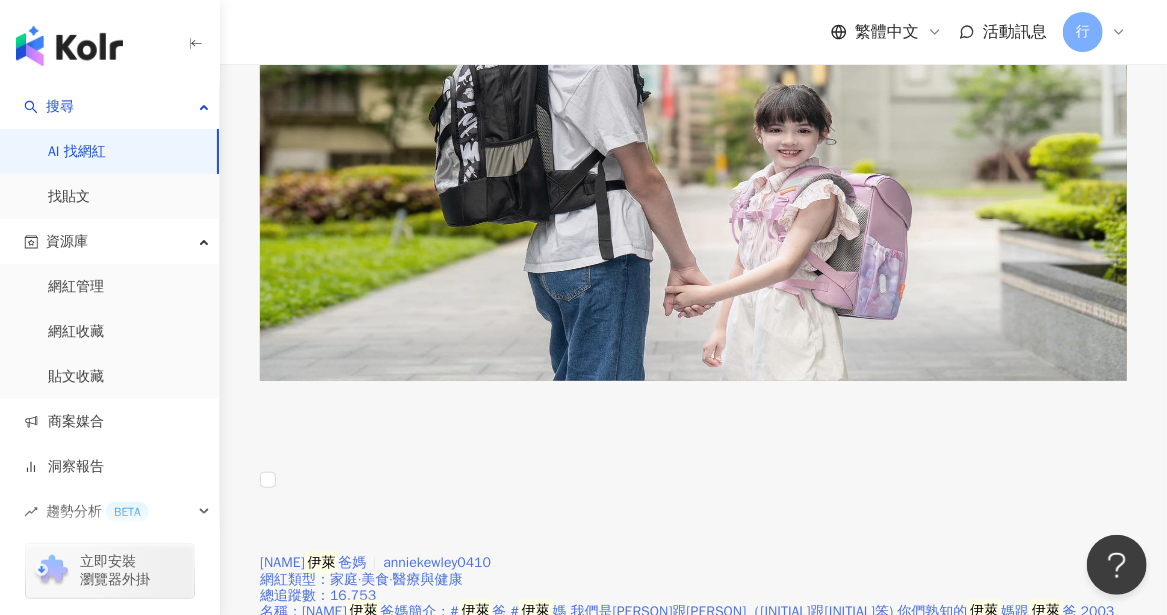 scroll, scrollTop: 500, scrollLeft: 0, axis: vertical 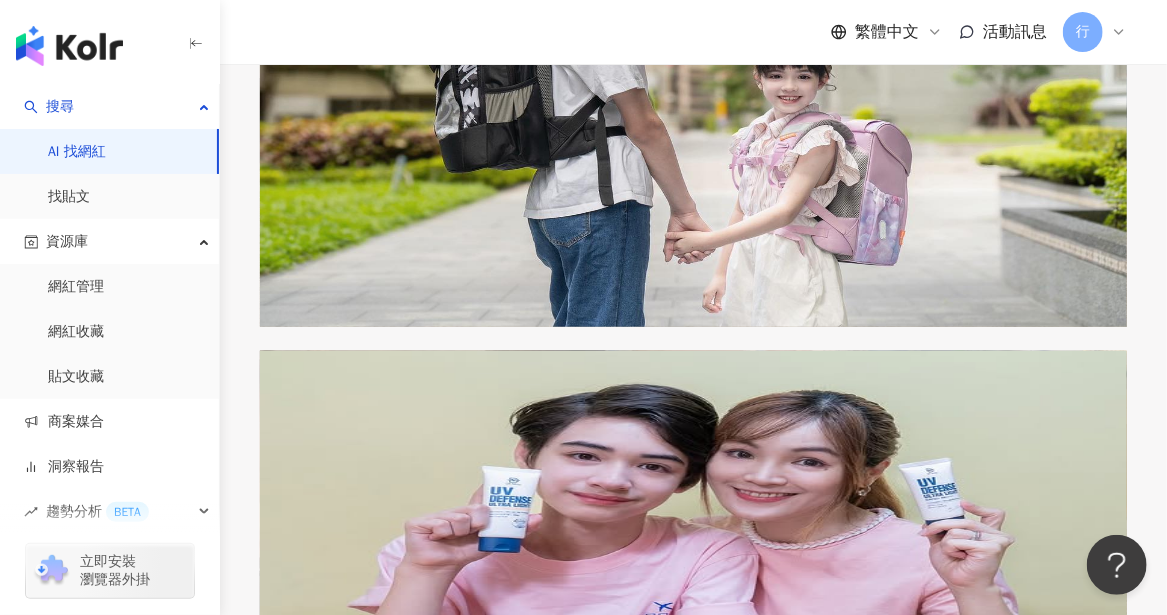 click on "伊萊" at bounding box center (322, 509) 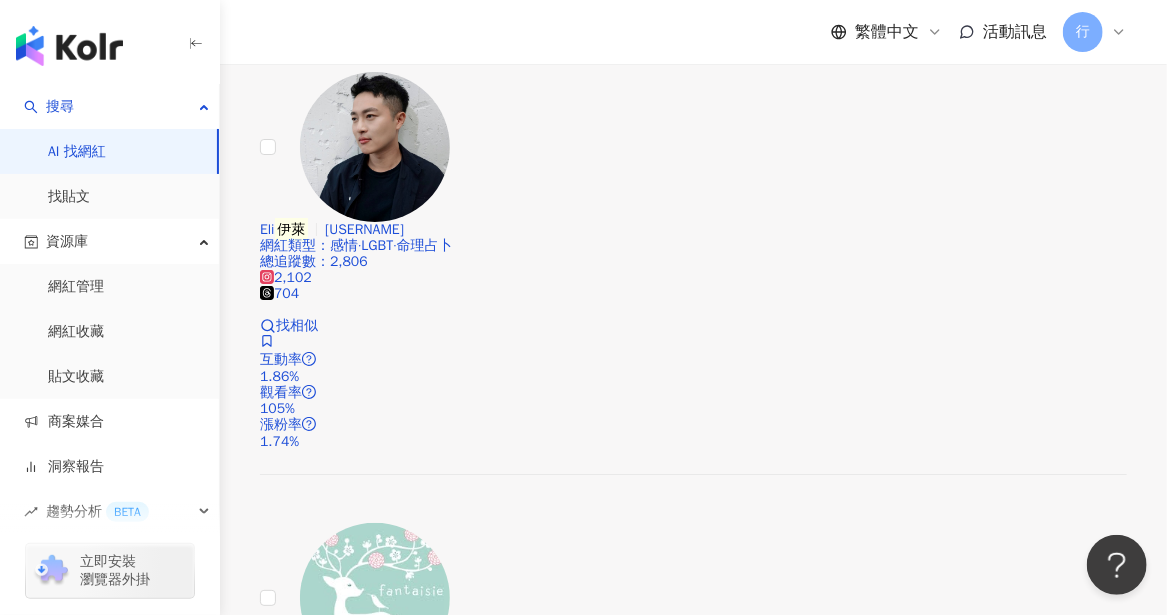 scroll, scrollTop: 2900, scrollLeft: 0, axis: vertical 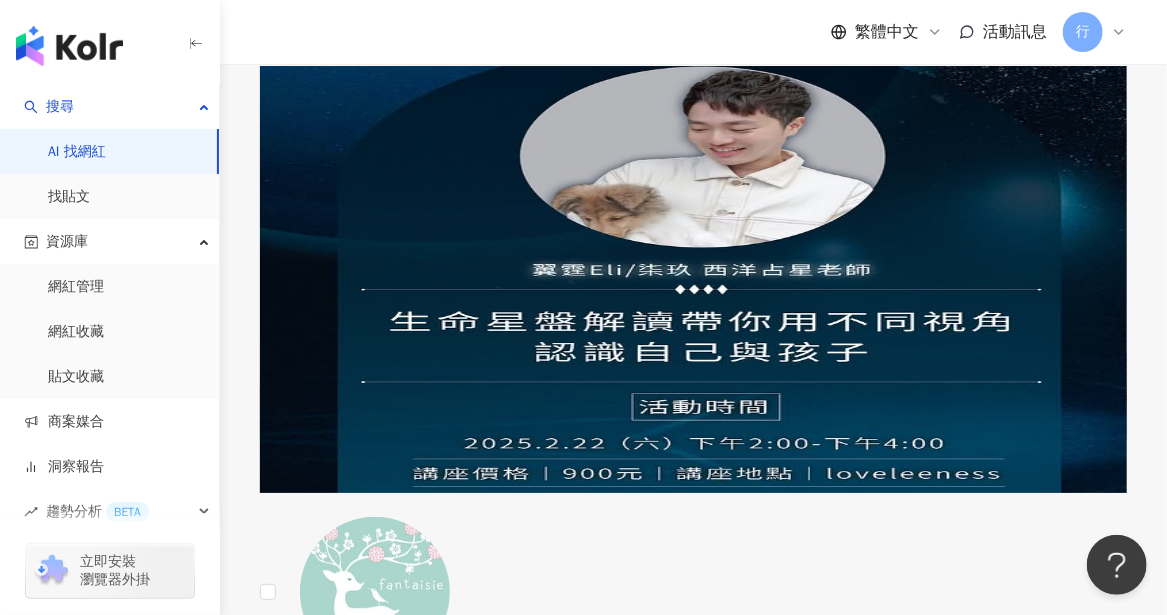 click on "阿鑫" at bounding box center (274, 2257) 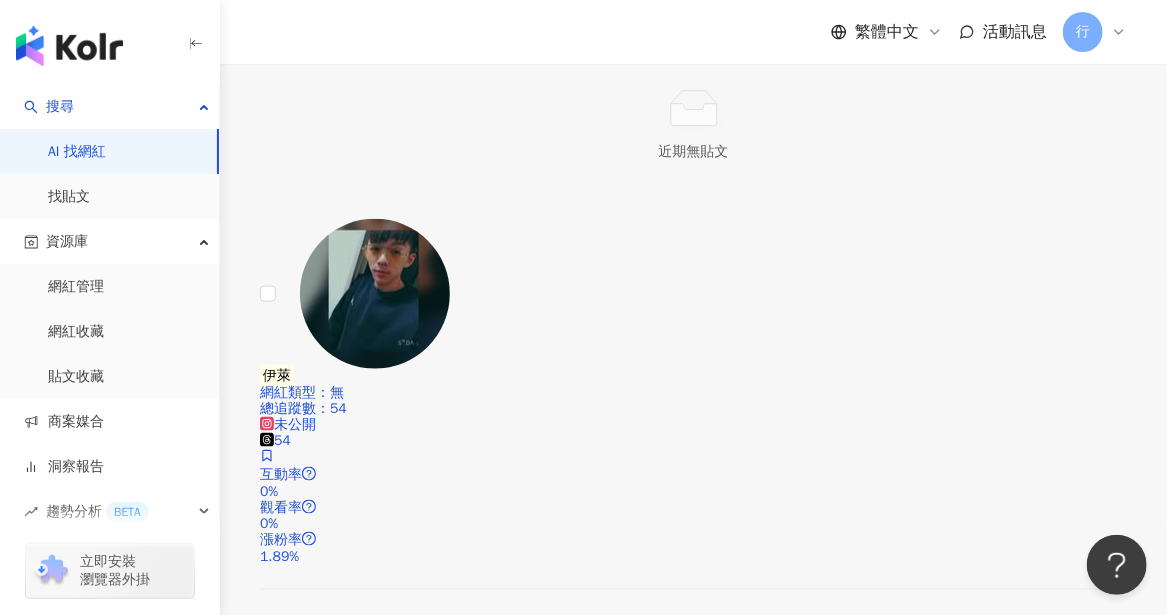 scroll, scrollTop: 3600, scrollLeft: 0, axis: vertical 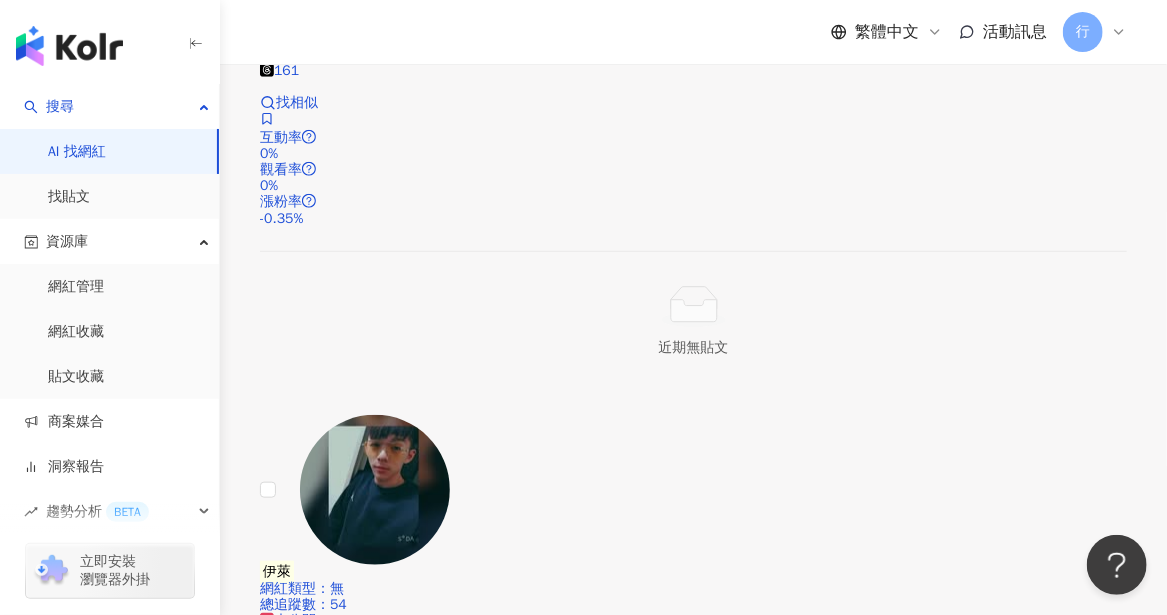 click 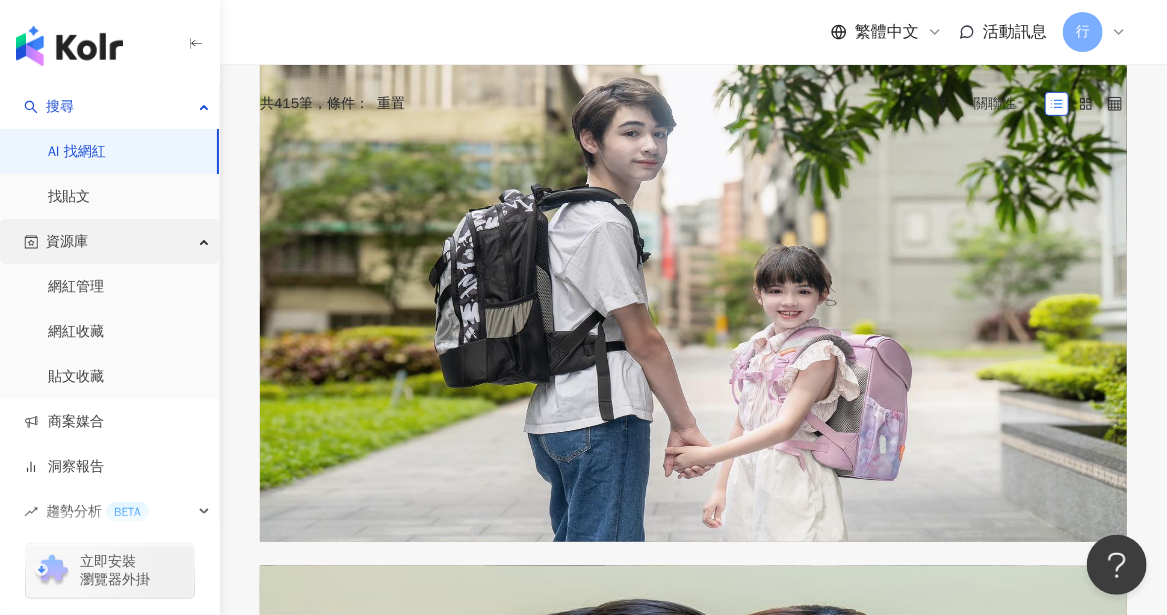 scroll, scrollTop: 0, scrollLeft: 0, axis: both 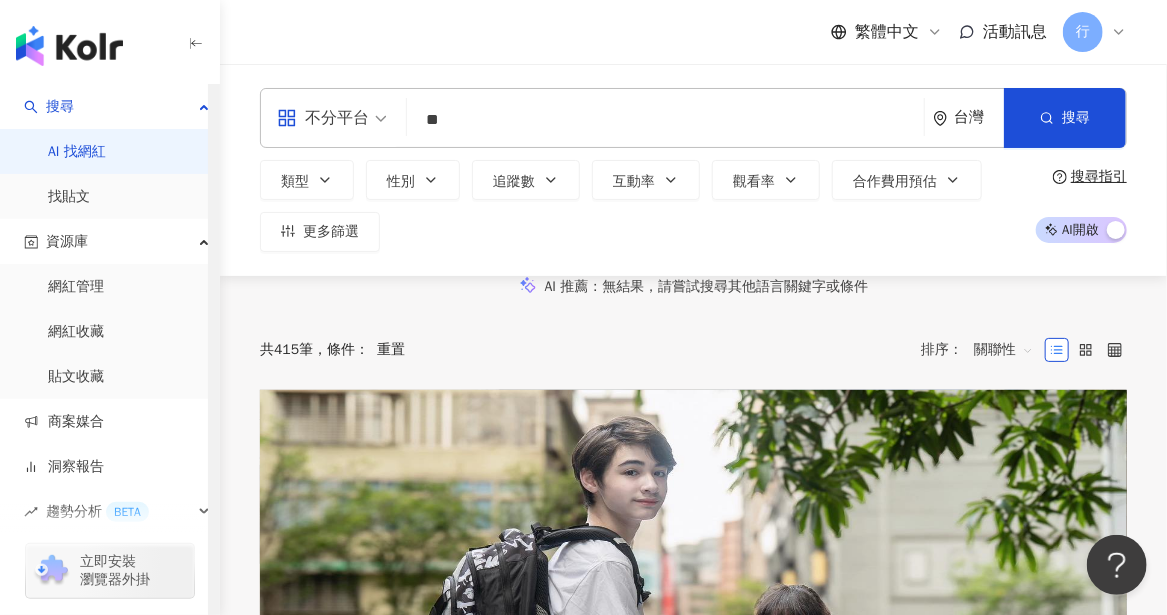 click on "AI 找網紅" at bounding box center (77, 152) 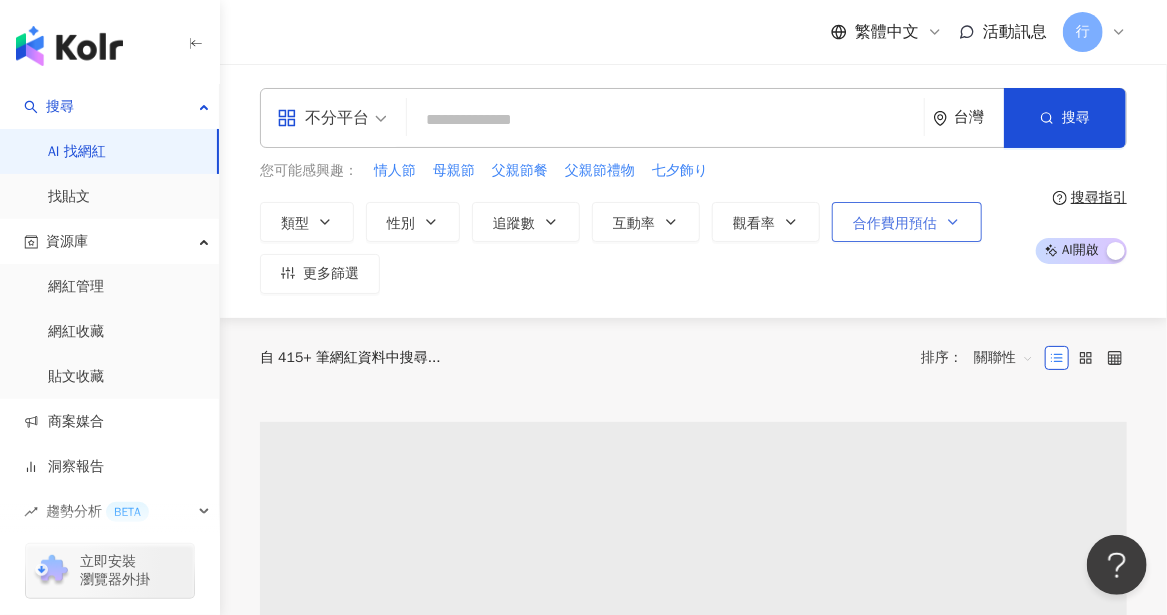 click 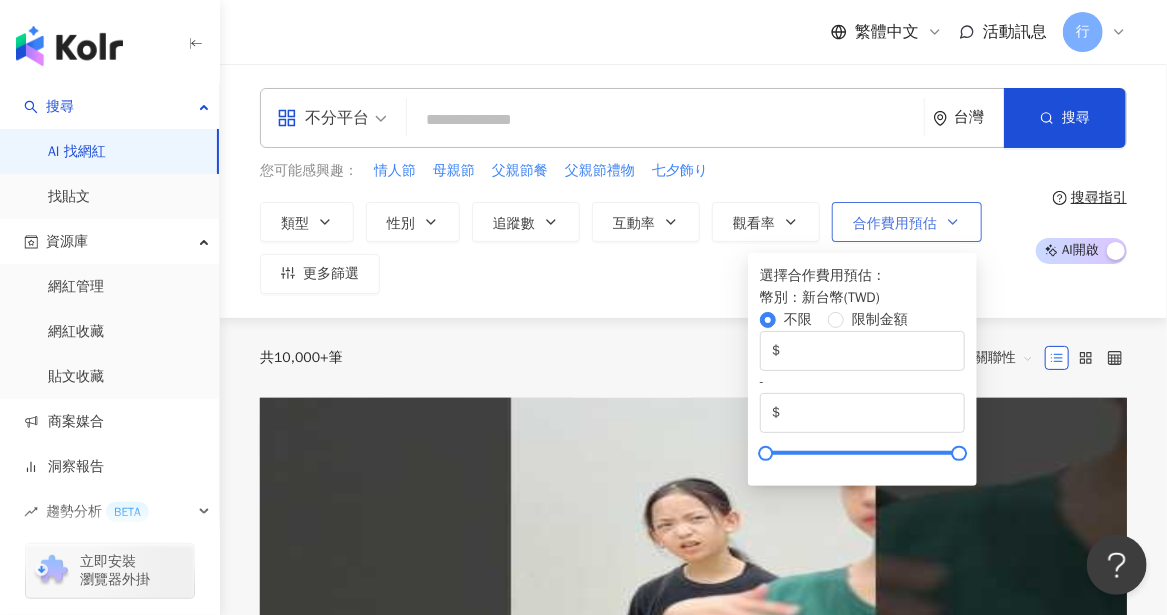 click 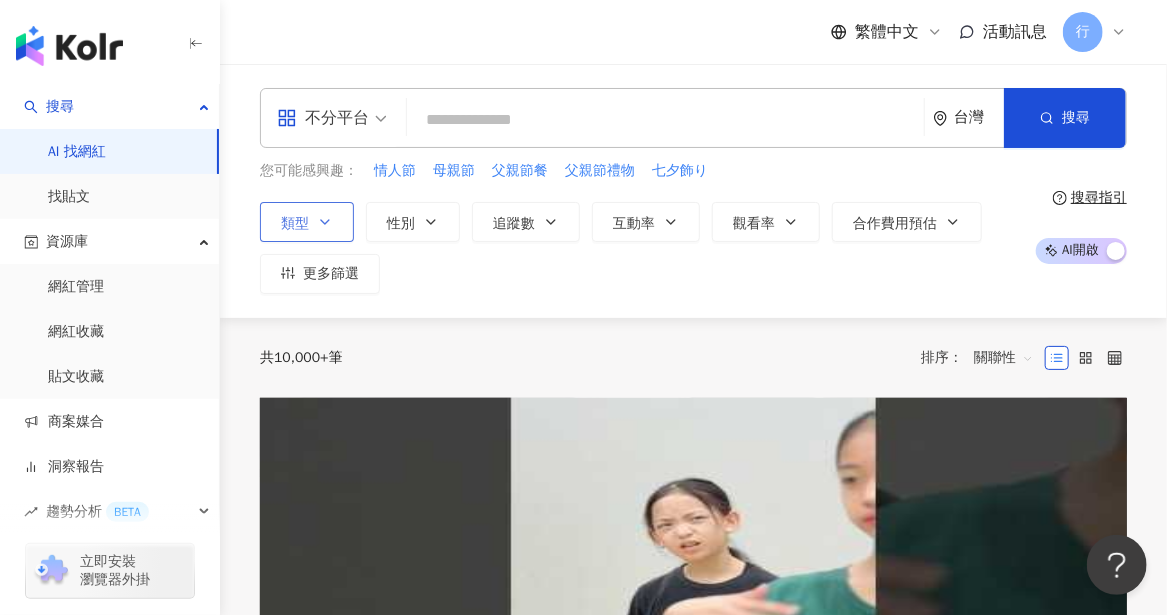 click on "類型" at bounding box center (307, 222) 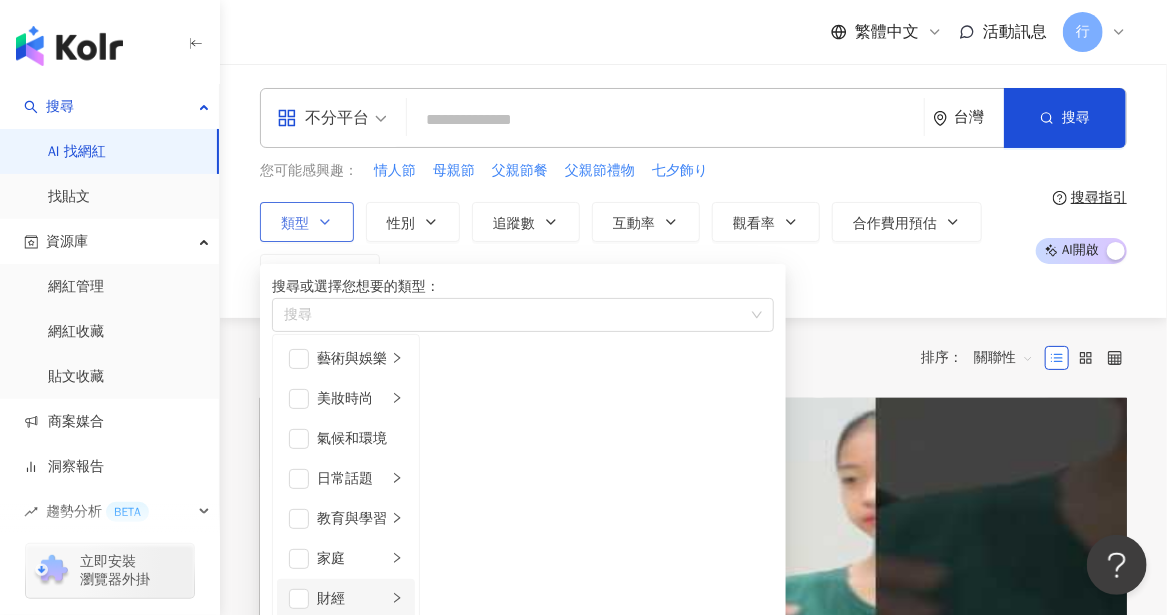 scroll, scrollTop: 100, scrollLeft: 0, axis: vertical 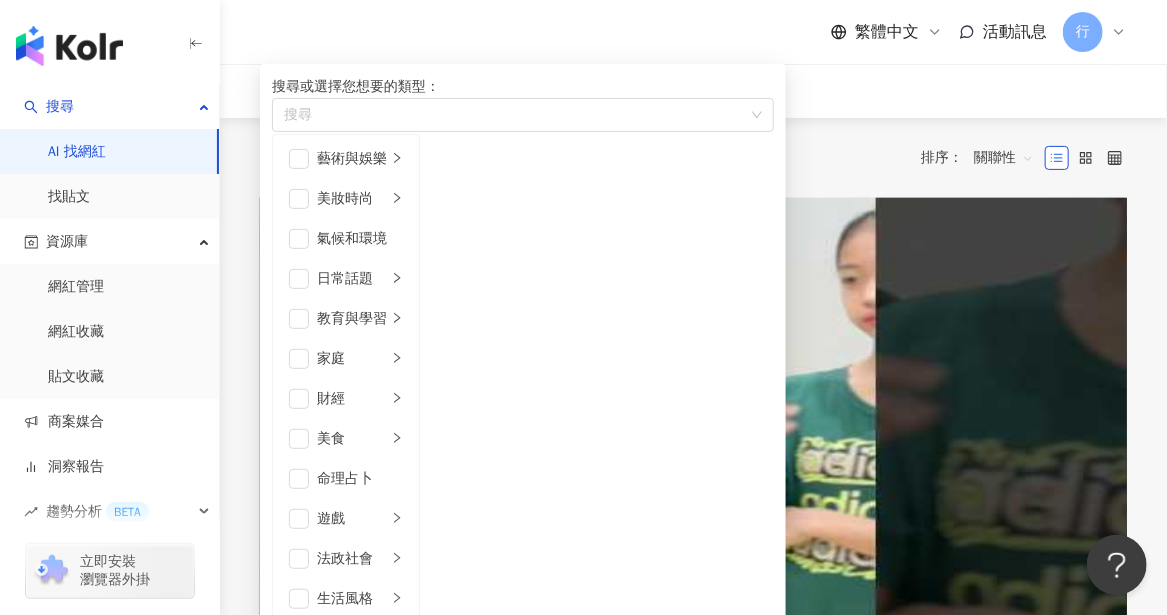 click on "促購導購" at bounding box center [360, 879] 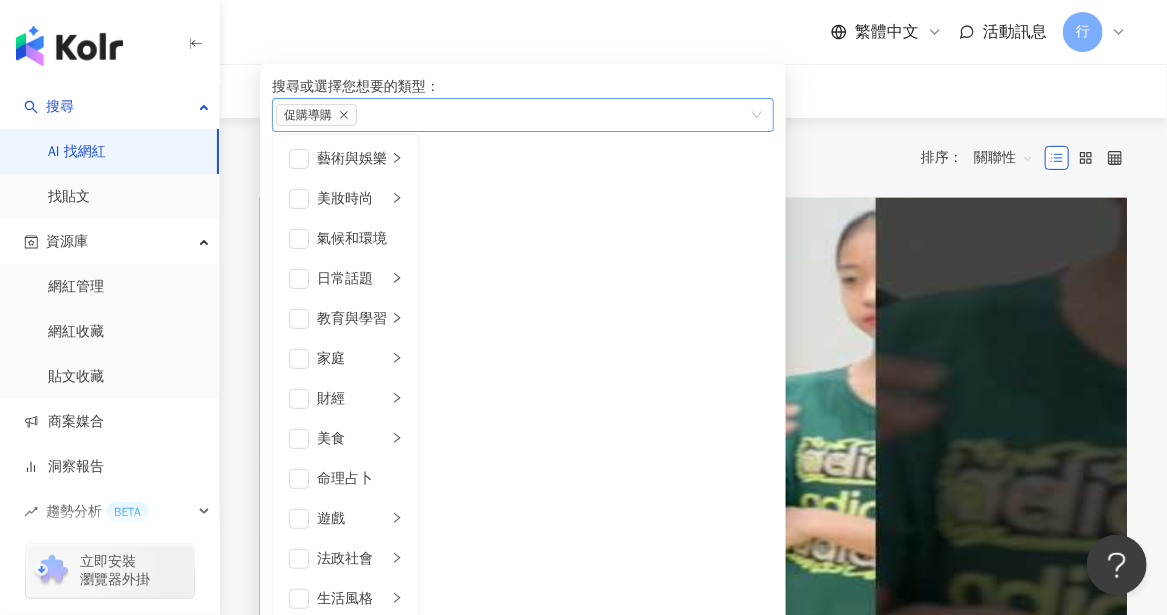 click on "促購導購" at bounding box center (512, 115) 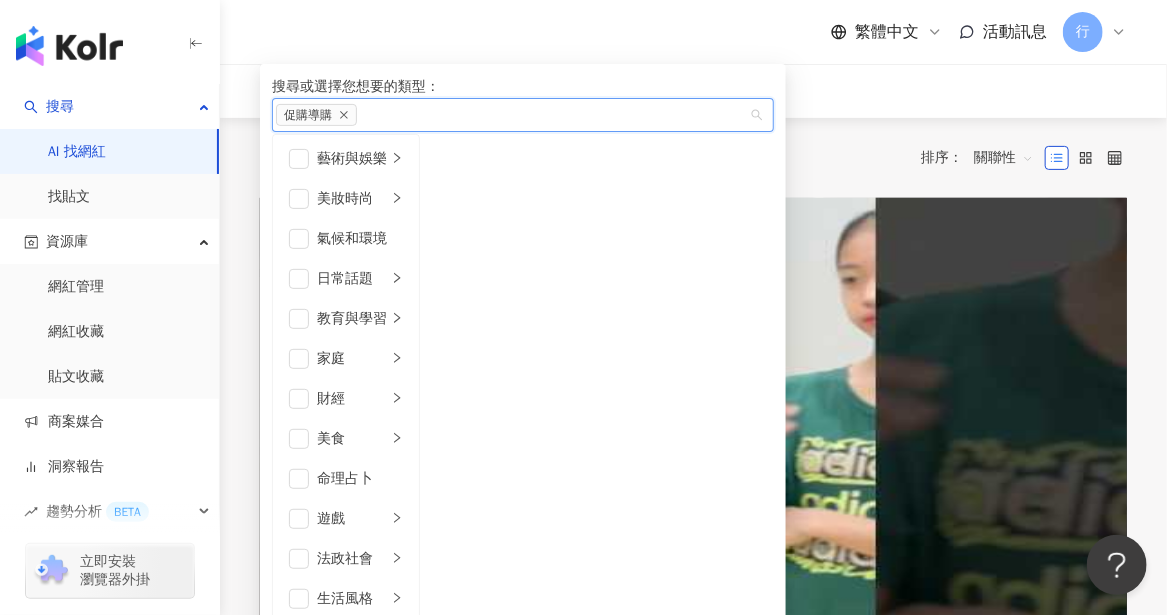 click on "促購導購" at bounding box center [523, 115] 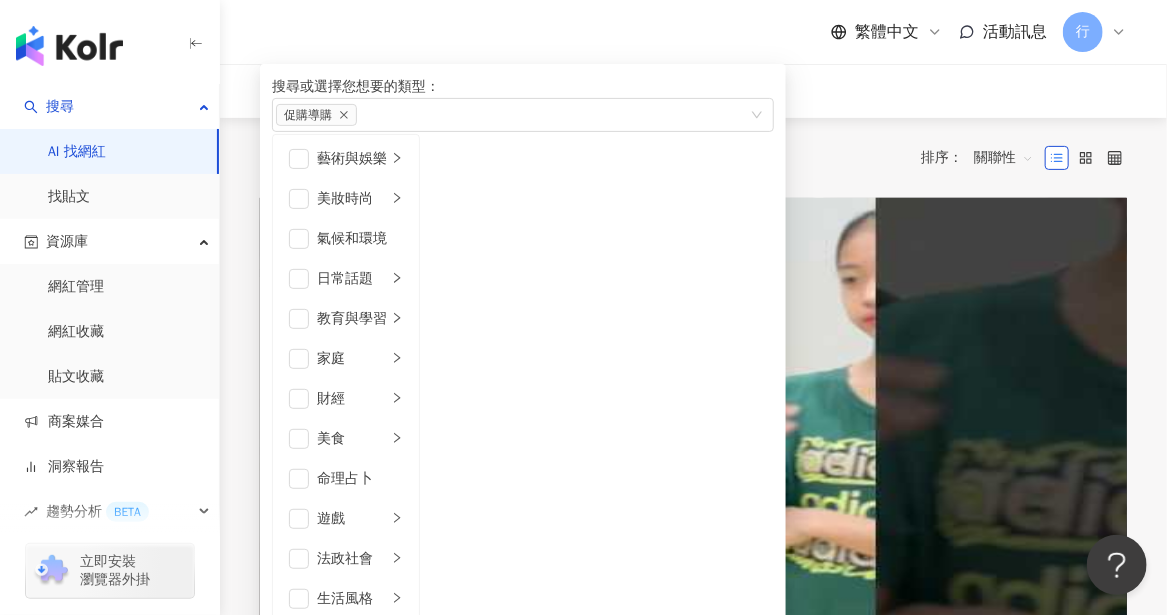scroll, scrollTop: 412, scrollLeft: 0, axis: vertical 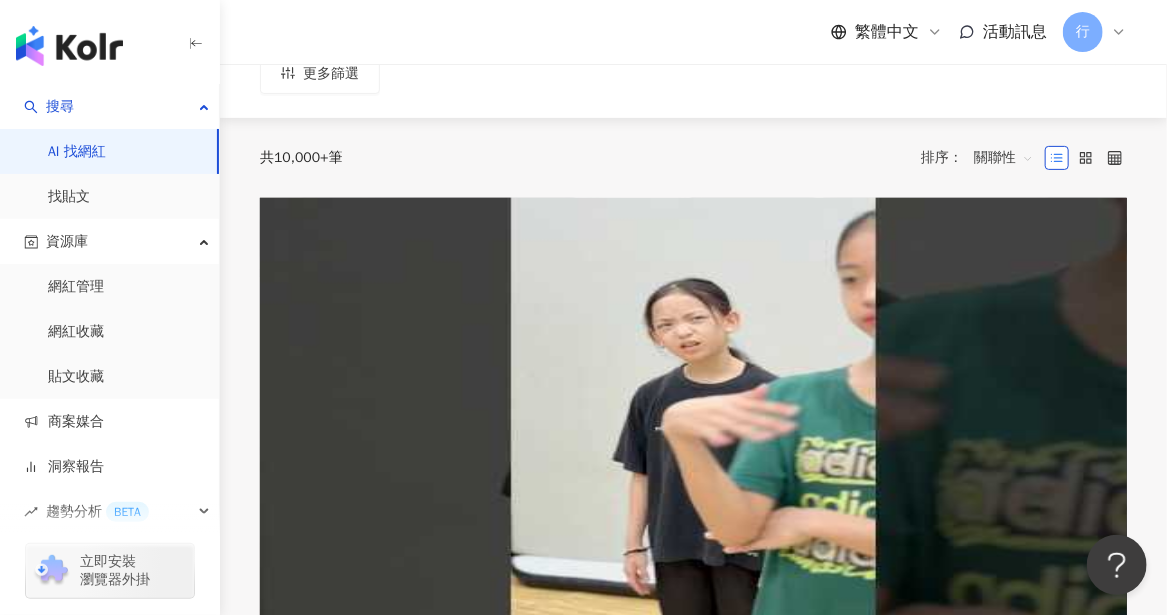 click on "共  10,000+  筆 排序： 關聯性" at bounding box center [693, 158] 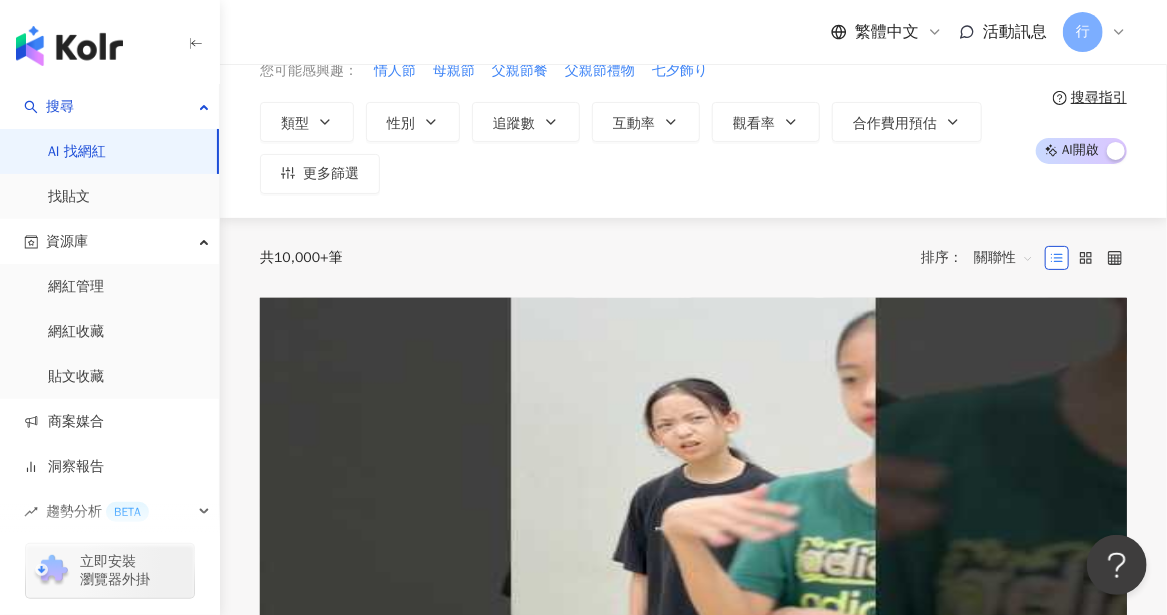 scroll, scrollTop: 0, scrollLeft: 0, axis: both 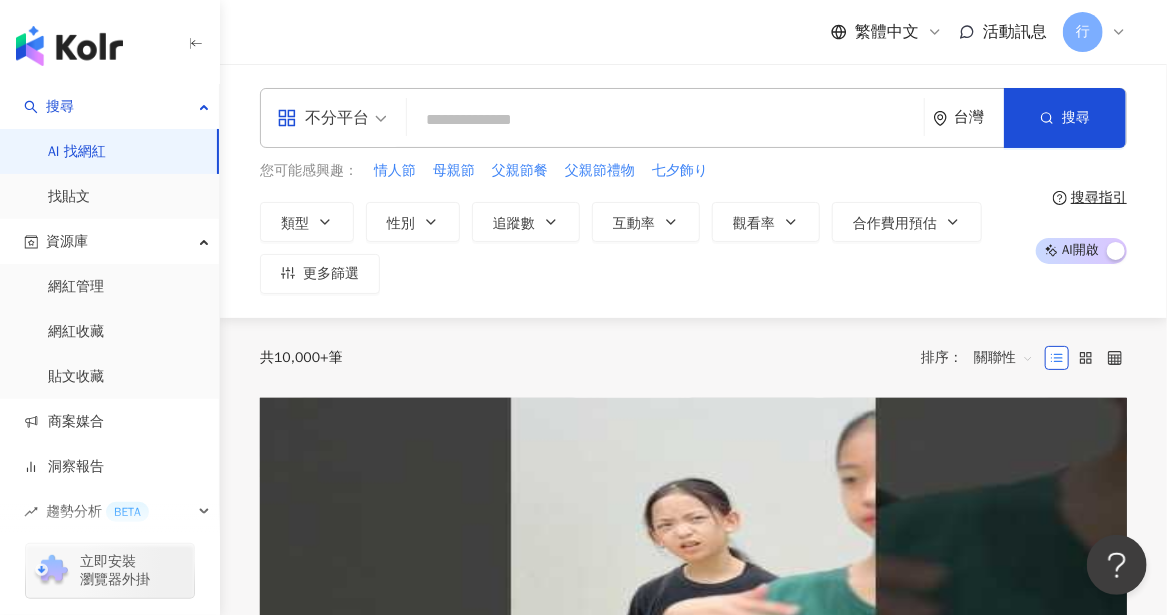 click on "不分平台" at bounding box center (332, 118) 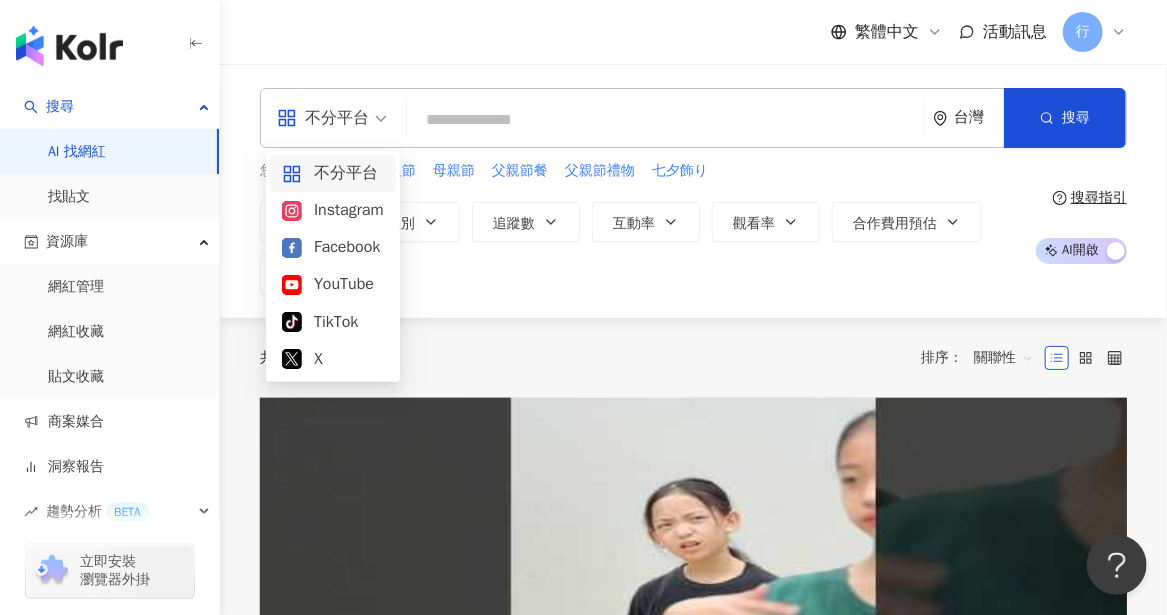 click on "不分平台" at bounding box center [332, 118] 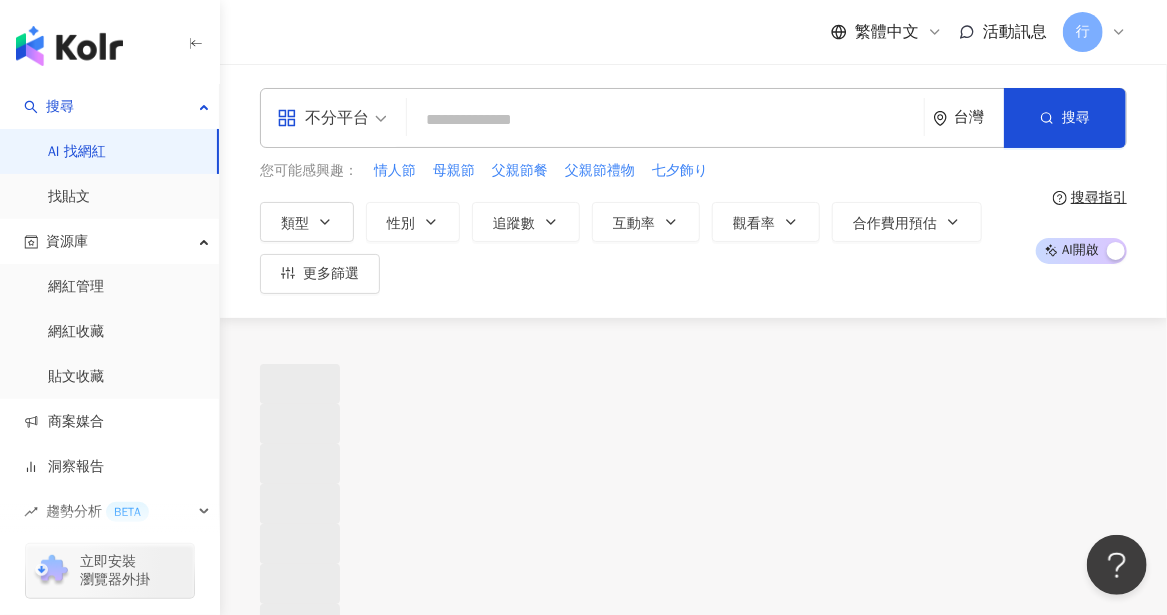 click on "類型 性別 追蹤數 互動率 觀看率 合作費用預估  更多篩選 選擇合作費用預估  ： 幣別 ： 新台幣 ( TWD ) 不限 限制金額 $ *  -  $ *******" at bounding box center [640, 248] 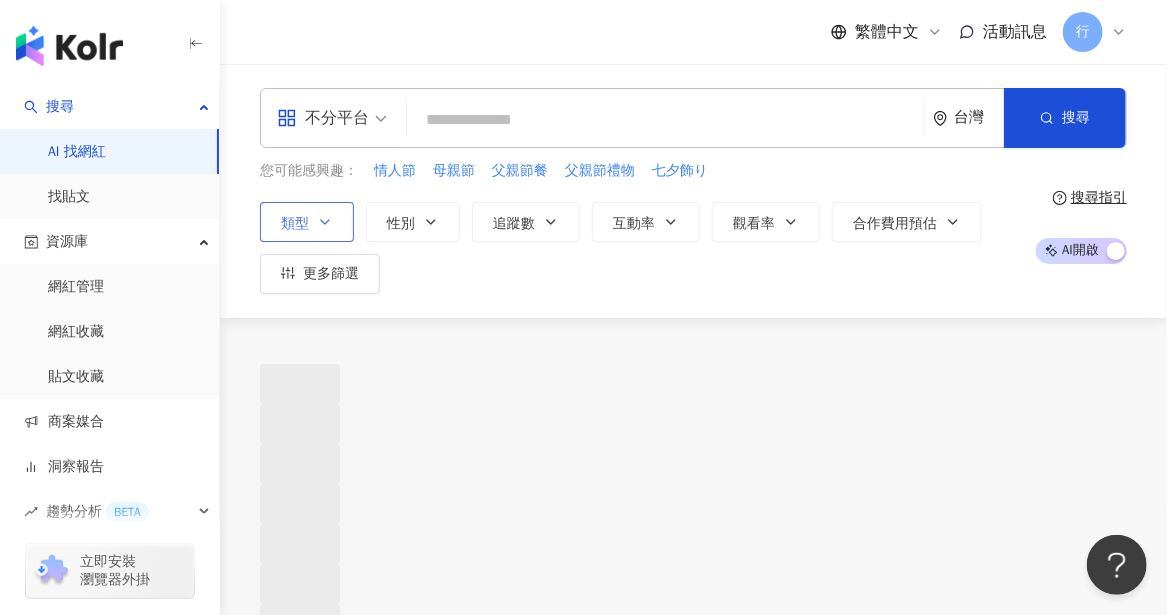 click on "類型" at bounding box center [307, 222] 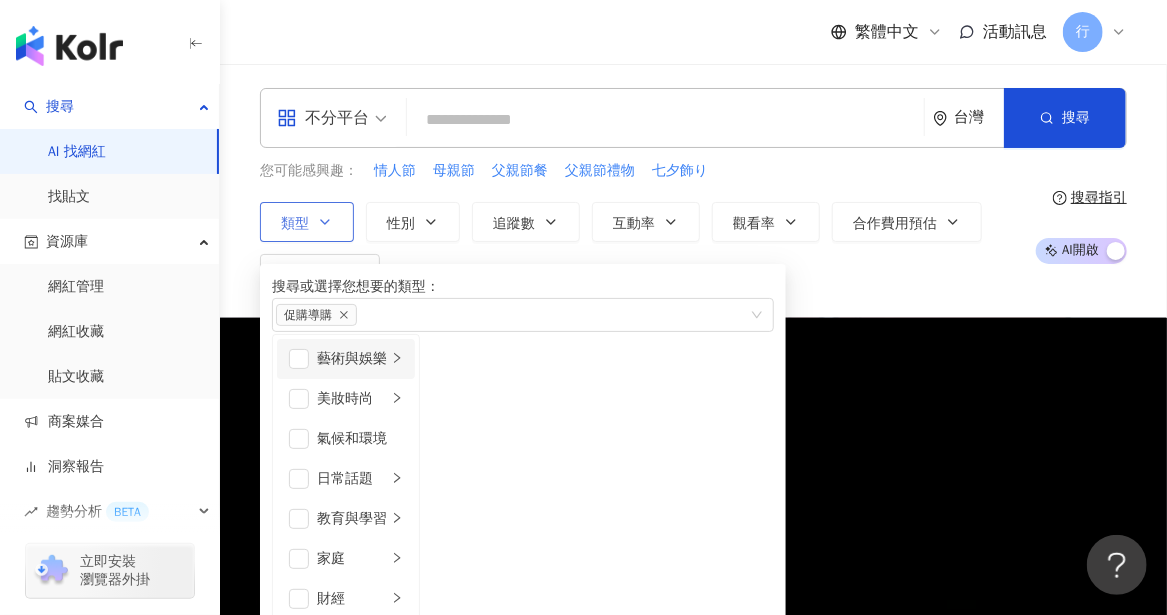 scroll, scrollTop: 200, scrollLeft: 0, axis: vertical 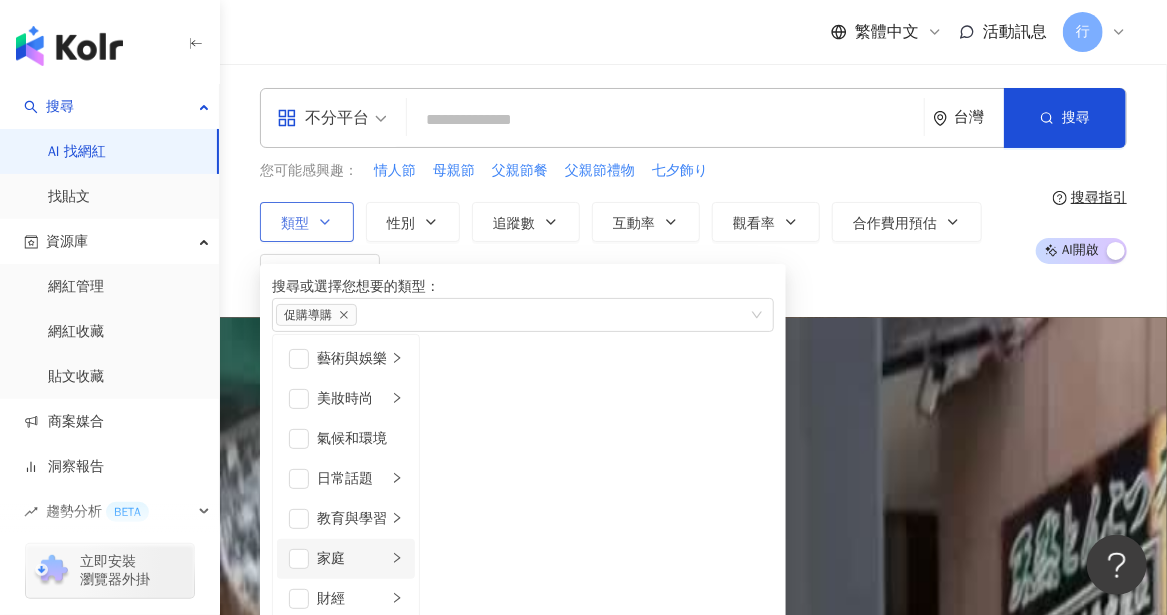 click on "家庭" at bounding box center [352, 559] 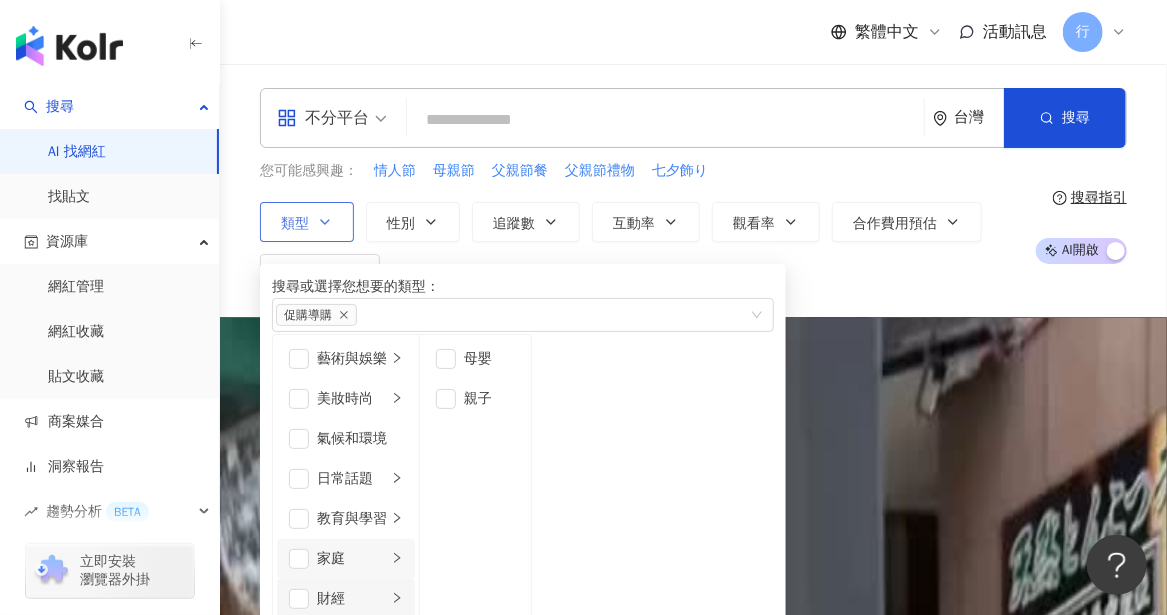 scroll, scrollTop: 600, scrollLeft: 0, axis: vertical 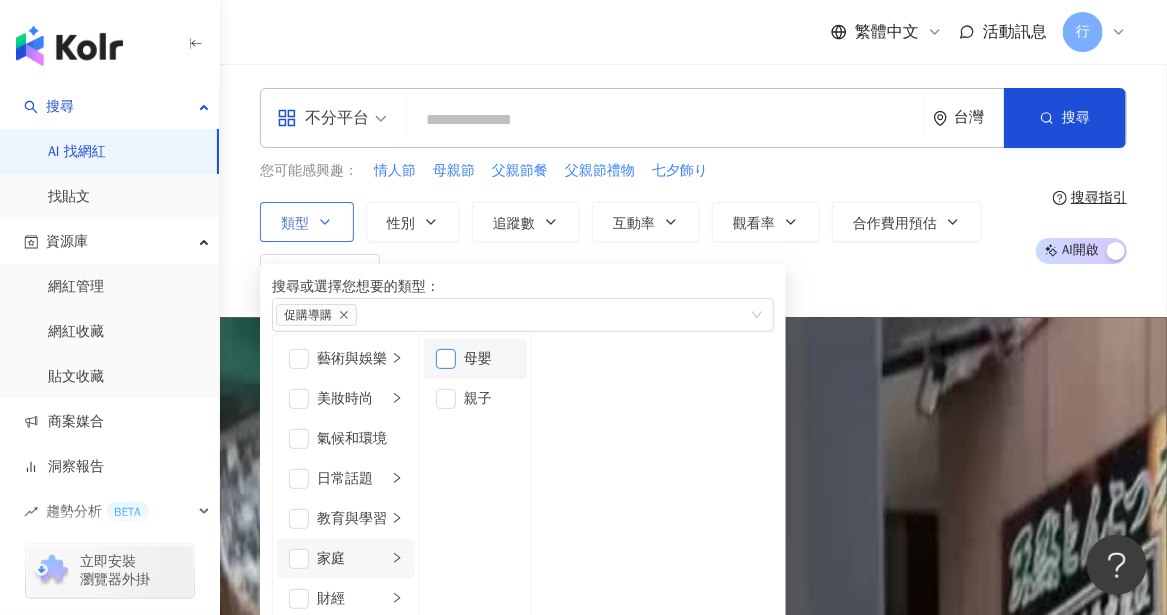 click at bounding box center (446, 359) 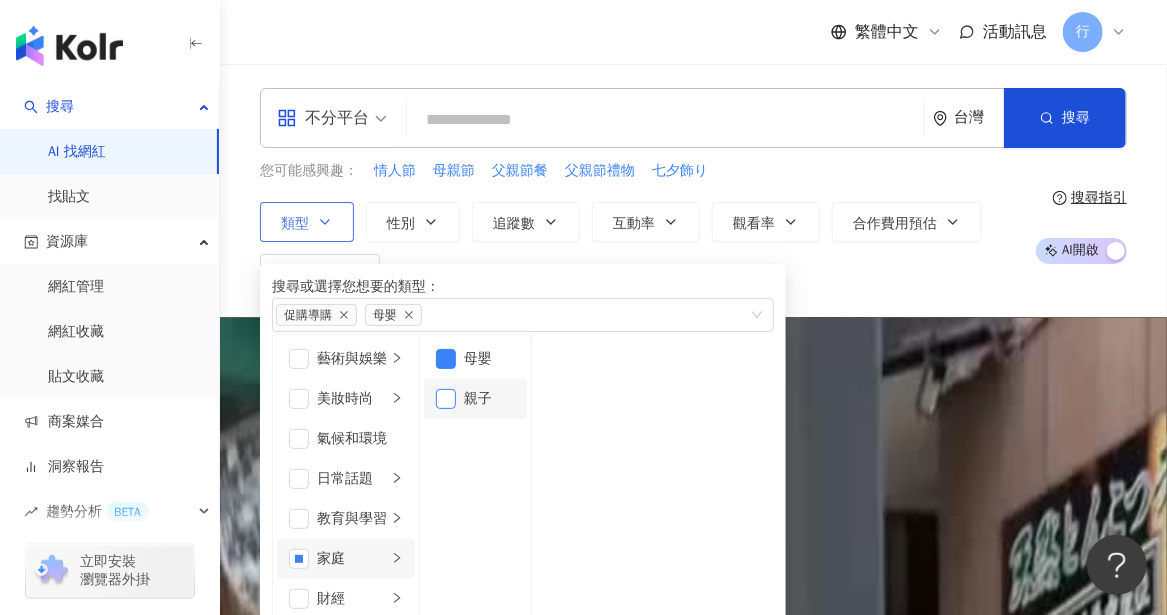 click at bounding box center (446, 399) 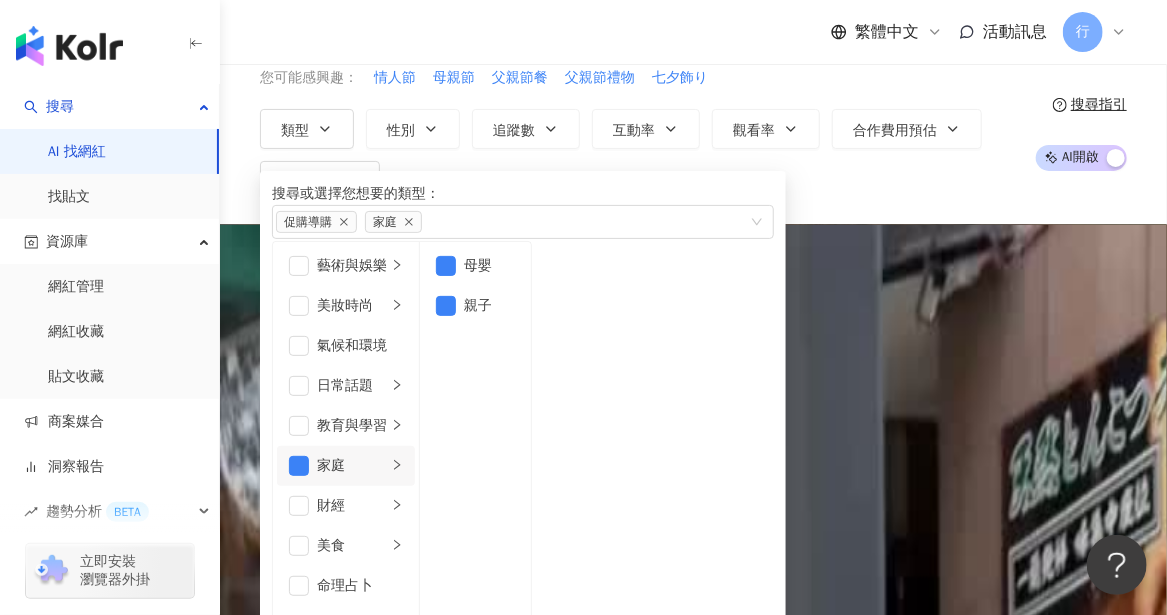 scroll, scrollTop: 0, scrollLeft: 0, axis: both 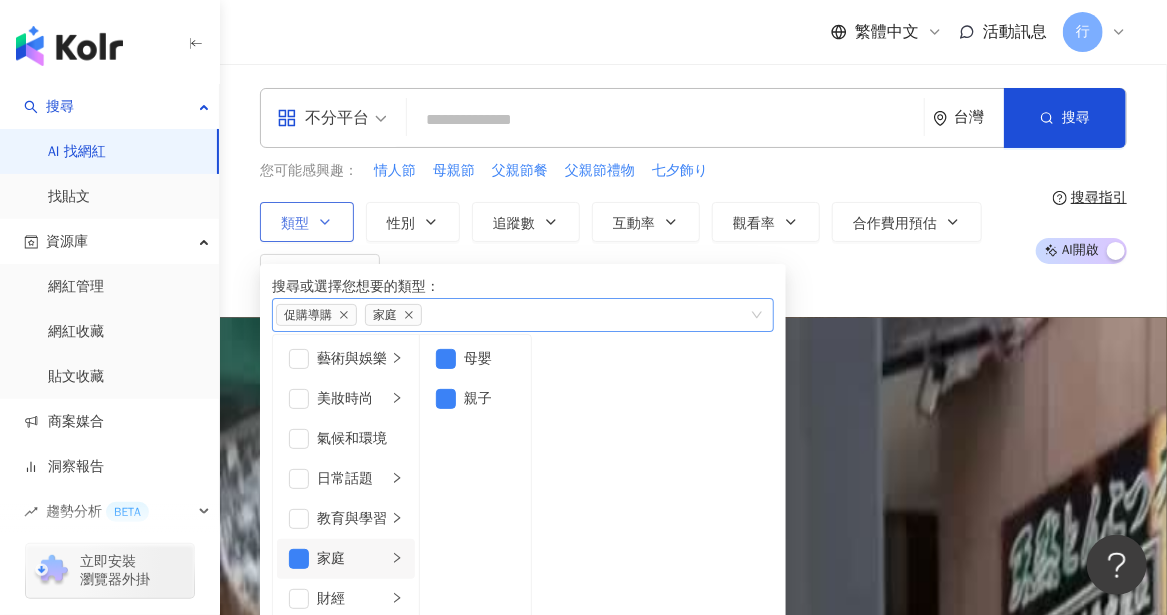 click on "促購導購 家庭" at bounding box center [512, 315] 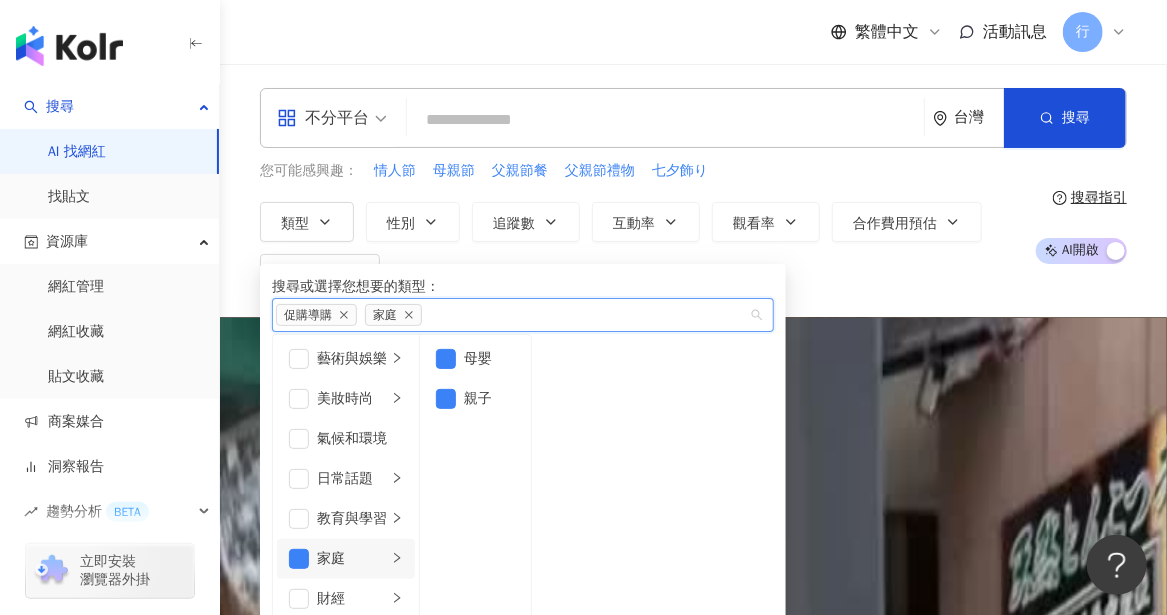 click on "類型 搜尋或選擇您想要的類型： 促購導購 家庭   藝術與娛樂 美妝時尚 氣候和環境 日常話題 教育與學習 家庭 財經 美食 命理占卜 遊戲 法政社會 生活風格 影視娛樂 醫療與健康 寵物 攝影 感情 宗教 促購導購 運動 科技 交通工具 旅遊 成人 母嬰 親子 性別 追蹤數 互動率 觀看率 合作費用預估  更多篩選 選擇合作費用預估  ： 幣別 ： 新台幣 ( TWD ) 不限 限制金額 $ *  -  $ *******" at bounding box center [640, 248] 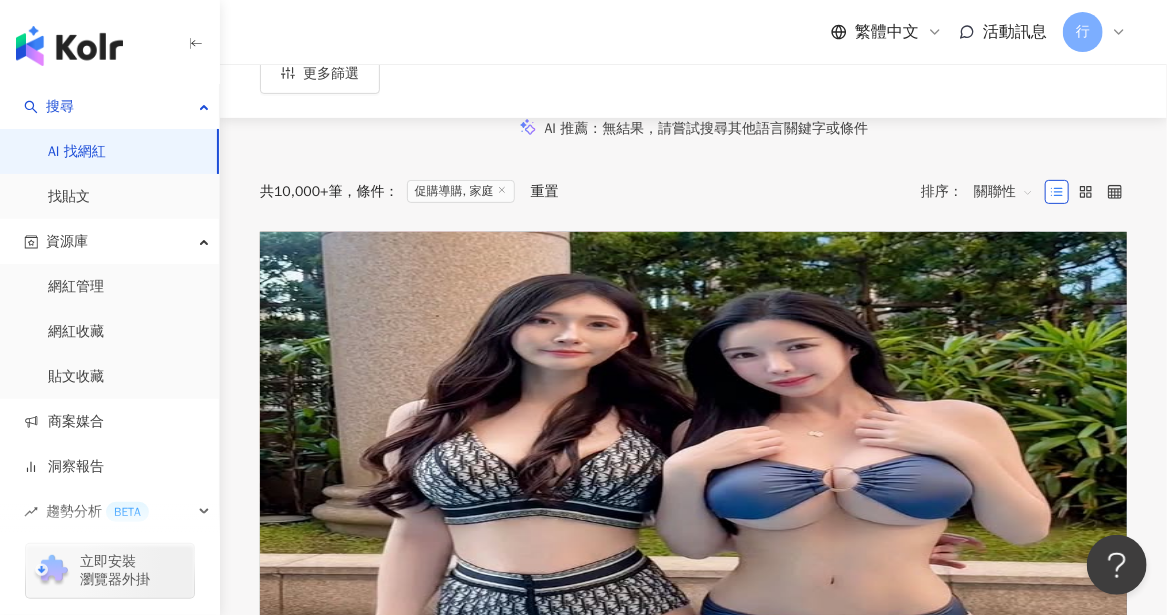 scroll, scrollTop: 0, scrollLeft: 0, axis: both 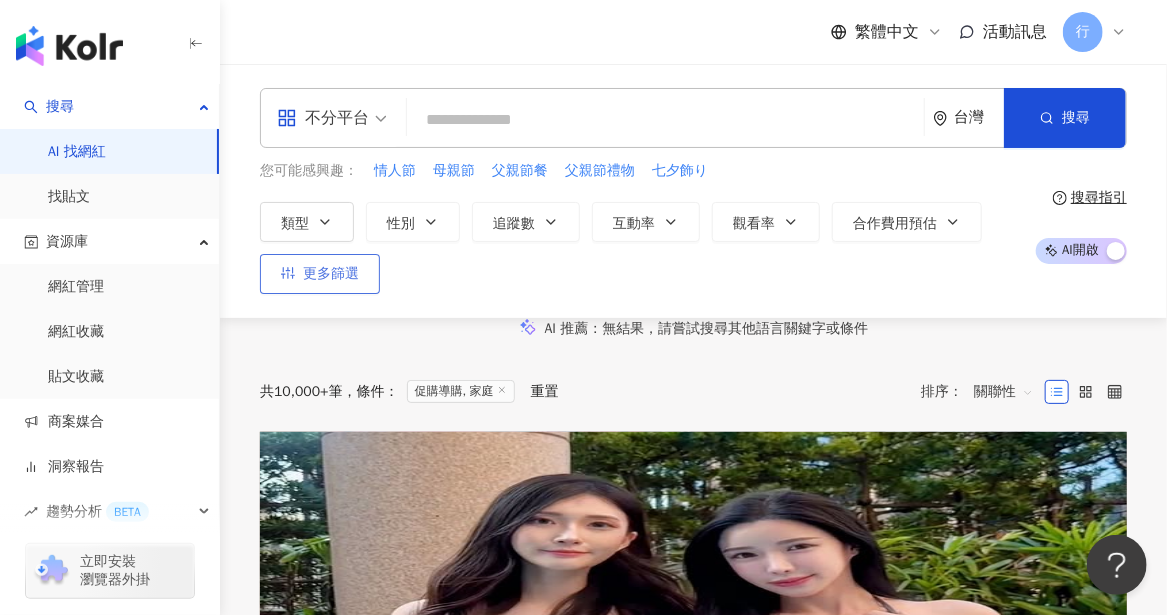click on "更多篩選" at bounding box center (320, 274) 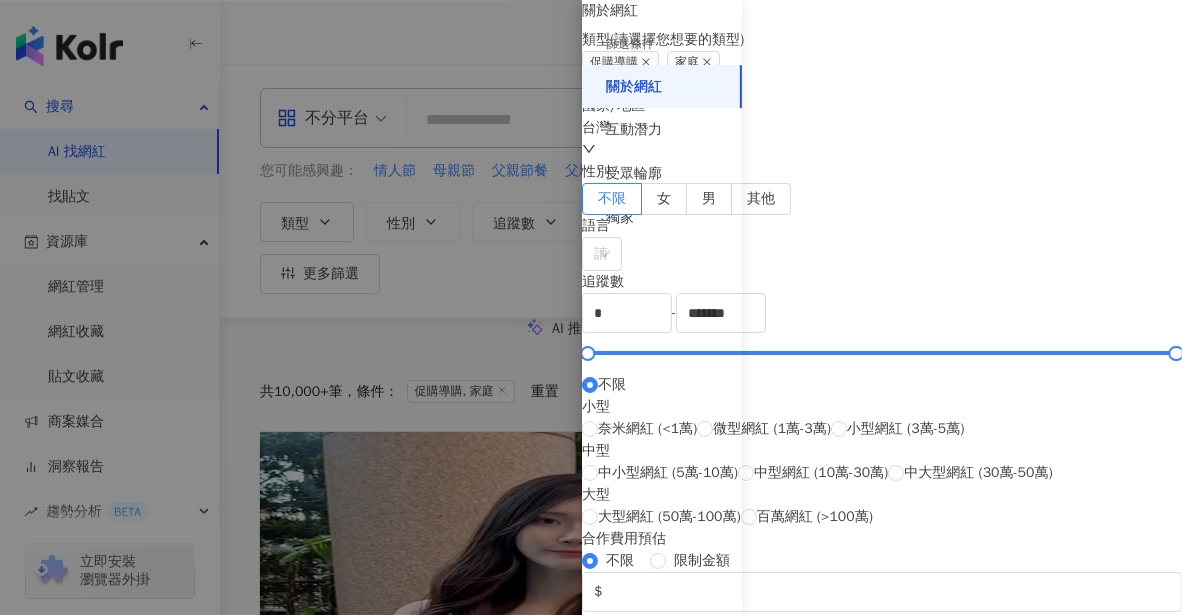 click at bounding box center [591, 307] 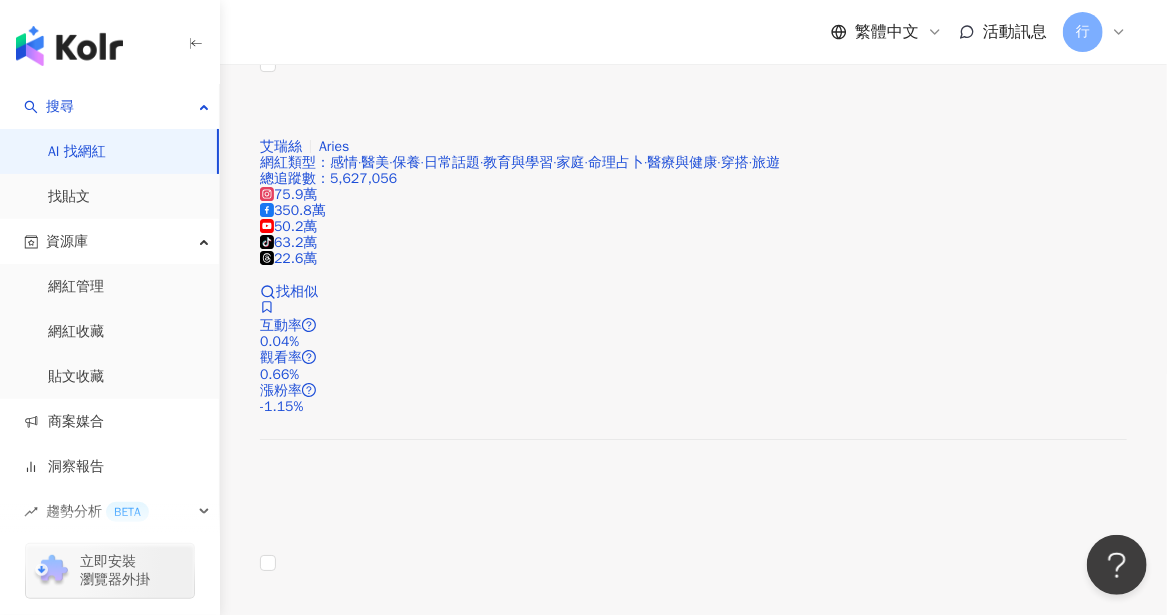 scroll, scrollTop: 2600, scrollLeft: 0, axis: vertical 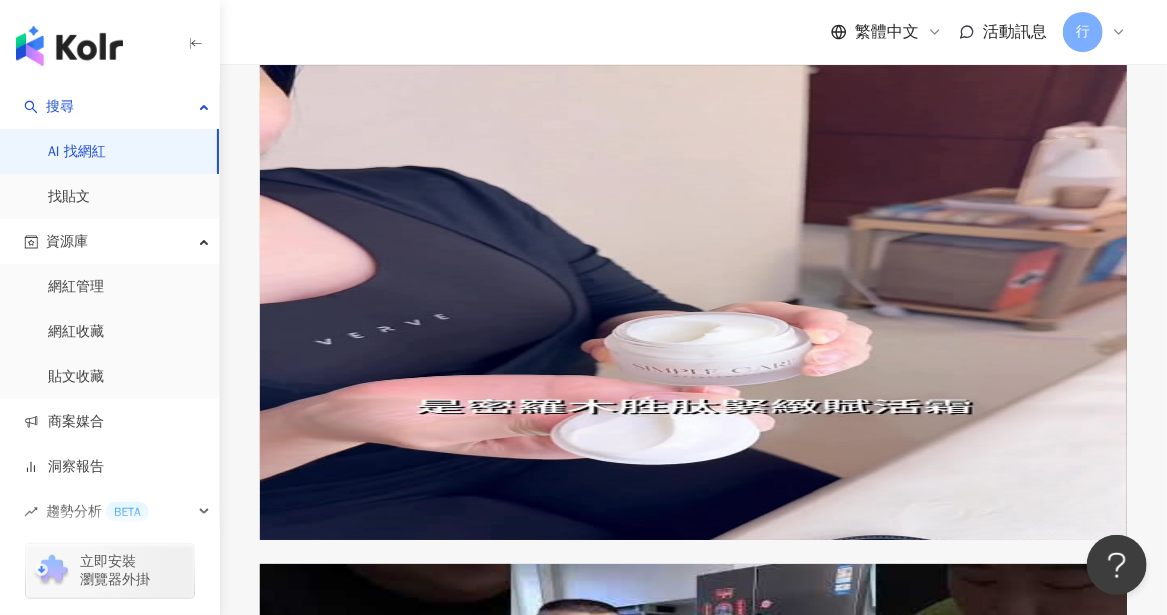 click on "這群人" at bounding box center [281, 1124] 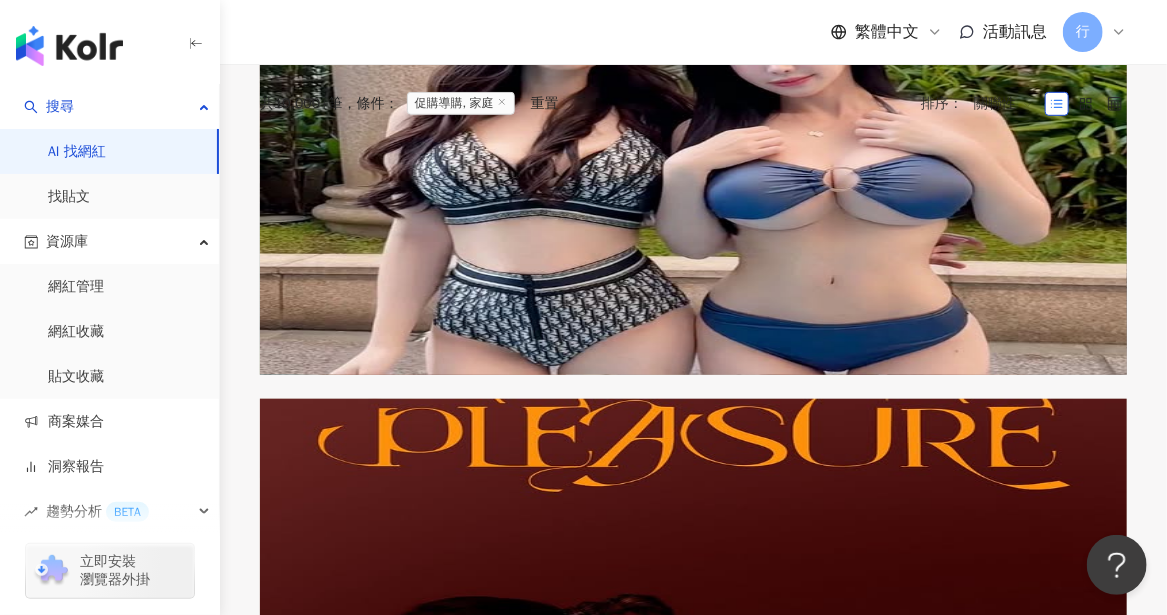 scroll, scrollTop: 0, scrollLeft: 0, axis: both 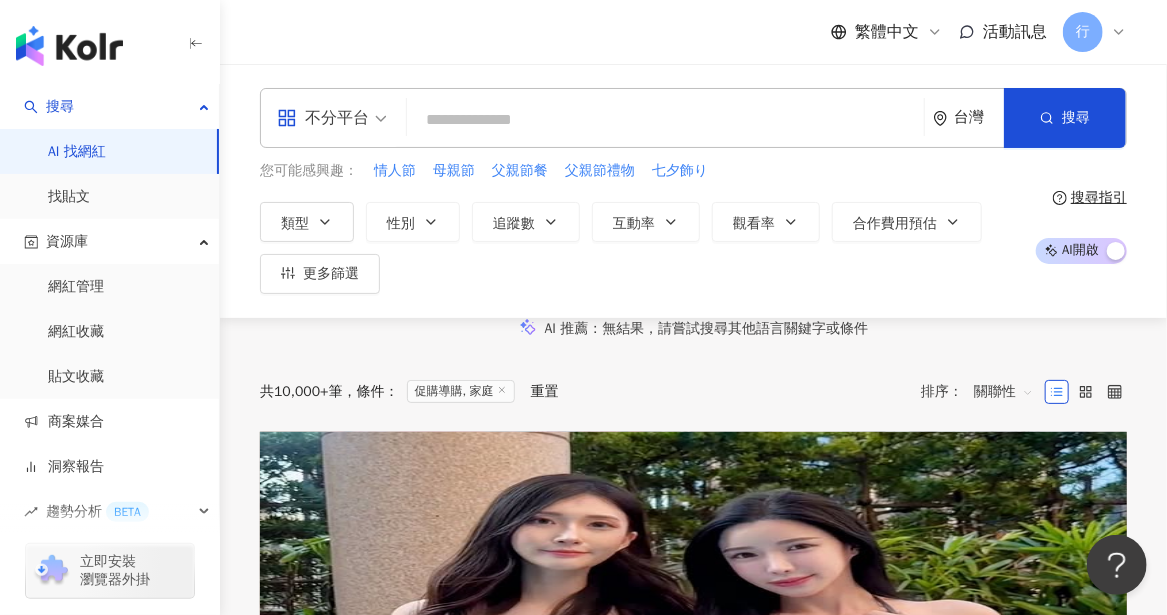 click 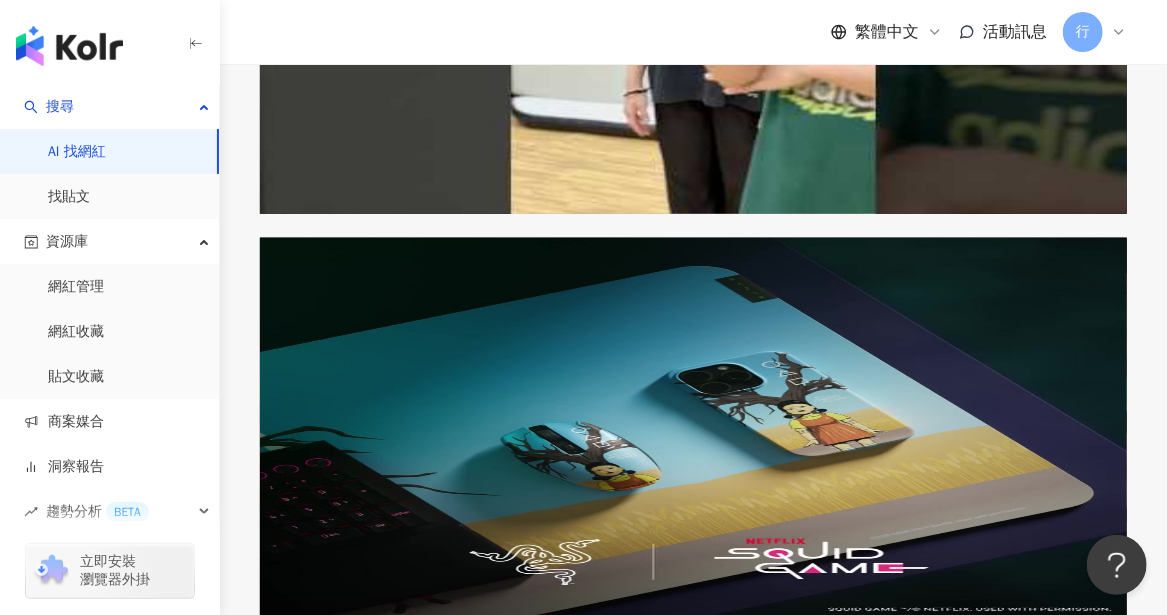 scroll, scrollTop: 800, scrollLeft: 0, axis: vertical 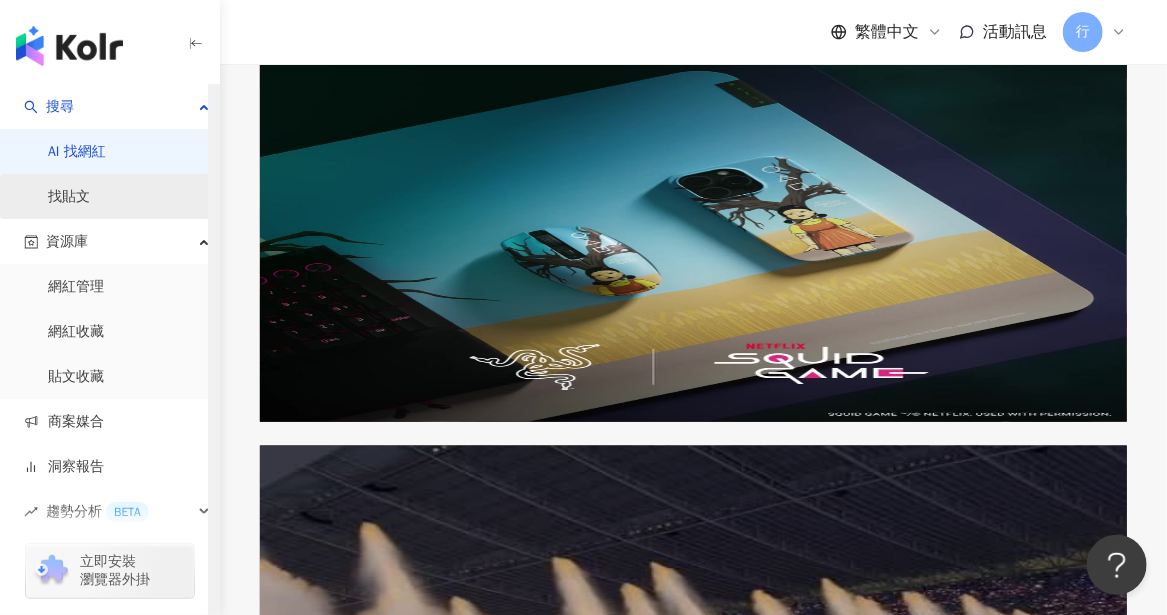 click on "找貼文" at bounding box center [69, 197] 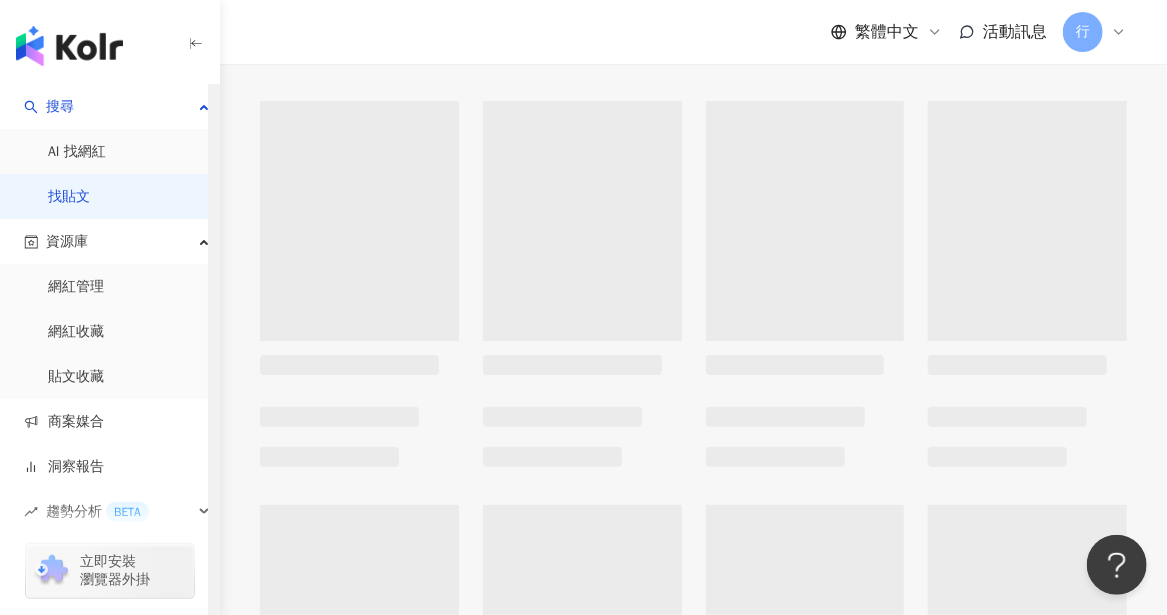 scroll, scrollTop: 0, scrollLeft: 0, axis: both 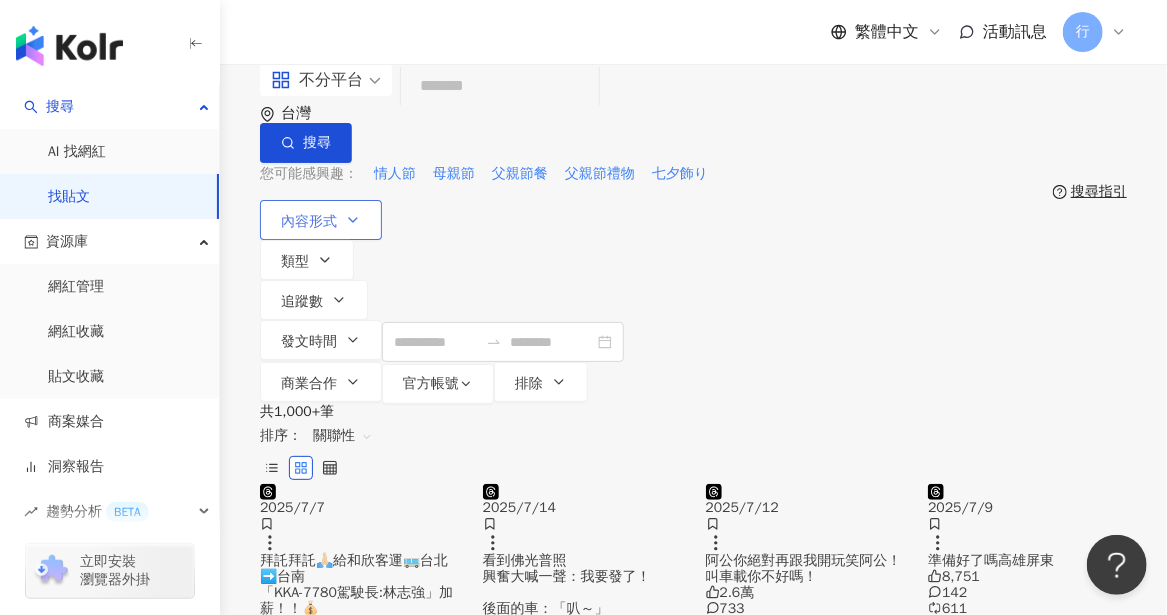 click 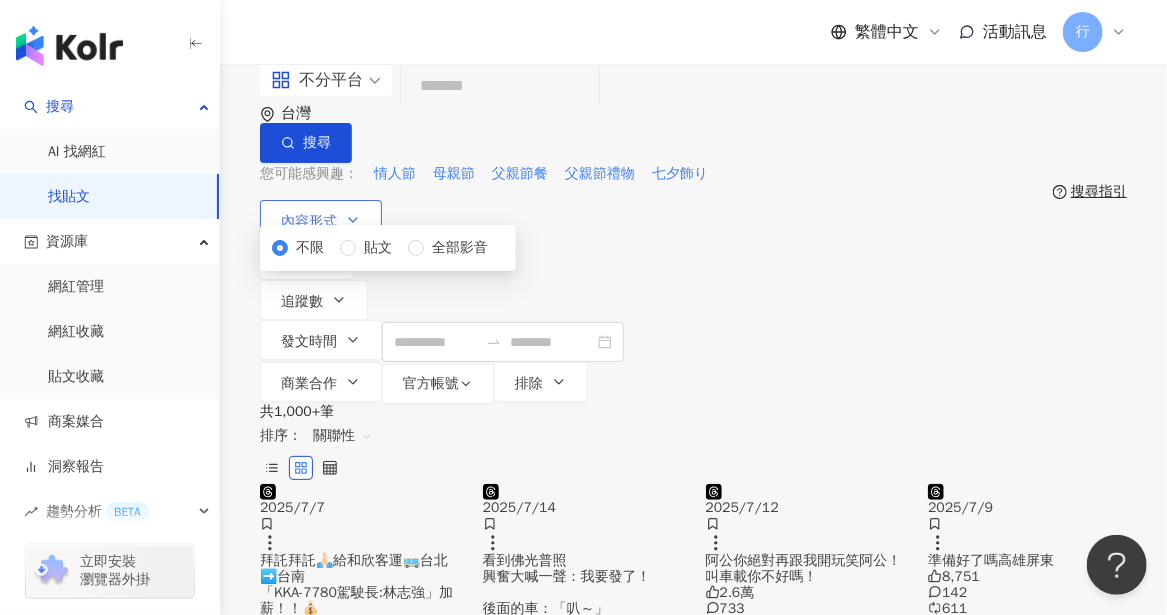 click 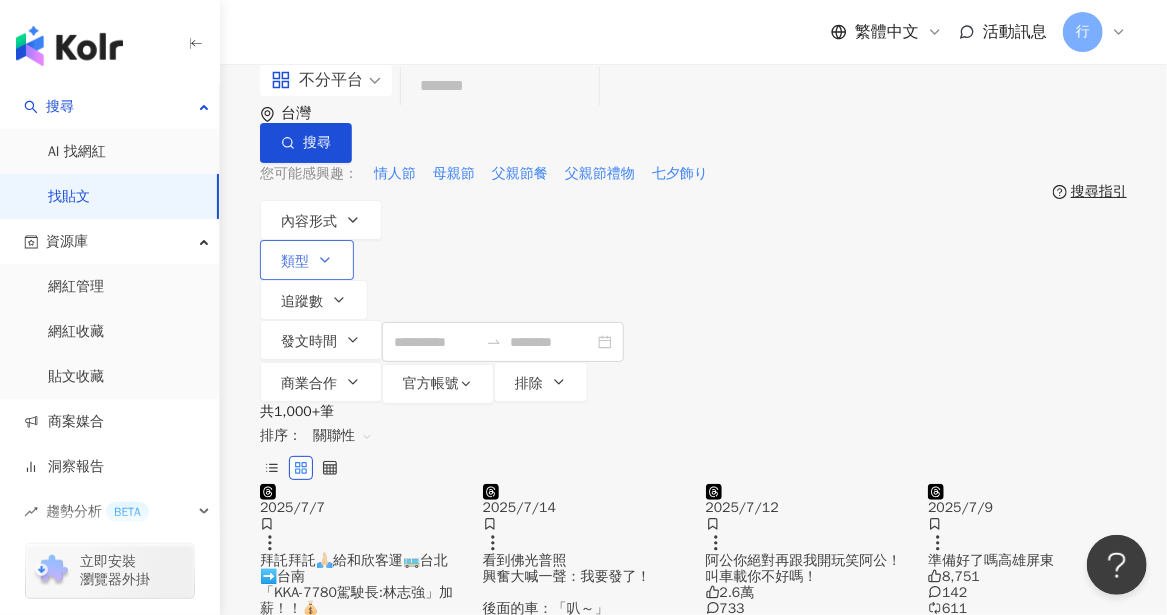 click on "類型" at bounding box center [307, 260] 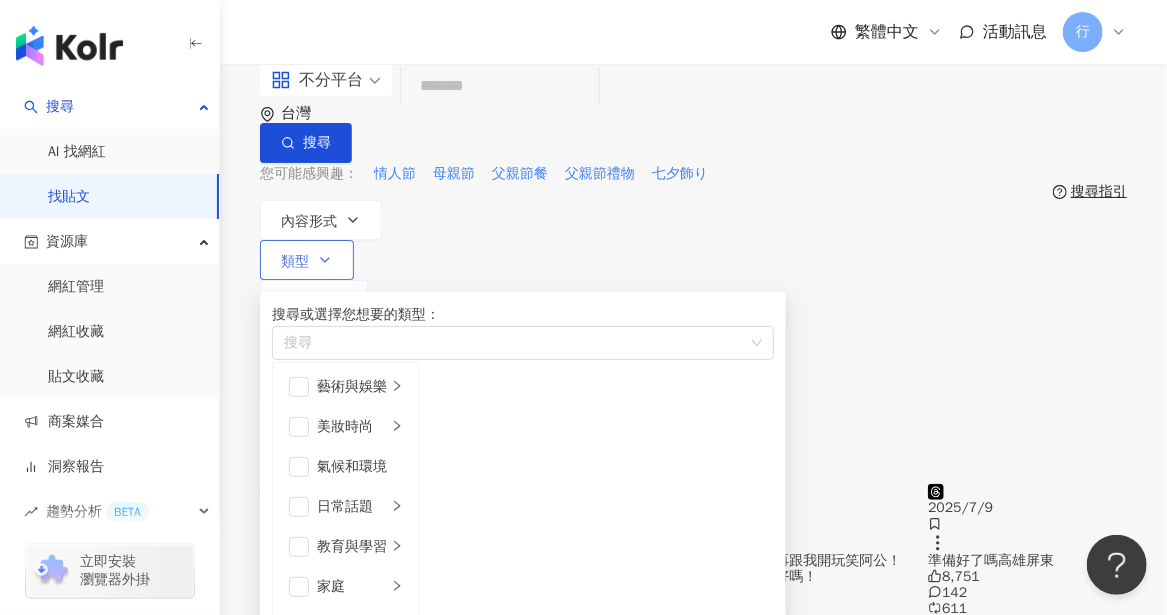 click on "類型 搜尋或選擇您想要的類型：   搜尋 藝術與娛樂 美妝時尚 氣候和環境 日常話題 教育與學習 家庭 財經 美食 命理占卜 遊戲 法政社會 生活風格 影視娛樂 醫療與健康 寵物 攝影 感情 宗教 促購導購 運動 科技 交通工具 旅遊 成人" at bounding box center [307, 260] 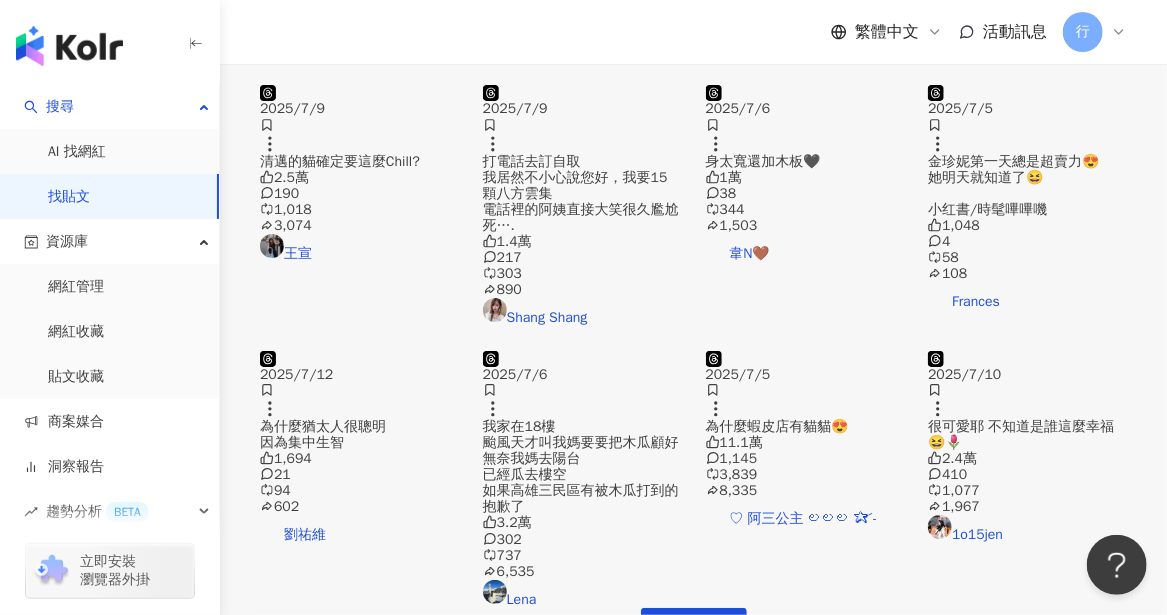 scroll, scrollTop: 1000, scrollLeft: 0, axis: vertical 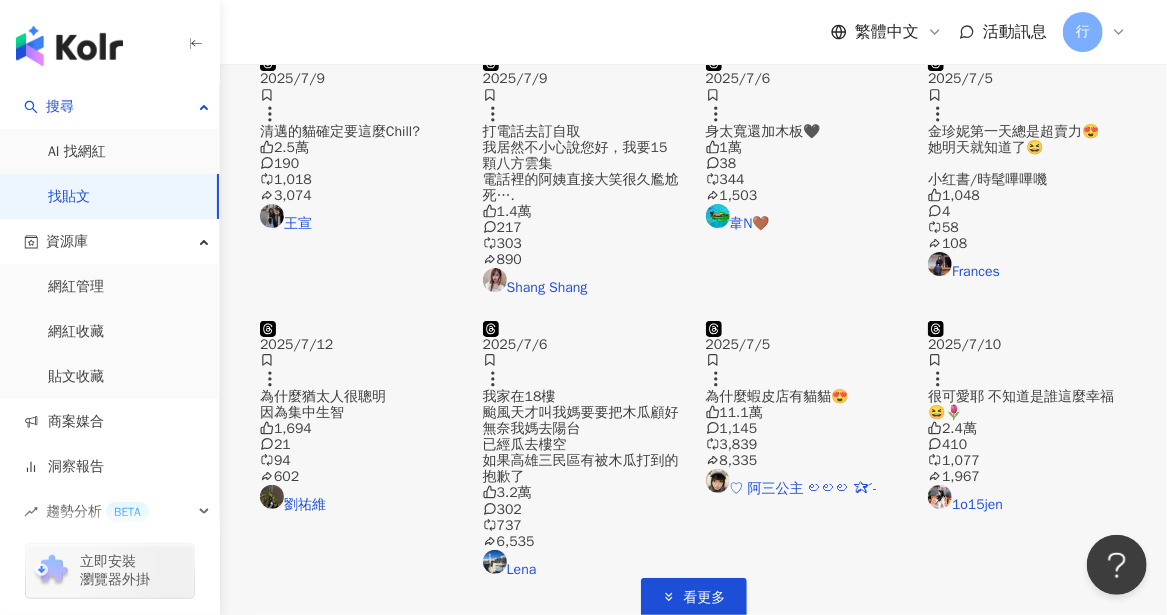 click on "為什麼猶太人很聰明
因為集中生智" at bounding box center [359, 405] 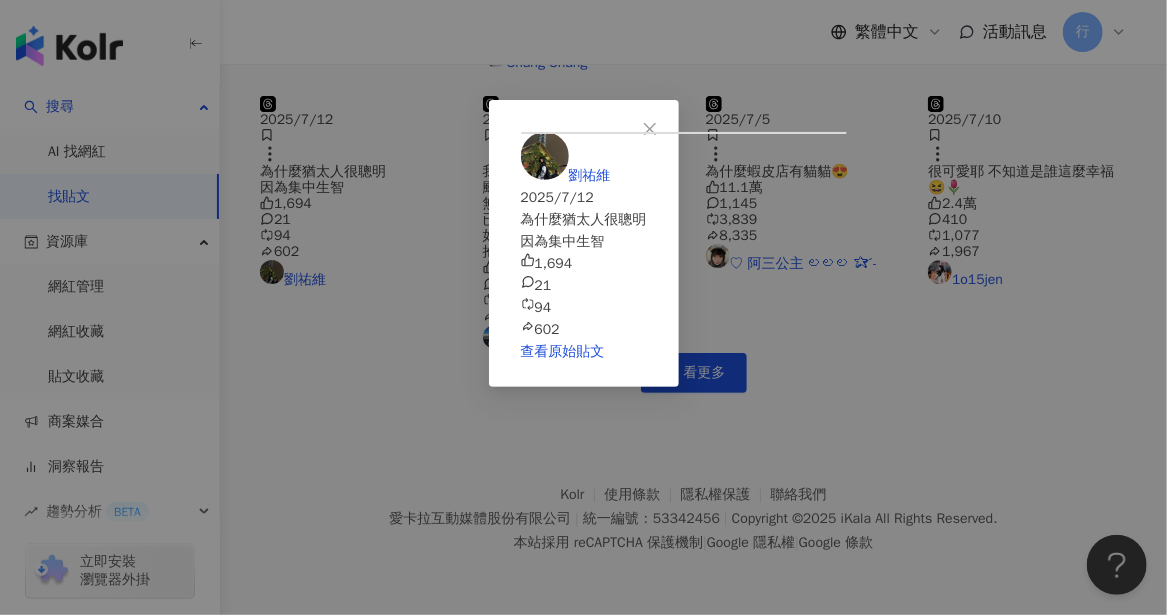 scroll, scrollTop: 1246, scrollLeft: 0, axis: vertical 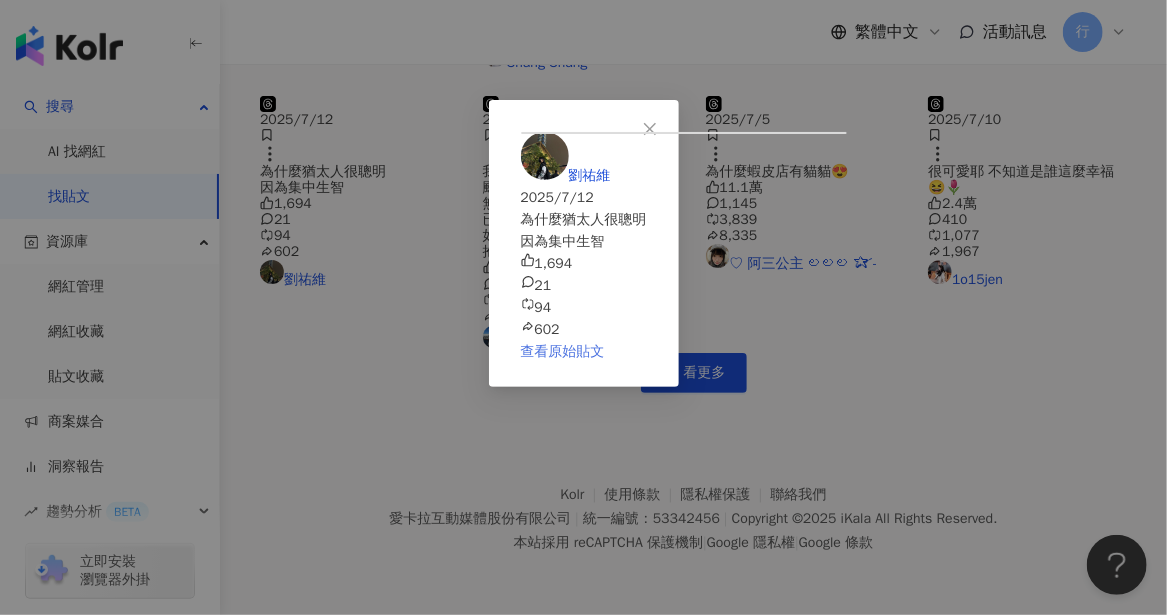 click on "查看原始貼文" at bounding box center [563, 351] 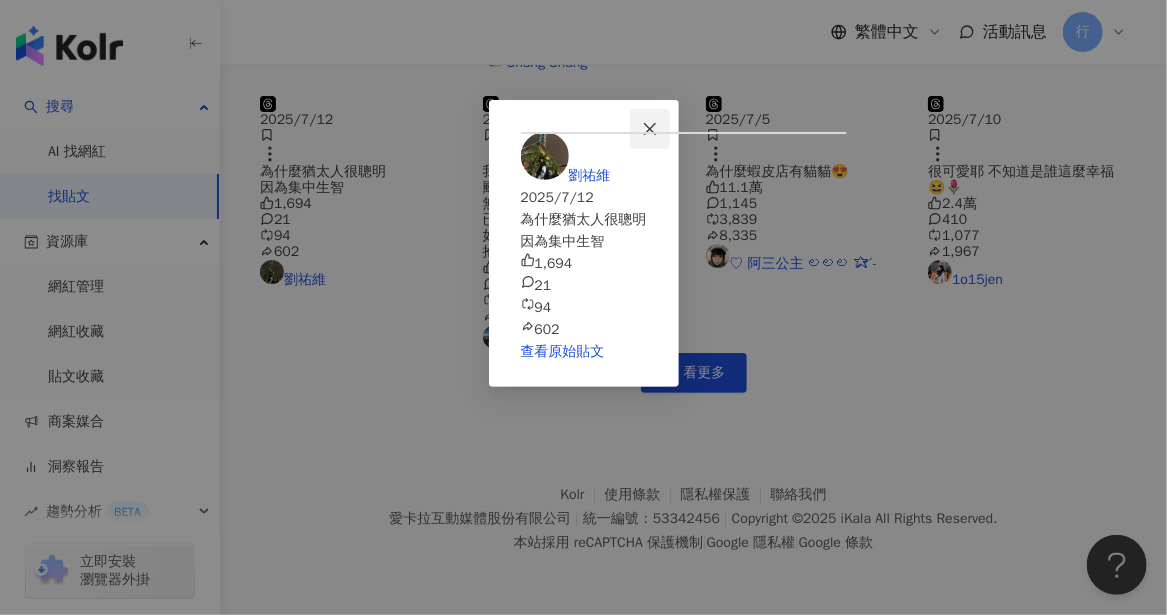 click 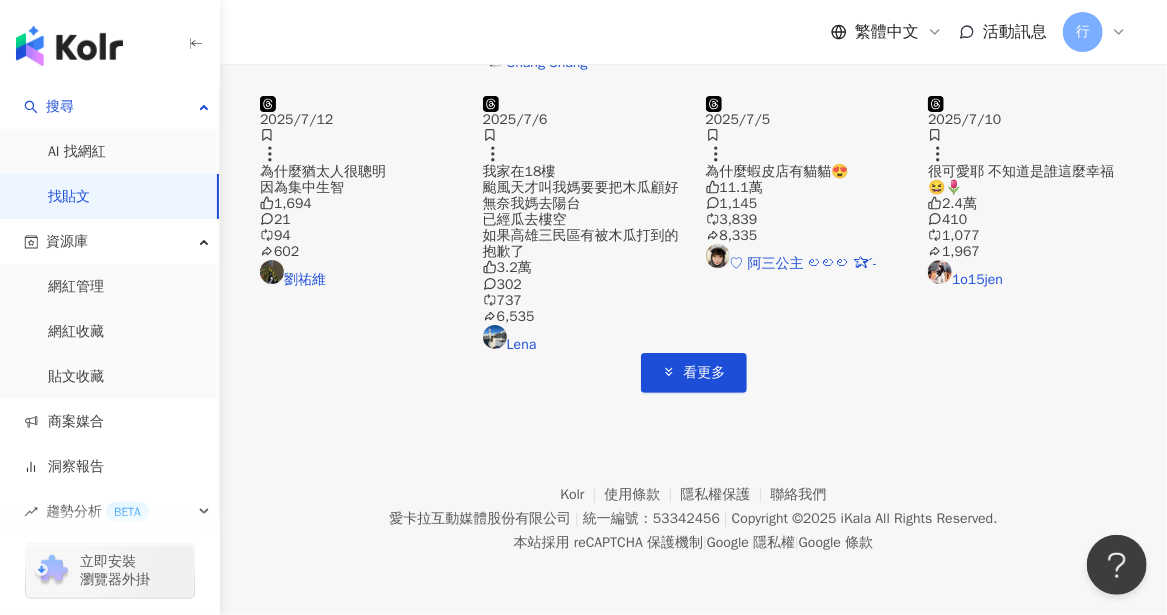 click on "Kolr 使用條款 隱私權保護 聯絡我們 愛卡拉互動媒體股份有限公司  |  統一編號：53342456  |  Copyright ©  2025   iKala   All Rights Reserved. 本站採用 reCAPTCHA 保護機制  |  Google 隱私權  |  Google 條款" at bounding box center [693, 504] 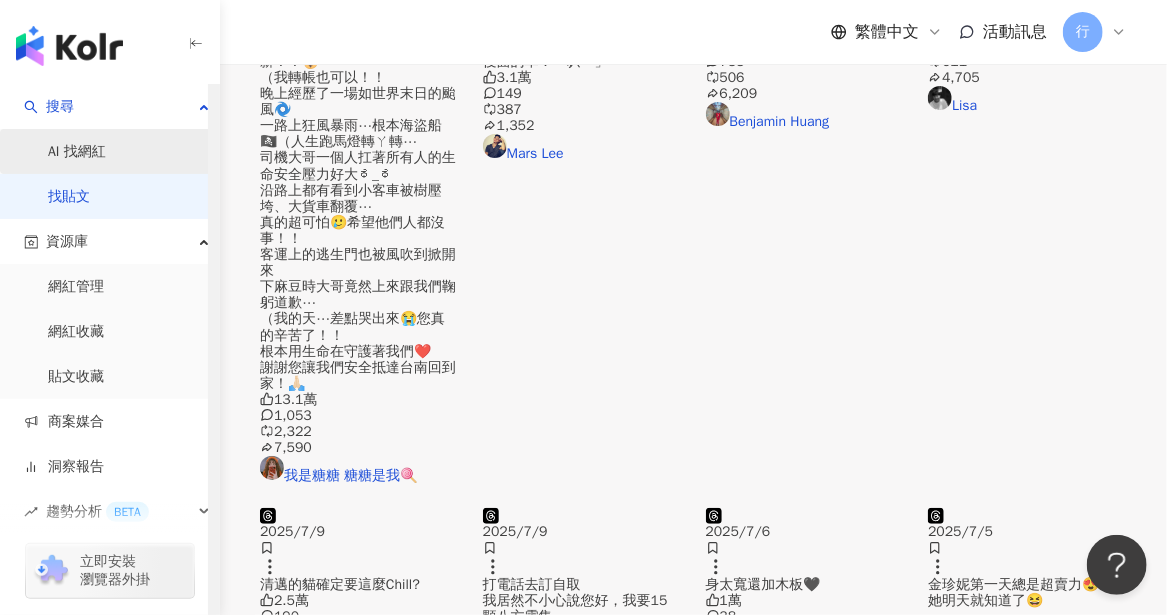 scroll, scrollTop: 0, scrollLeft: 0, axis: both 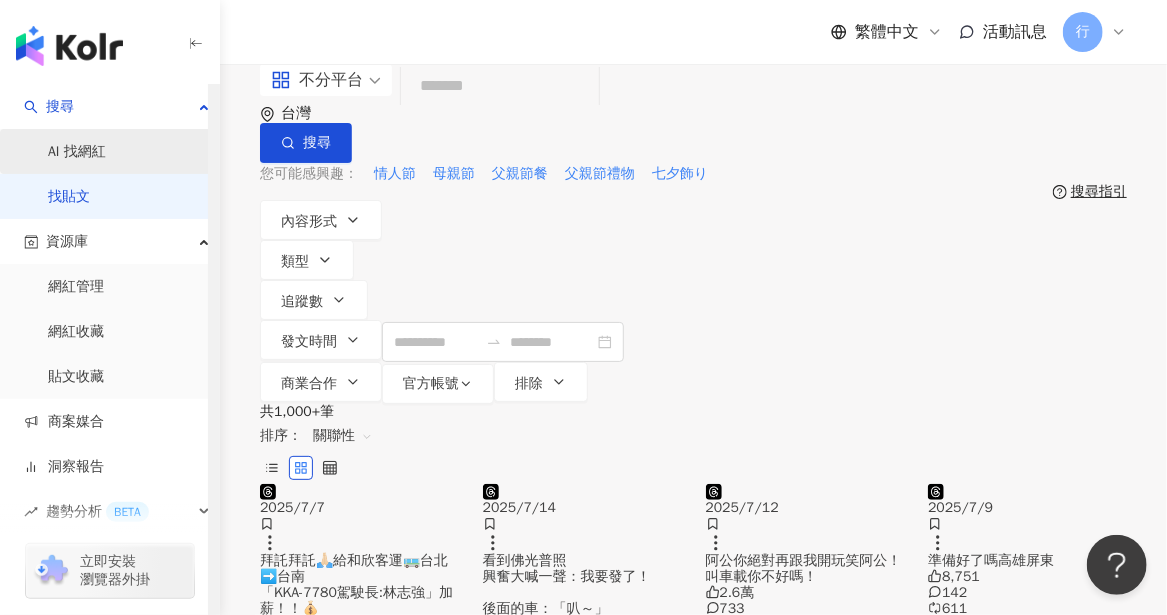 click on "AI 找網紅" at bounding box center [77, 152] 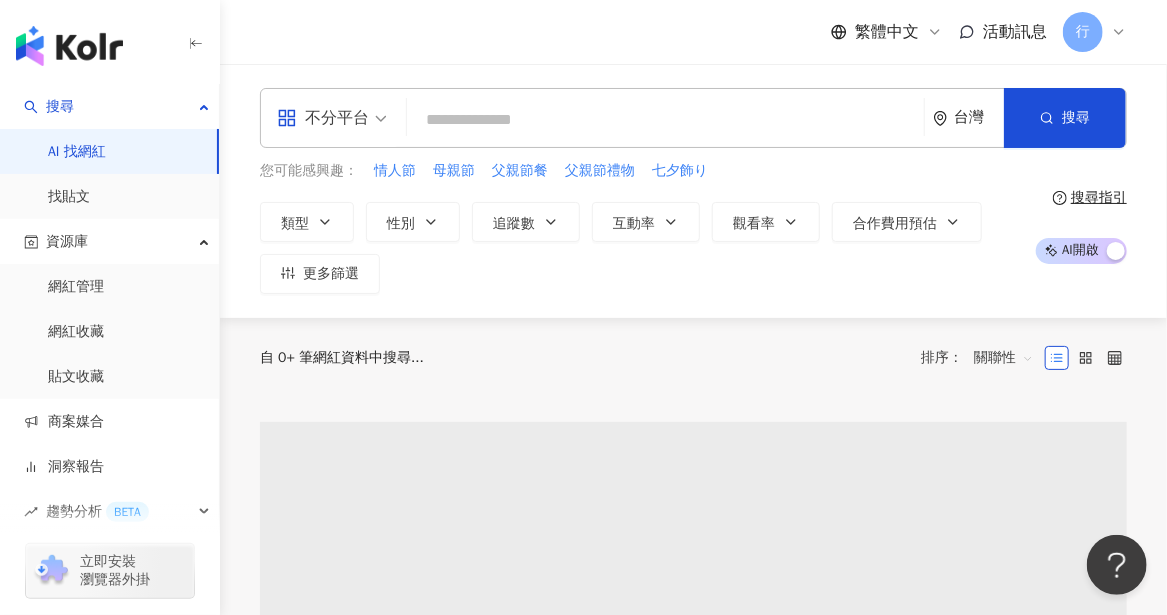 click at bounding box center [665, 120] 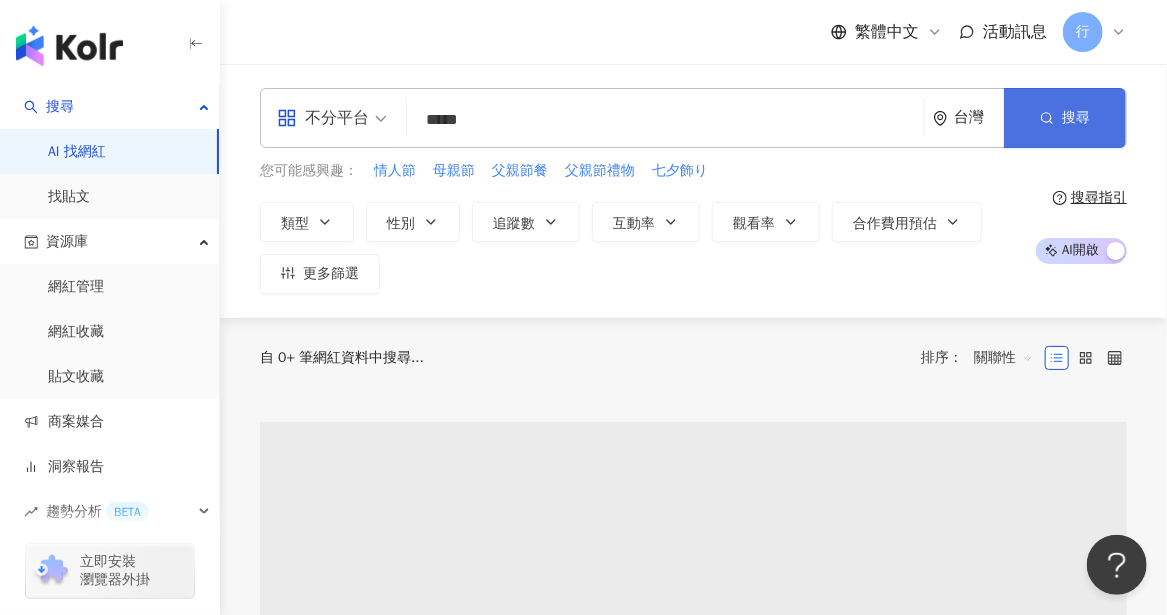 type on "*****" 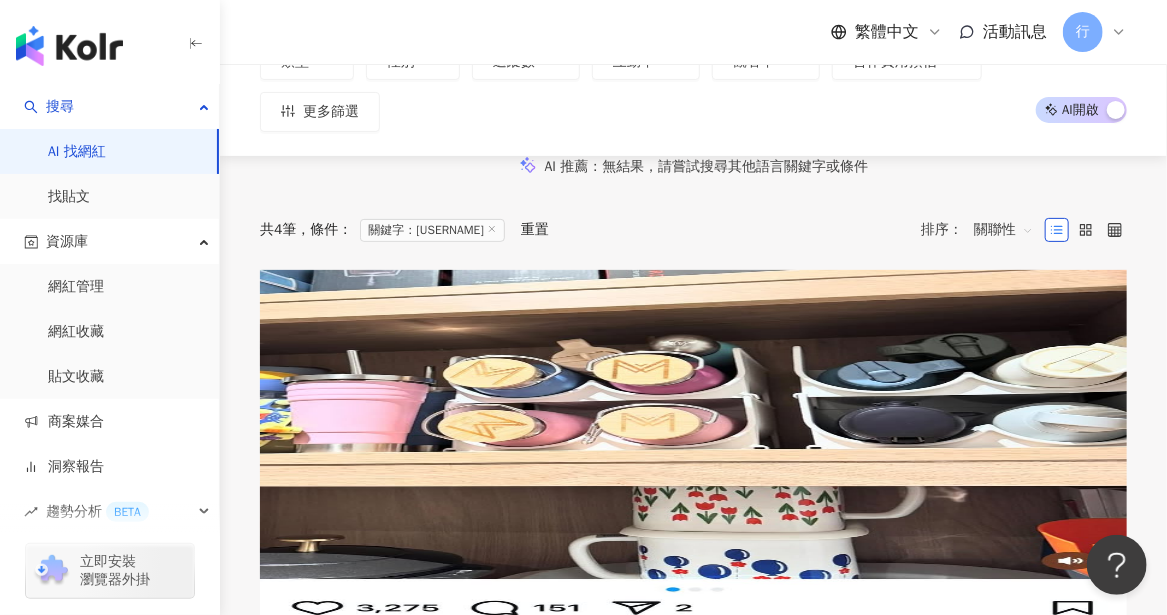 scroll, scrollTop: 200, scrollLeft: 0, axis: vertical 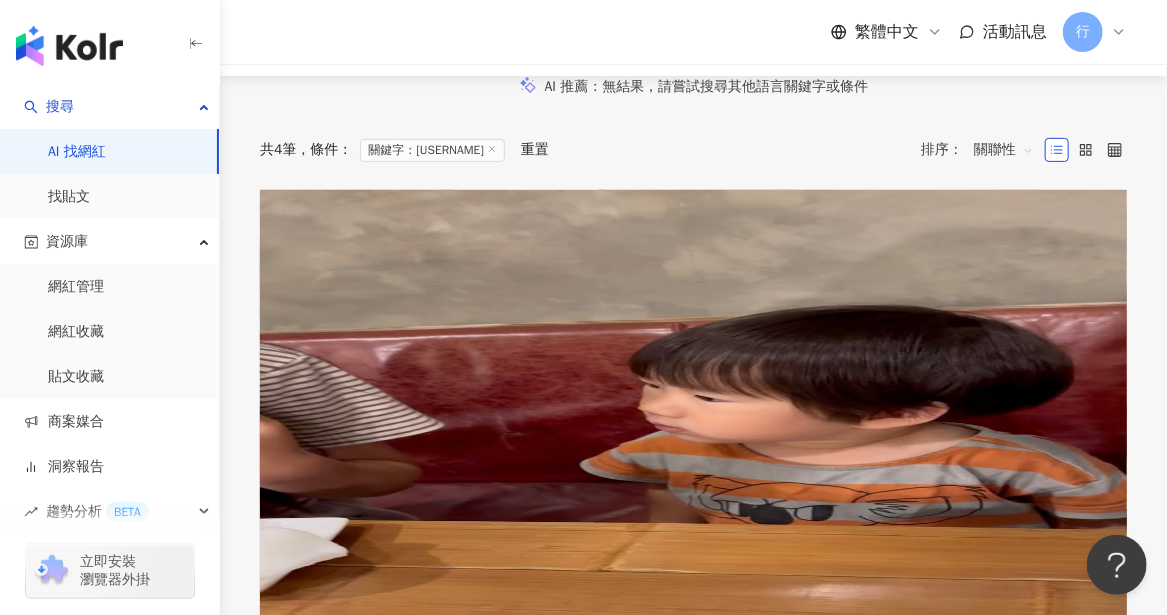click on "QQmei" at bounding box center [283, 347] 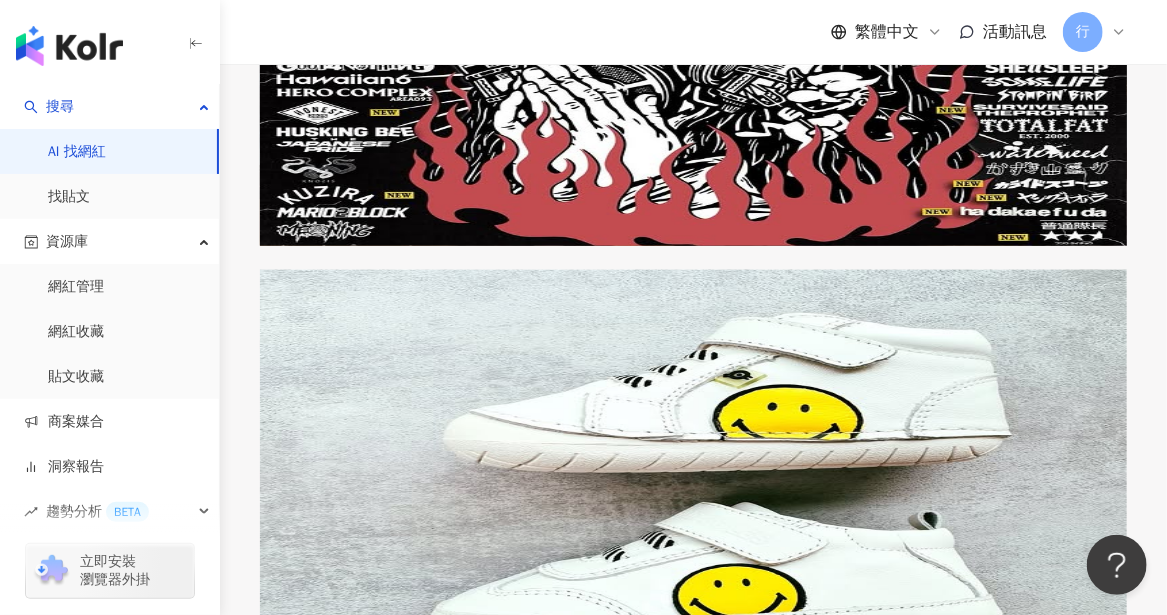 scroll, scrollTop: 900, scrollLeft: 0, axis: vertical 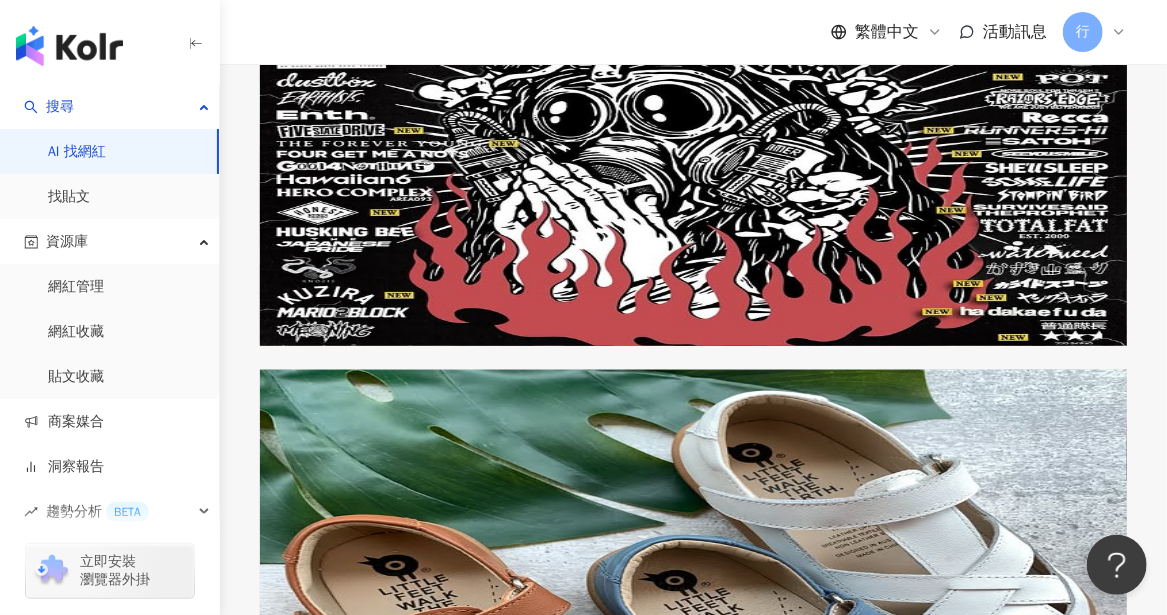 click on "oldsolestaiwan" at bounding box center [305, 527] 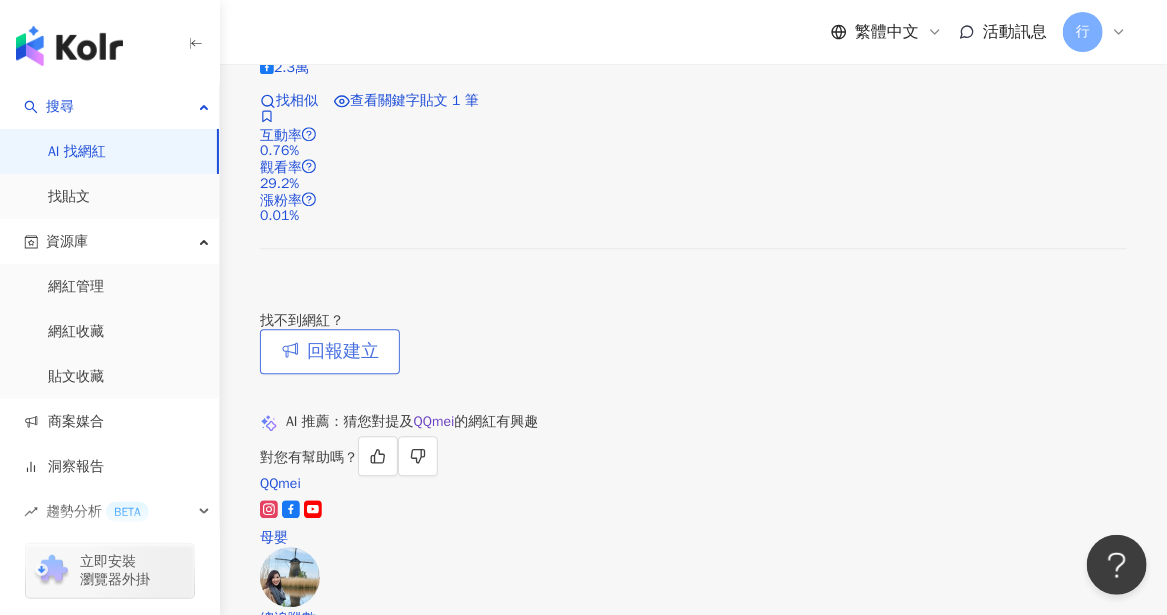 scroll, scrollTop: 1900, scrollLeft: 0, axis: vertical 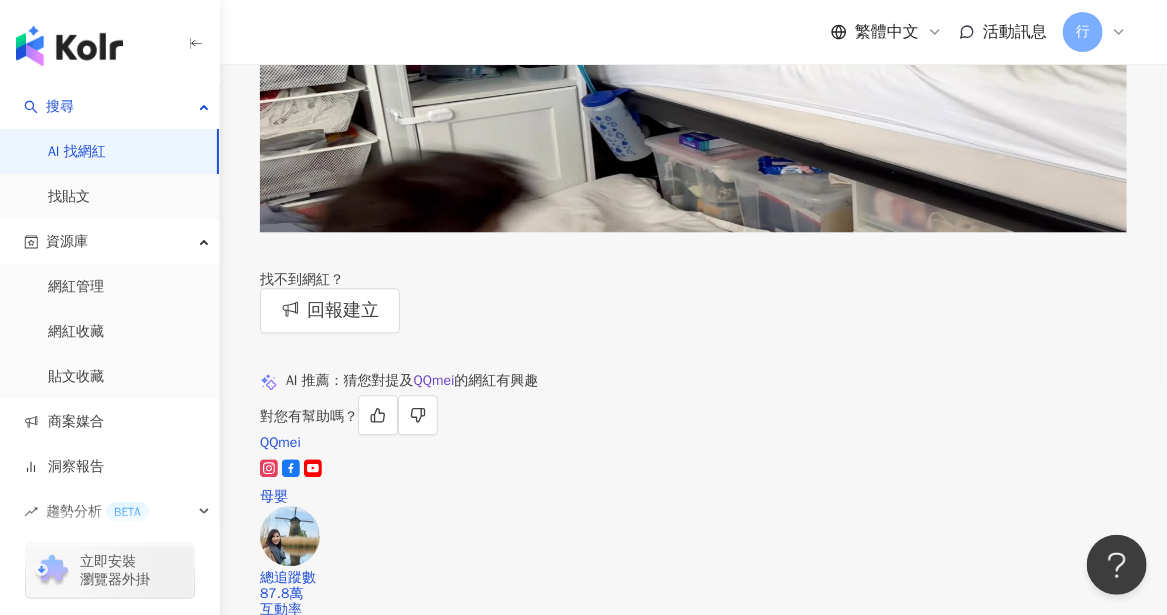 click on "台灣   Facebook  Top 100" at bounding box center (693, 1303) 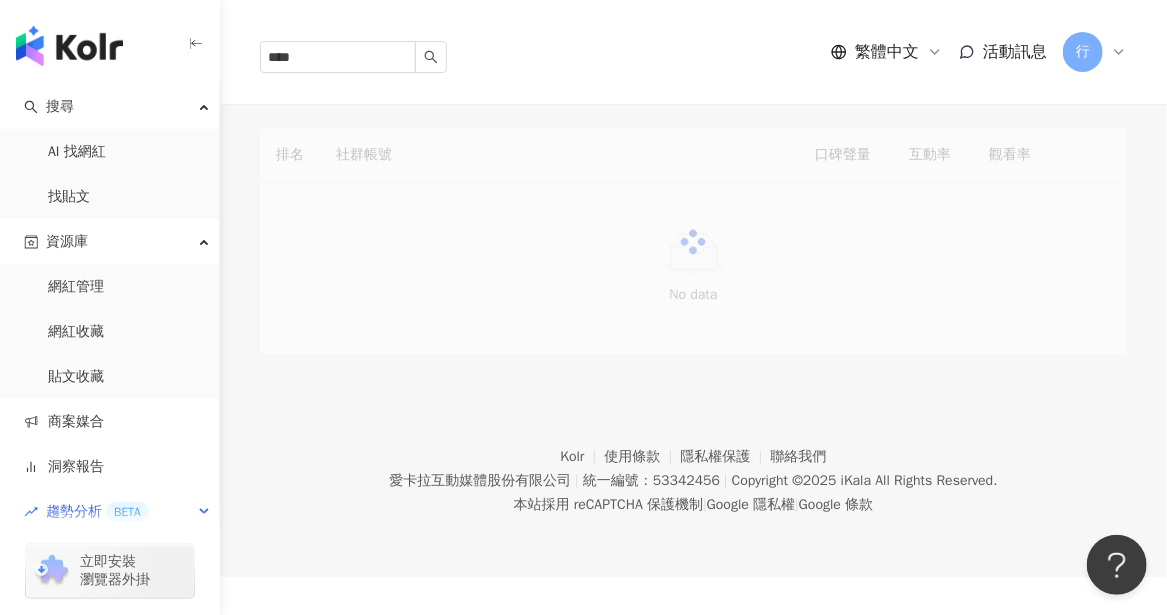 scroll, scrollTop: 0, scrollLeft: 0, axis: both 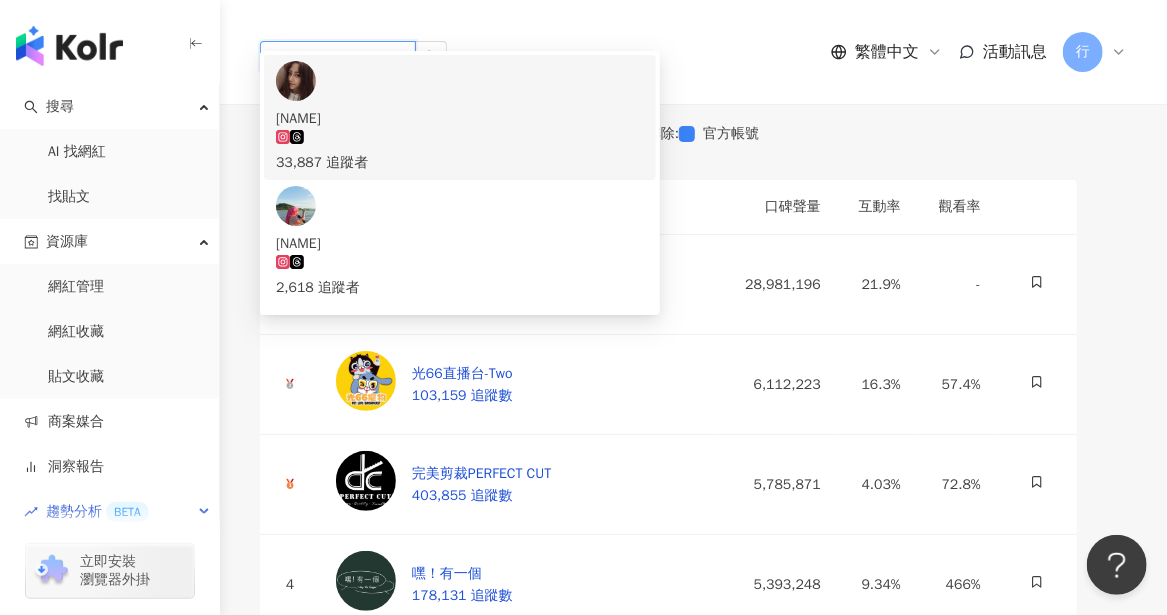 drag, startPoint x: 310, startPoint y: 26, endPoint x: 152, endPoint y: 22, distance: 158.05063 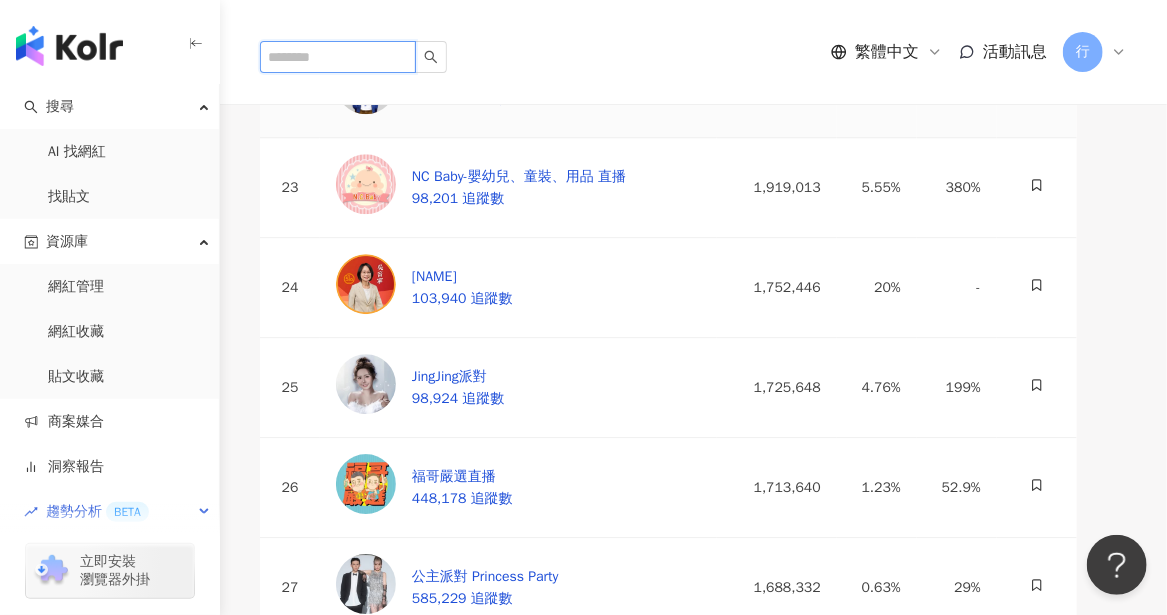 scroll, scrollTop: 3100, scrollLeft: 0, axis: vertical 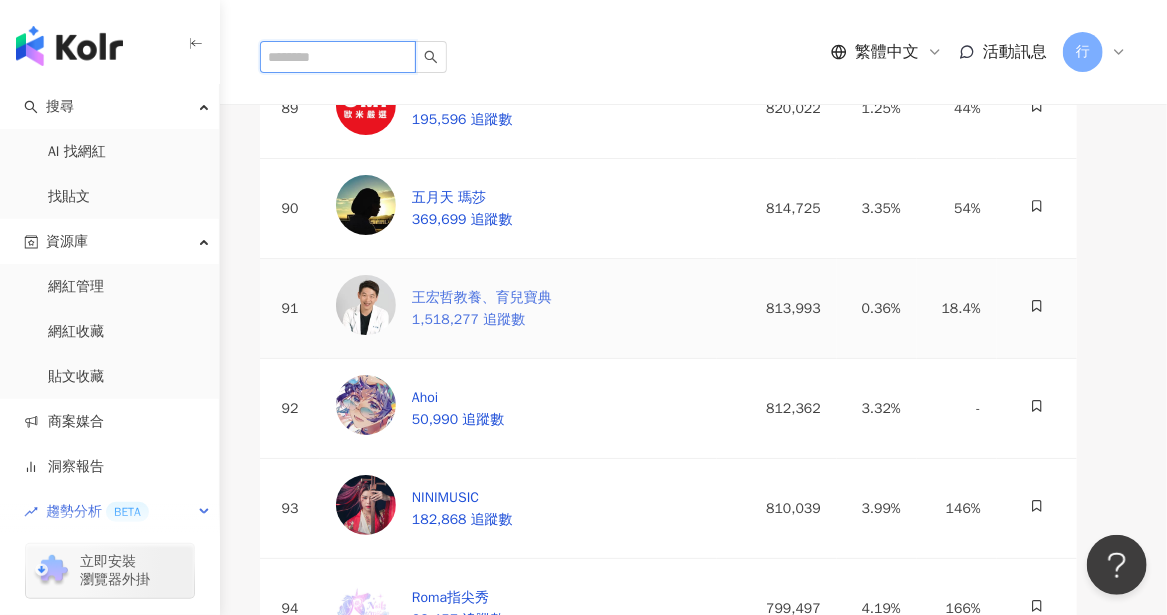 type 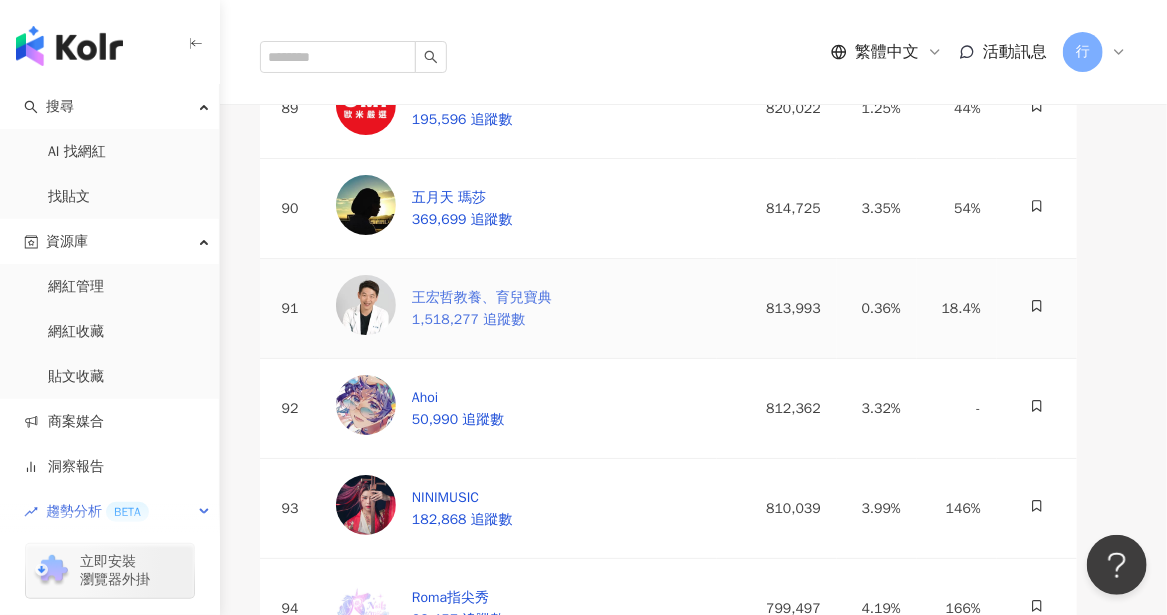 click on "王宏哲教養、育兒寶典" at bounding box center [482, 298] 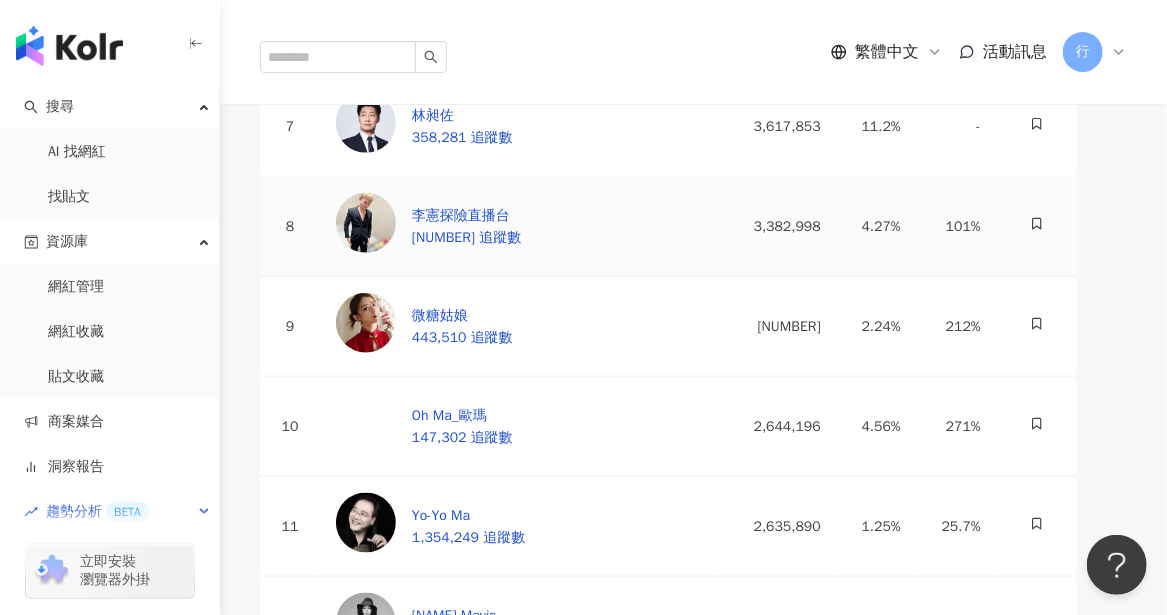 scroll, scrollTop: 800, scrollLeft: 0, axis: vertical 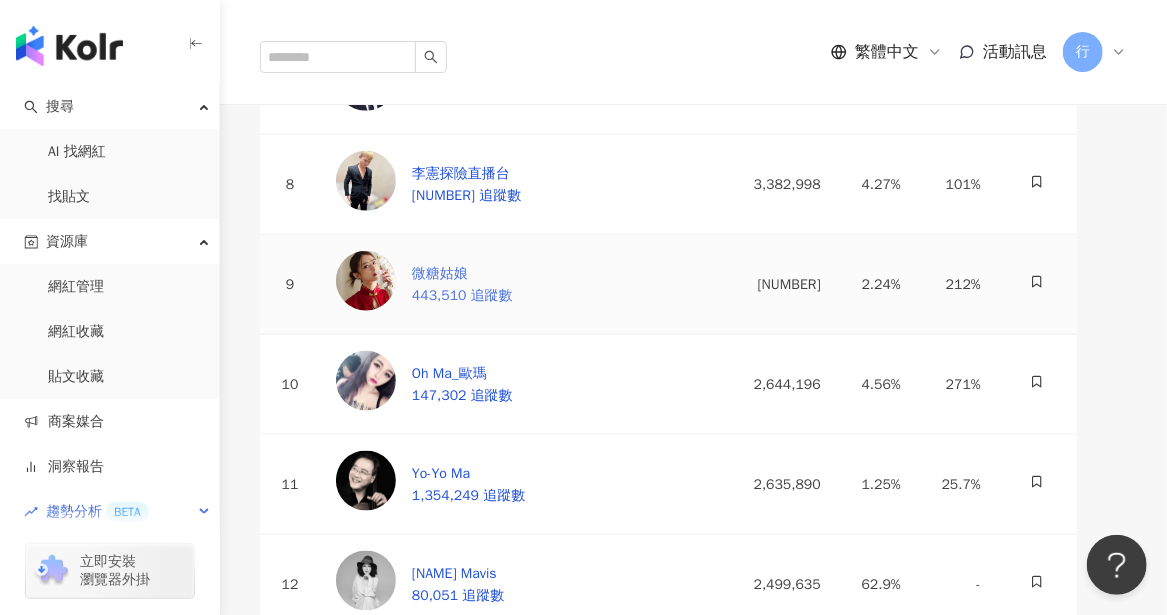 click on "微糖姑娘" at bounding box center (462, 274) 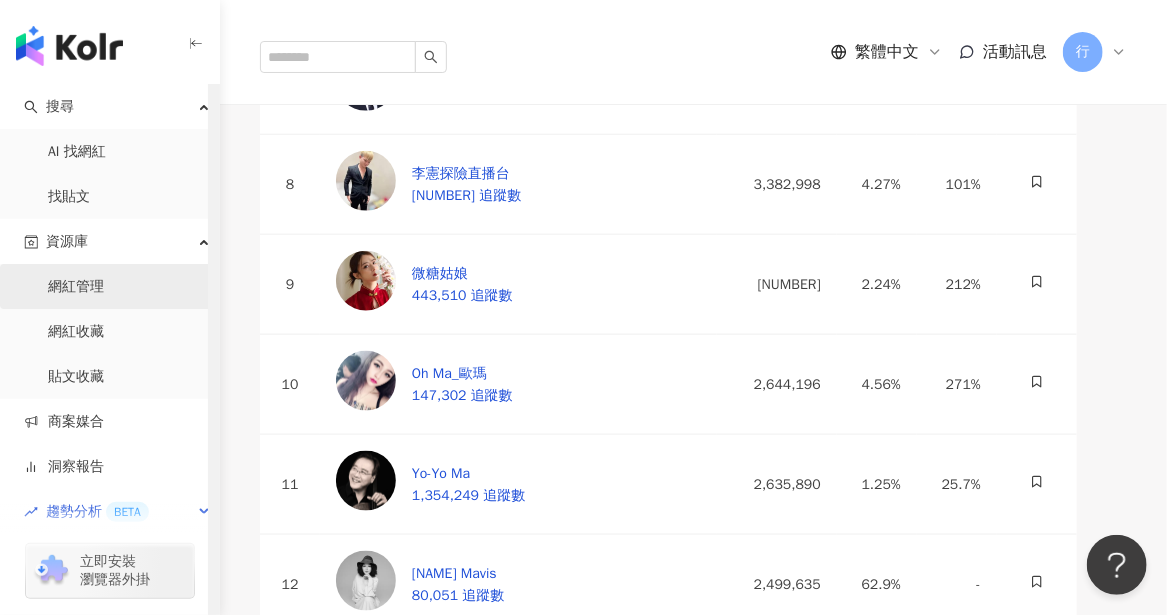 click on "網紅管理" at bounding box center [76, 287] 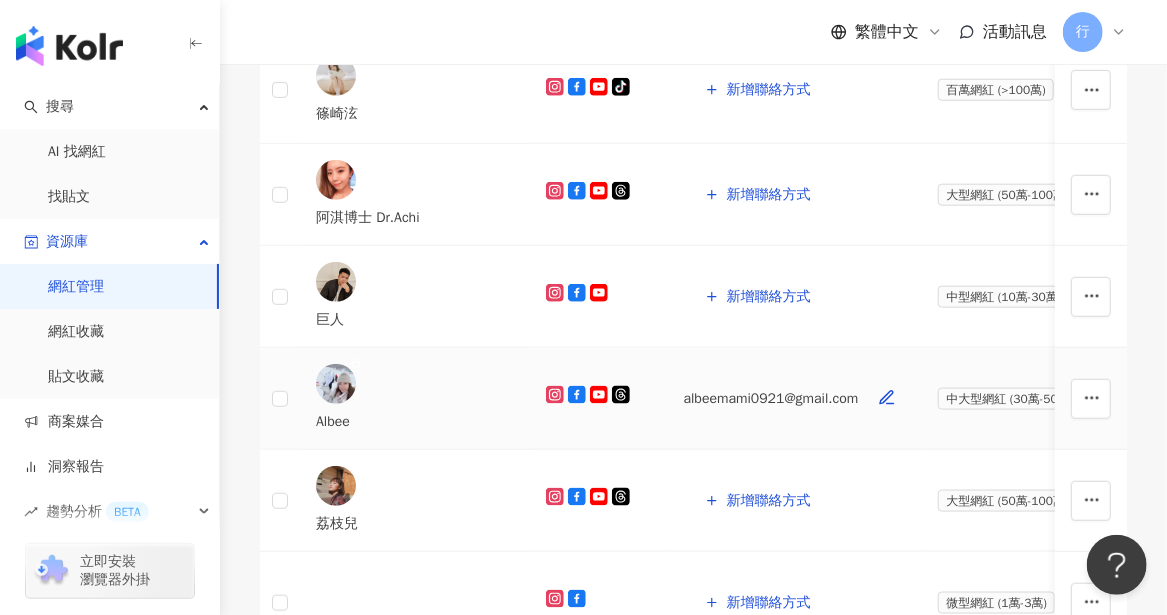 scroll, scrollTop: 1200, scrollLeft: 0, axis: vertical 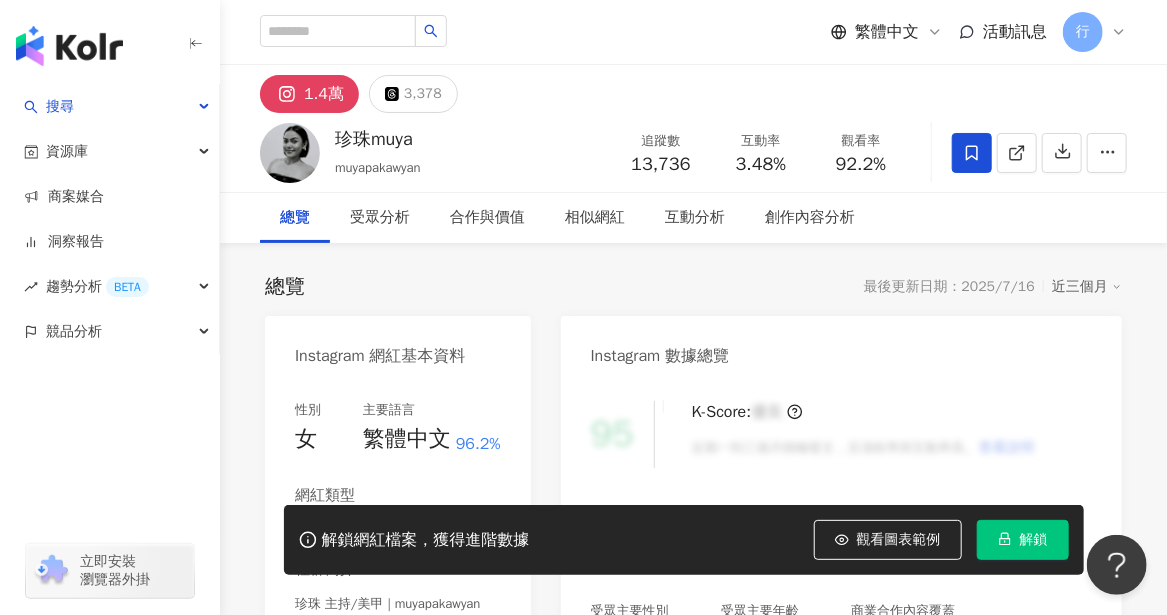 click at bounding box center (110, 420) 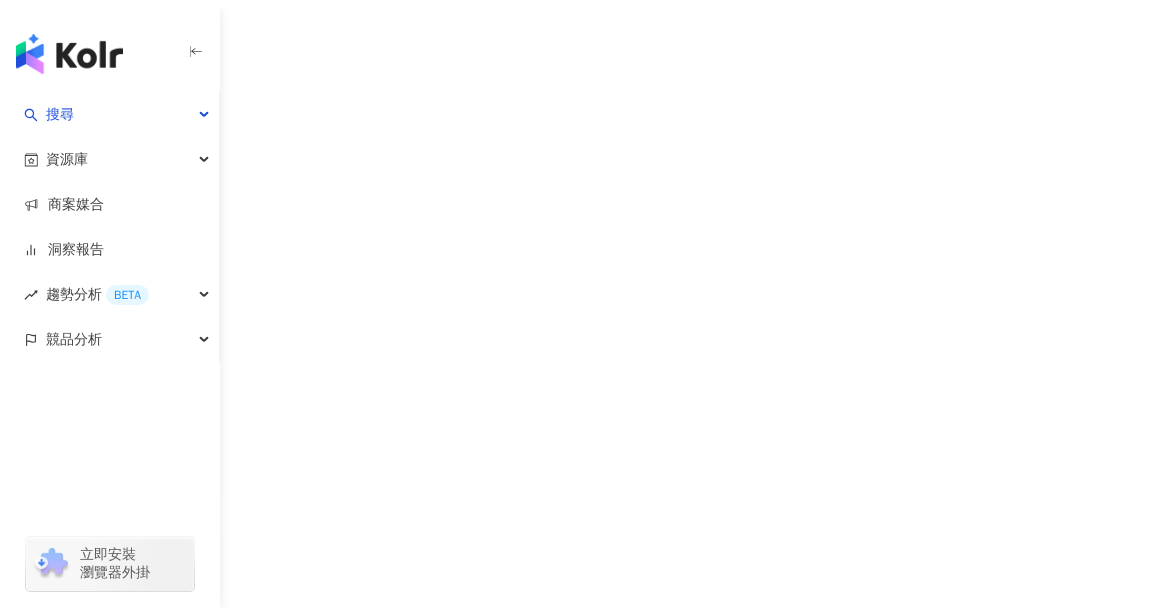 scroll, scrollTop: 0, scrollLeft: 0, axis: both 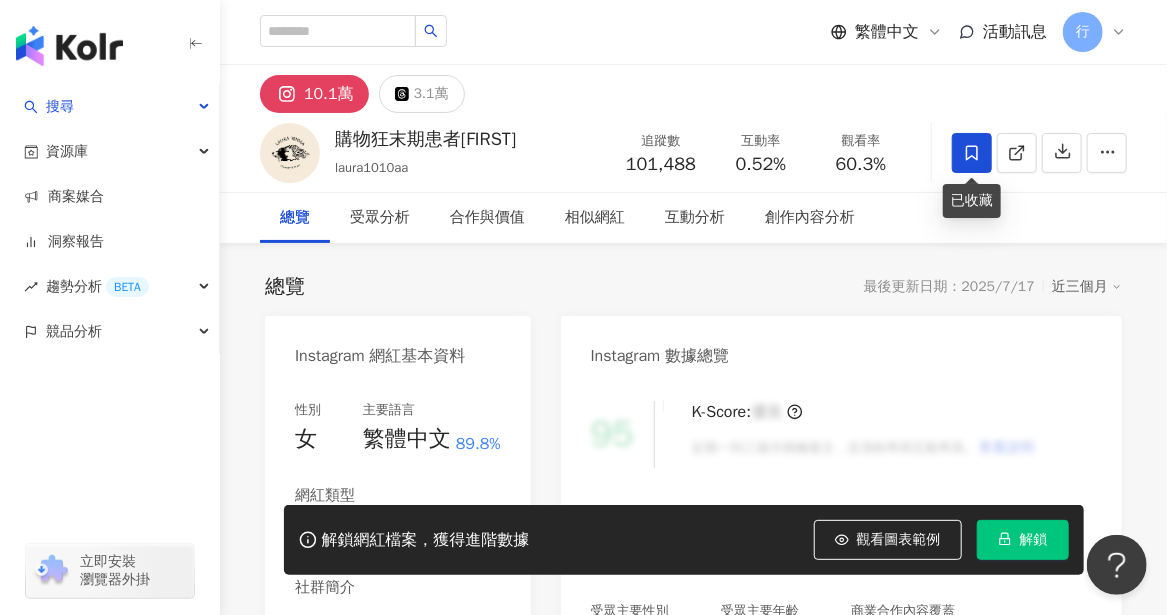 click 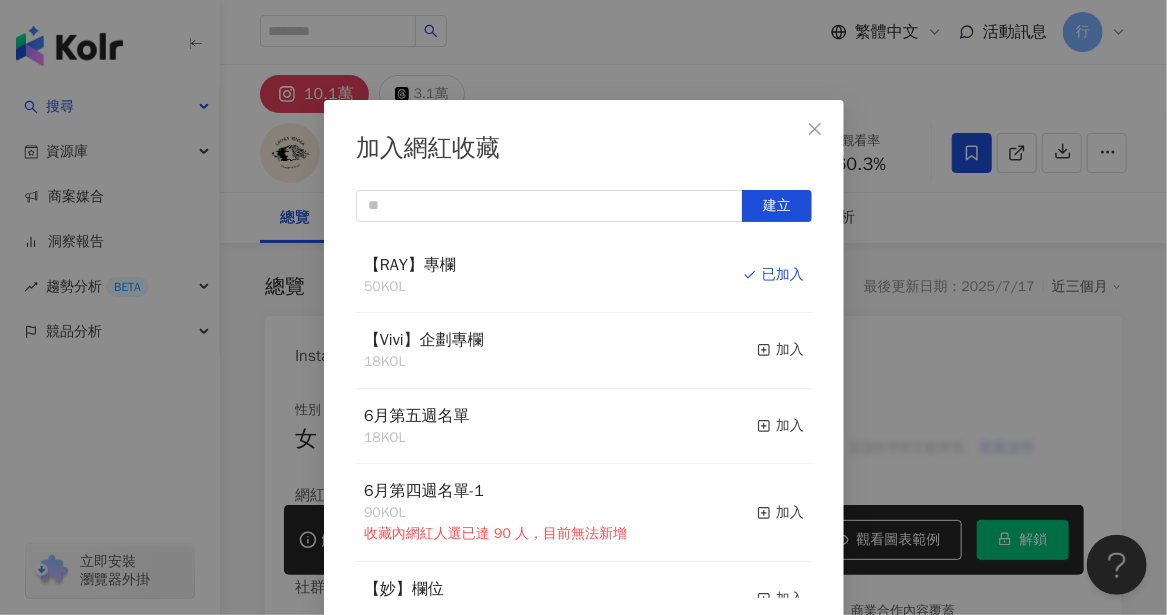 scroll, scrollTop: 6, scrollLeft: 0, axis: vertical 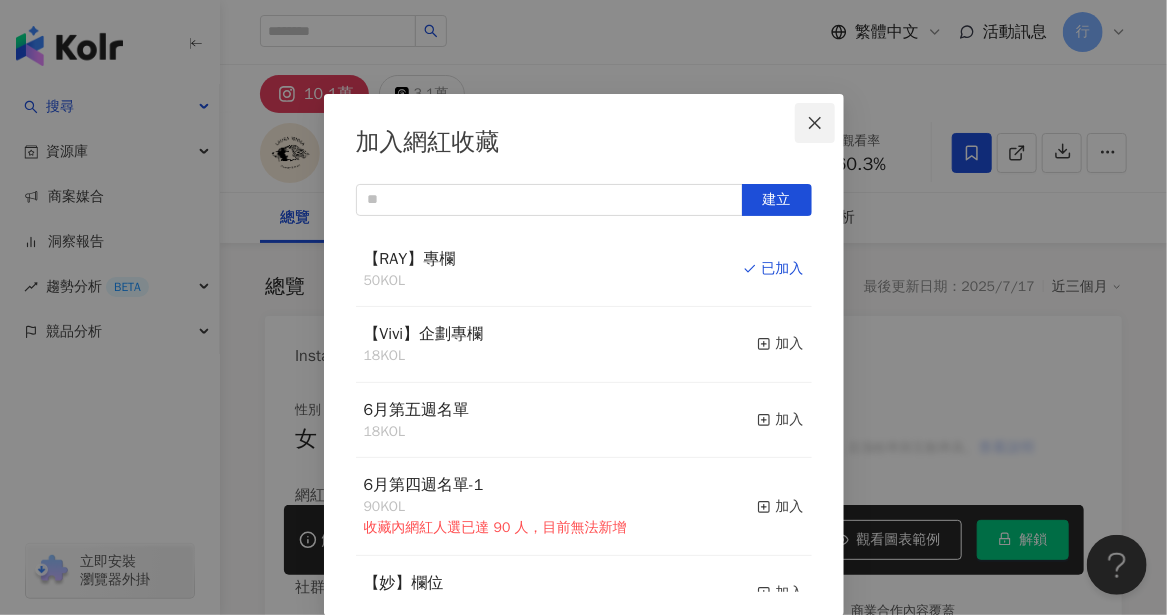 click at bounding box center [815, 123] 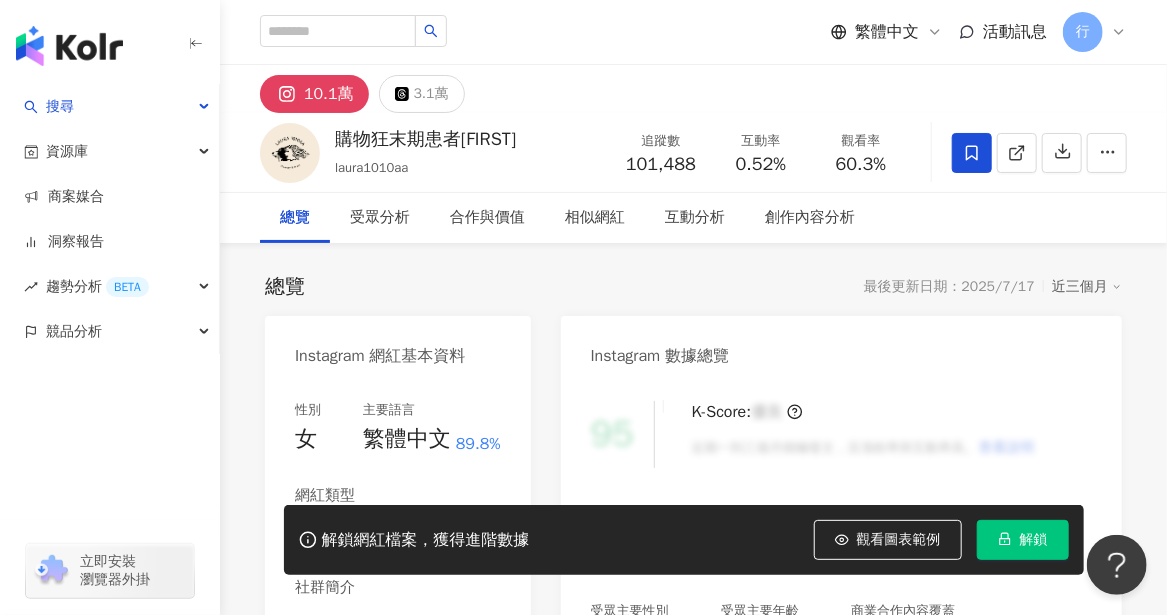 scroll, scrollTop: 0, scrollLeft: 0, axis: both 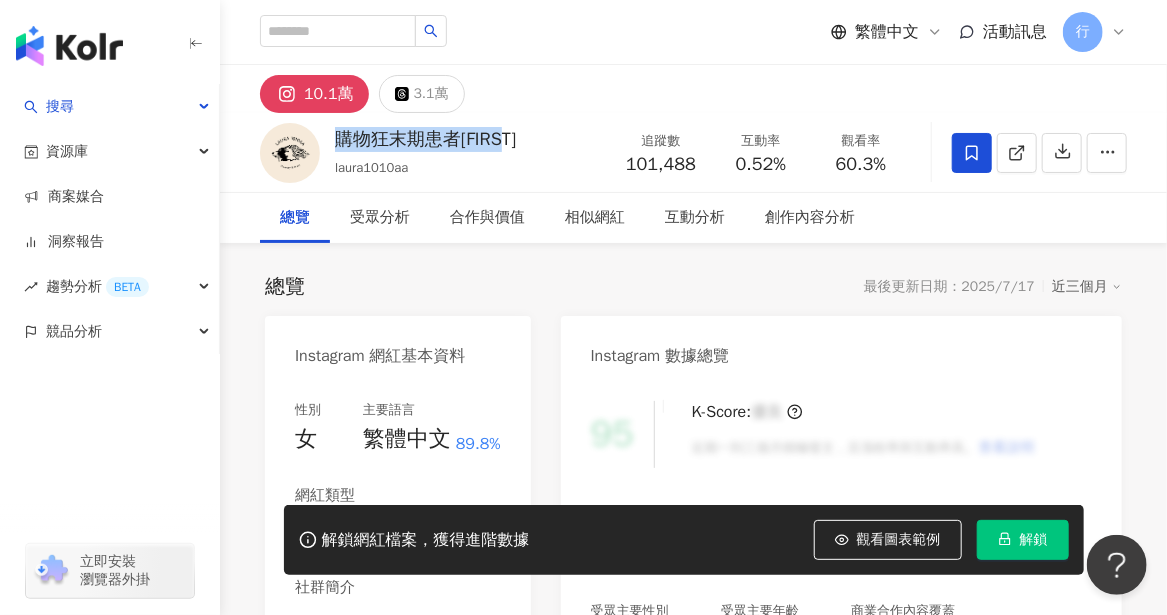 drag, startPoint x: 525, startPoint y: 137, endPoint x: 334, endPoint y: 142, distance: 191.06543 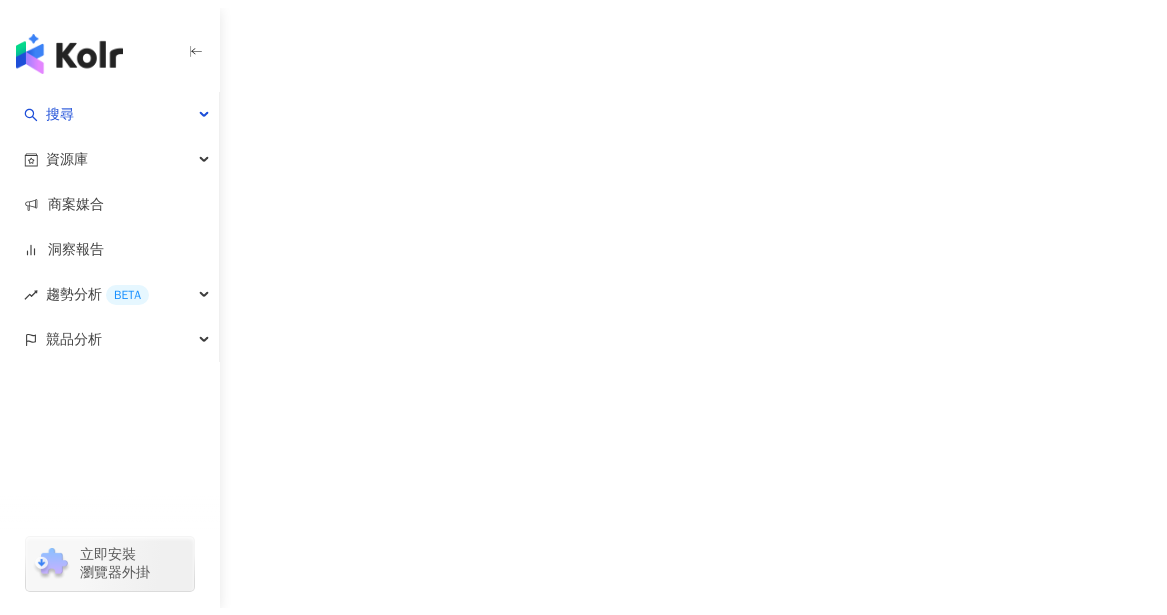 scroll, scrollTop: 0, scrollLeft: 0, axis: both 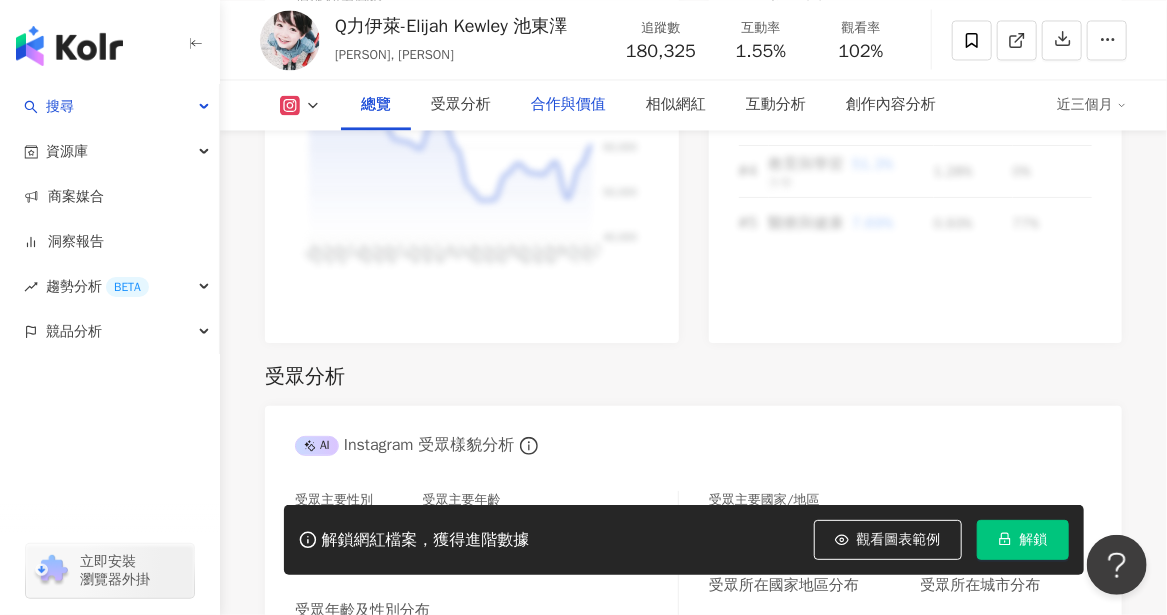 click on "合作與價值" at bounding box center [568, 105] 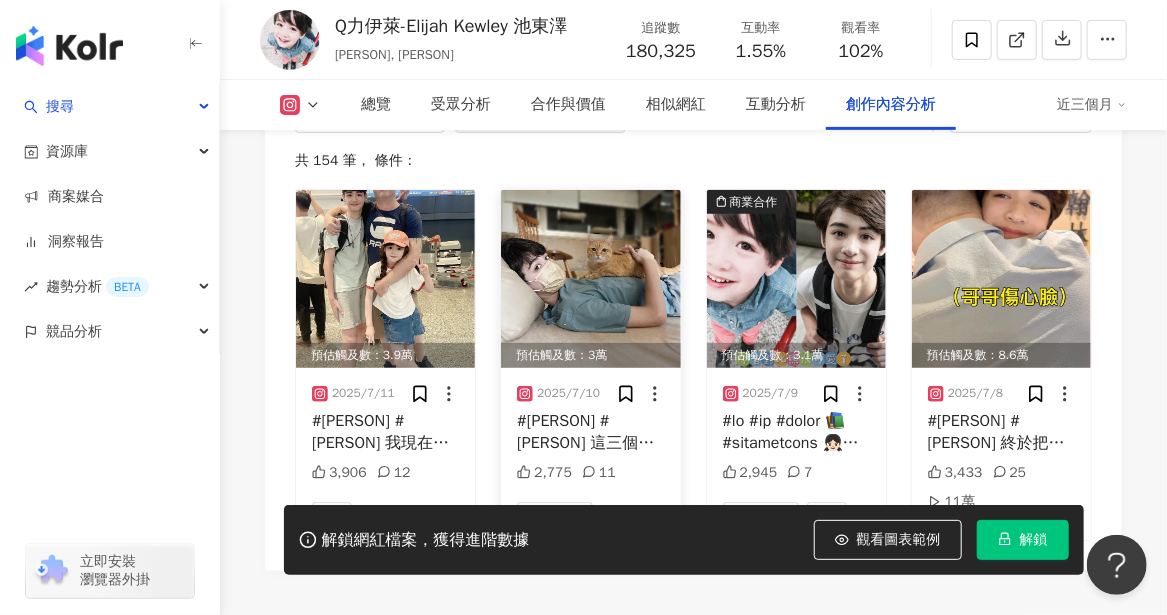 scroll, scrollTop: 6189, scrollLeft: 0, axis: vertical 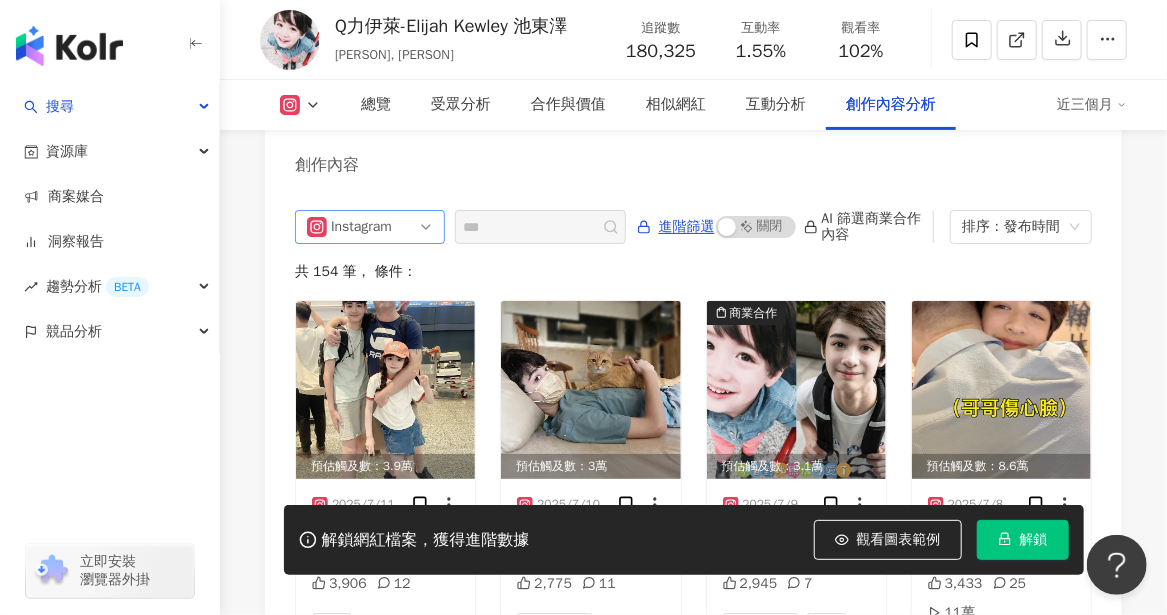 click on "Instagram" at bounding box center (370, 227) 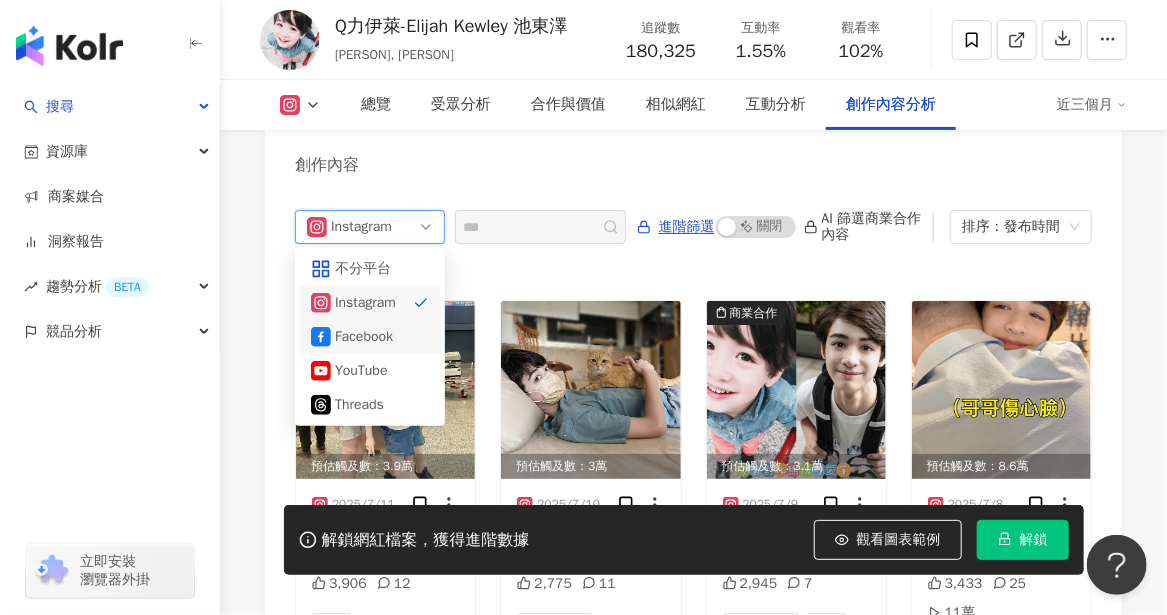 click on "Facebook" at bounding box center [367, 337] 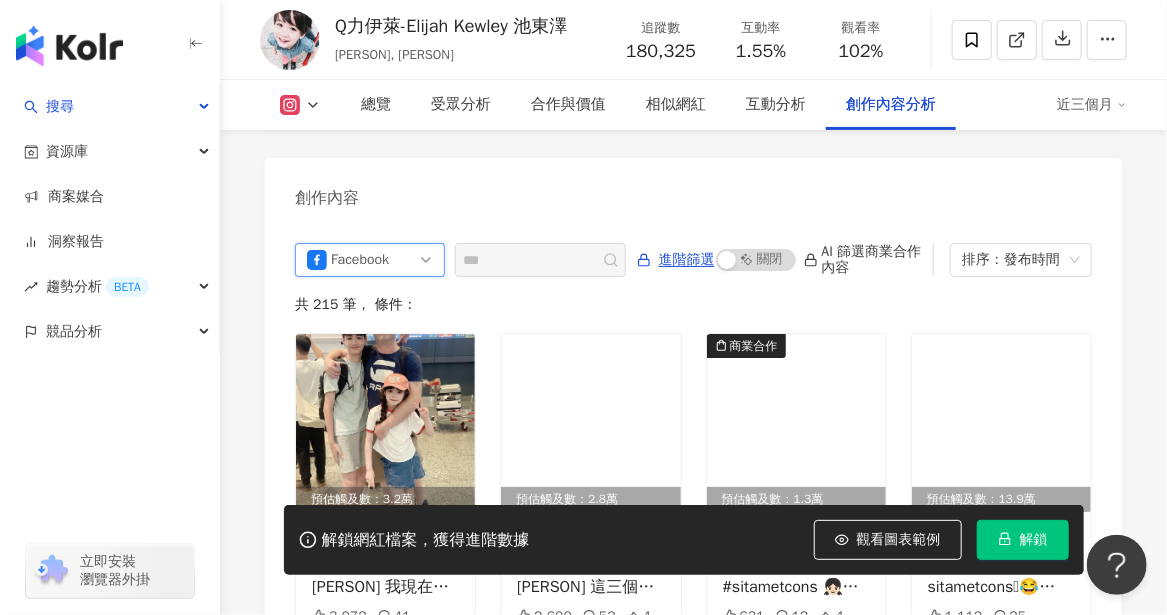 scroll, scrollTop: 6110, scrollLeft: 0, axis: vertical 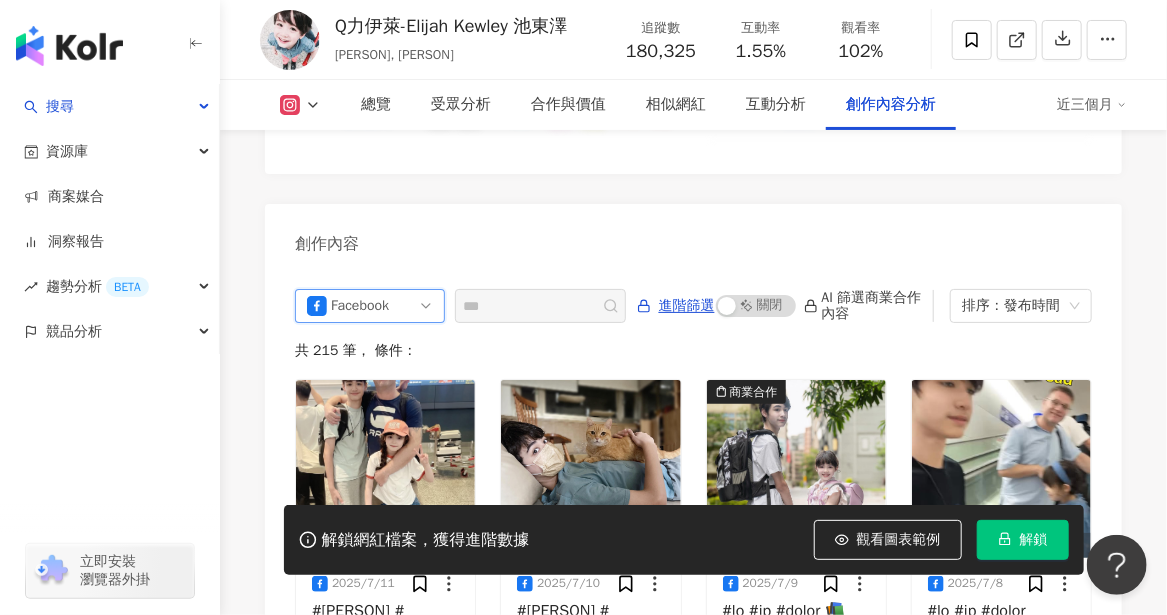 click on "Facebook" at bounding box center [363, 306] 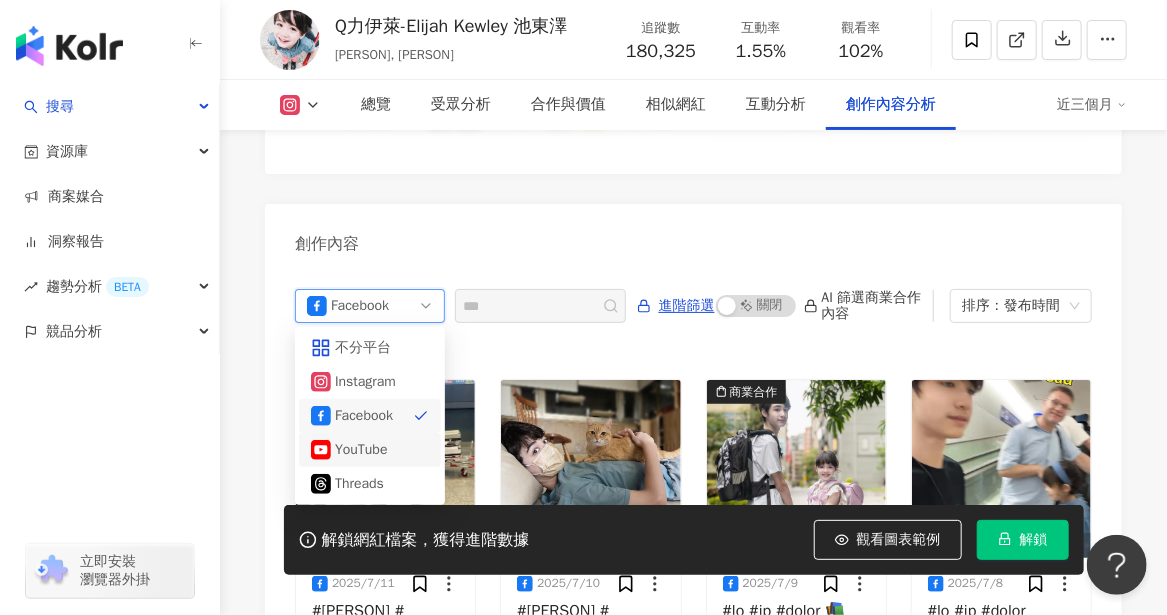 click on "YouTube" at bounding box center [367, 450] 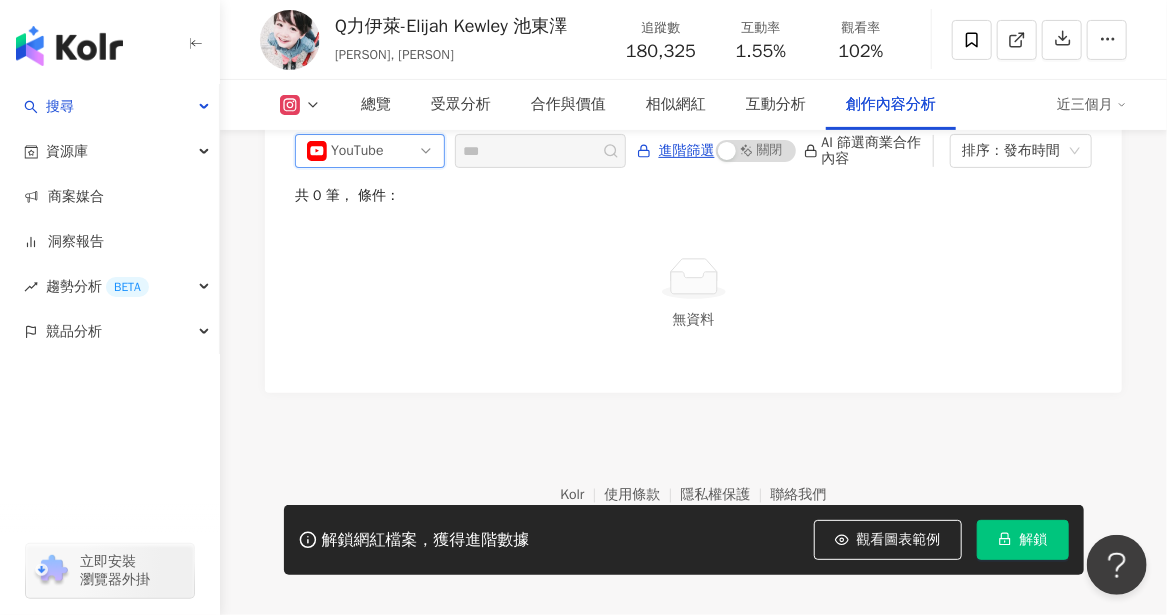 scroll, scrollTop: 6177, scrollLeft: 0, axis: vertical 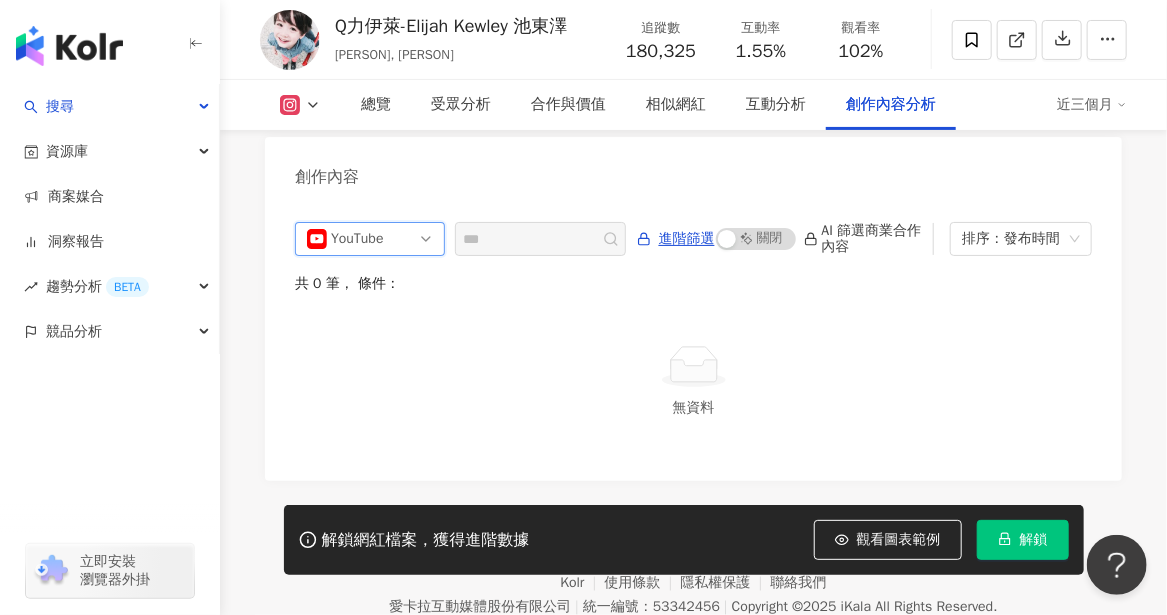 click on "YouTube" at bounding box center (370, 239) 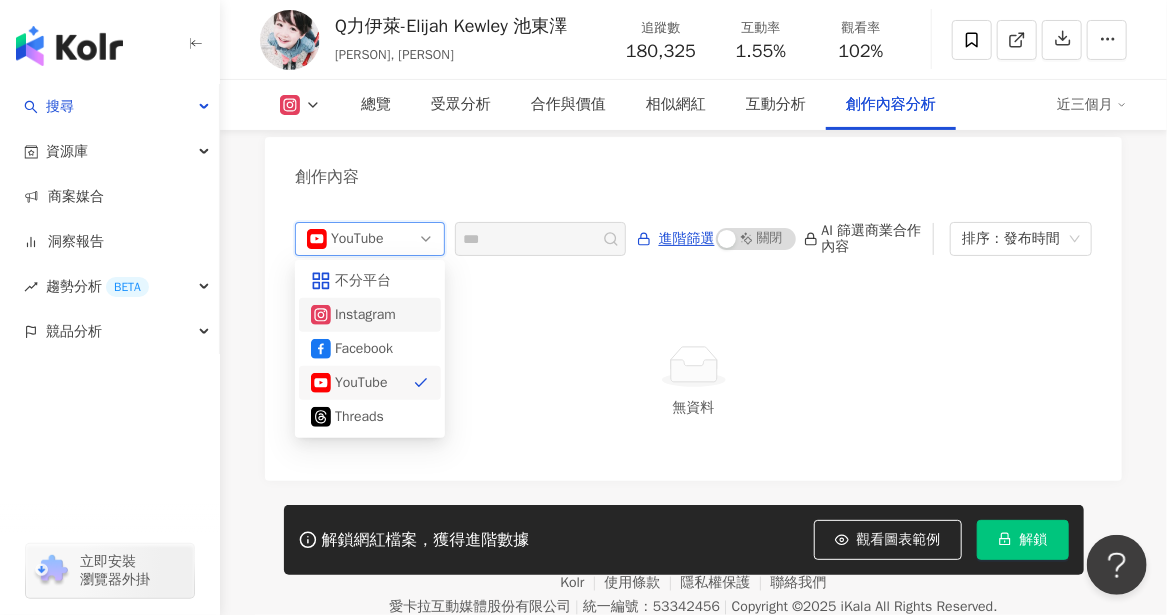 click on "Instagram" at bounding box center [367, 315] 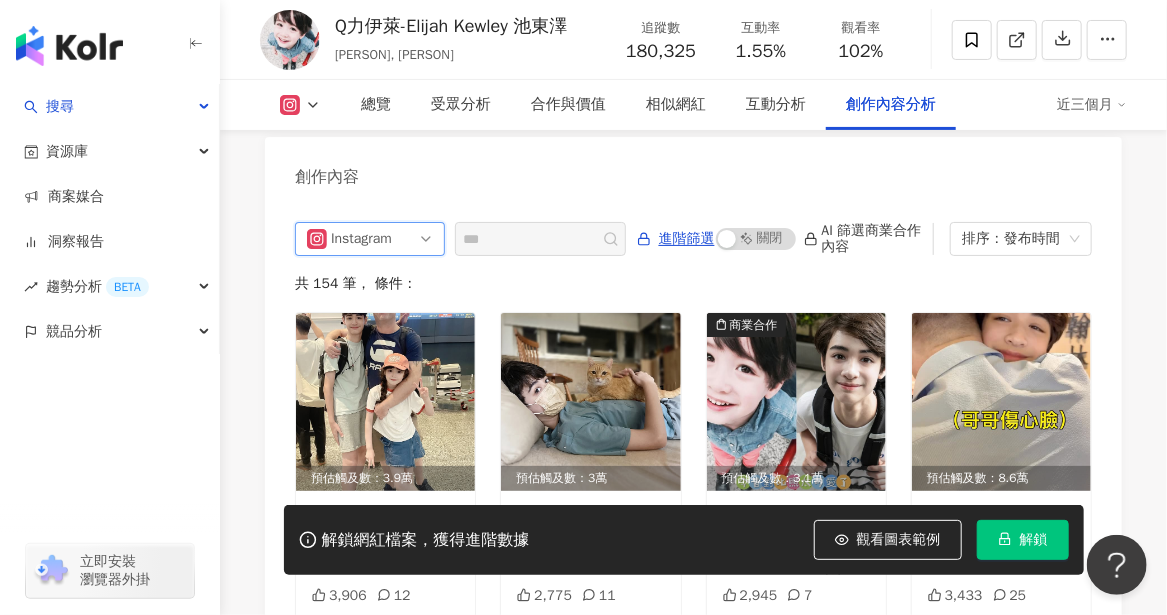 scroll, scrollTop: 6196, scrollLeft: 0, axis: vertical 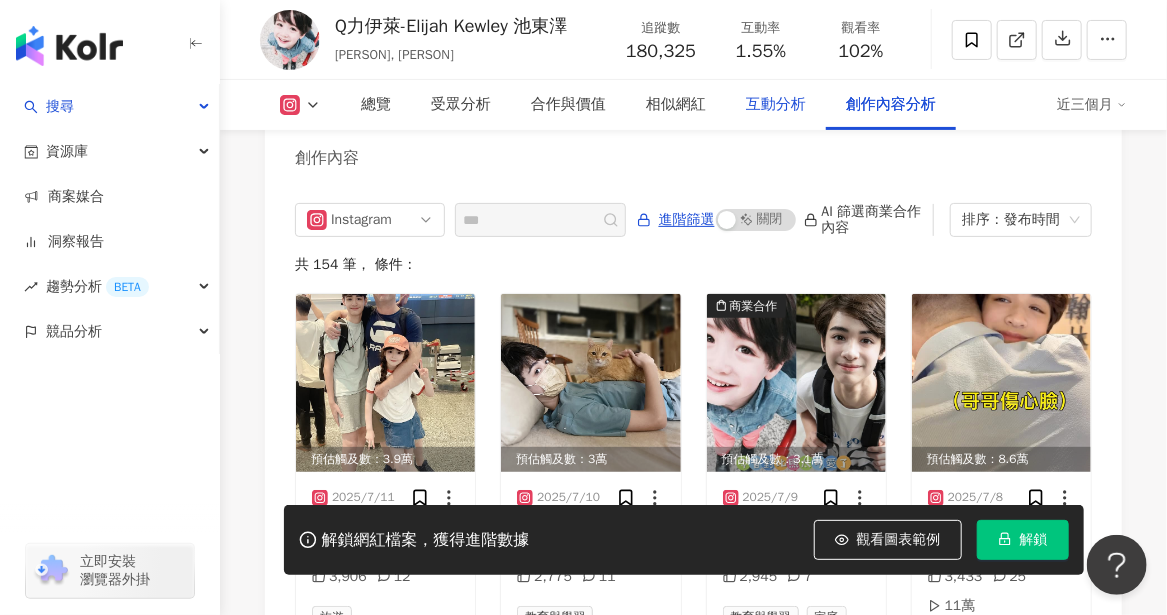 click on "互動分析" at bounding box center [776, 105] 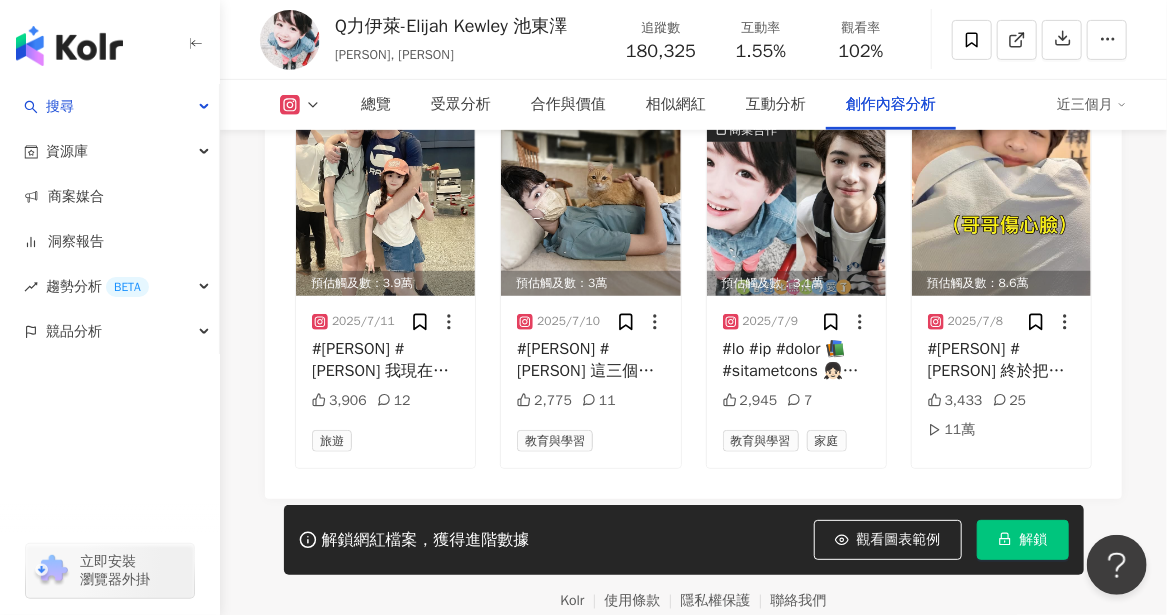 scroll, scrollTop: 6388, scrollLeft: 0, axis: vertical 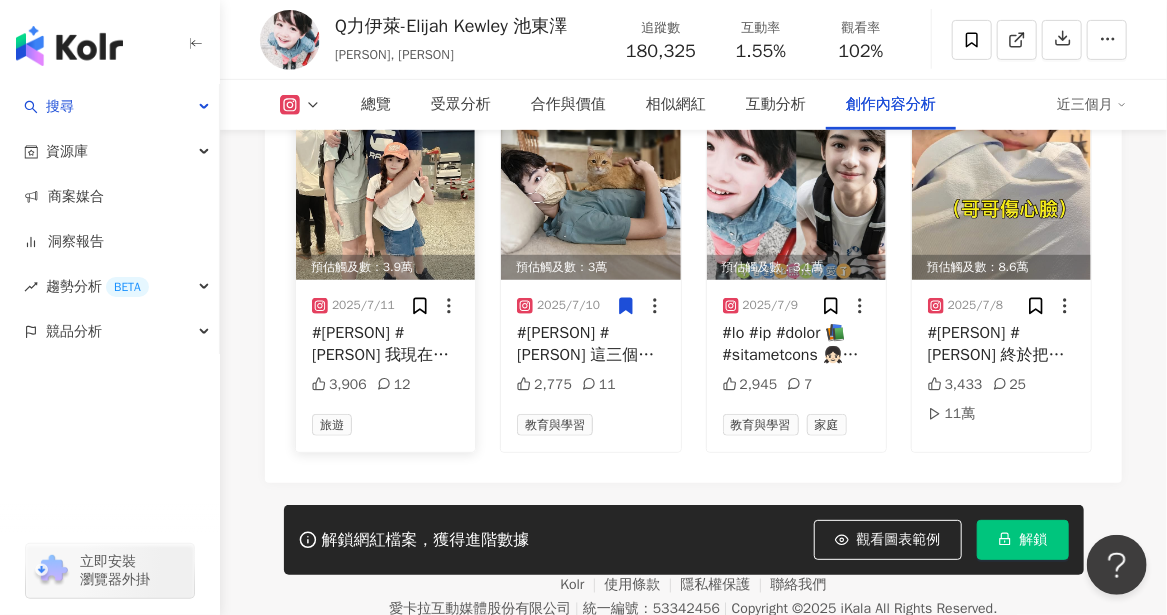 click at bounding box center (385, 191) 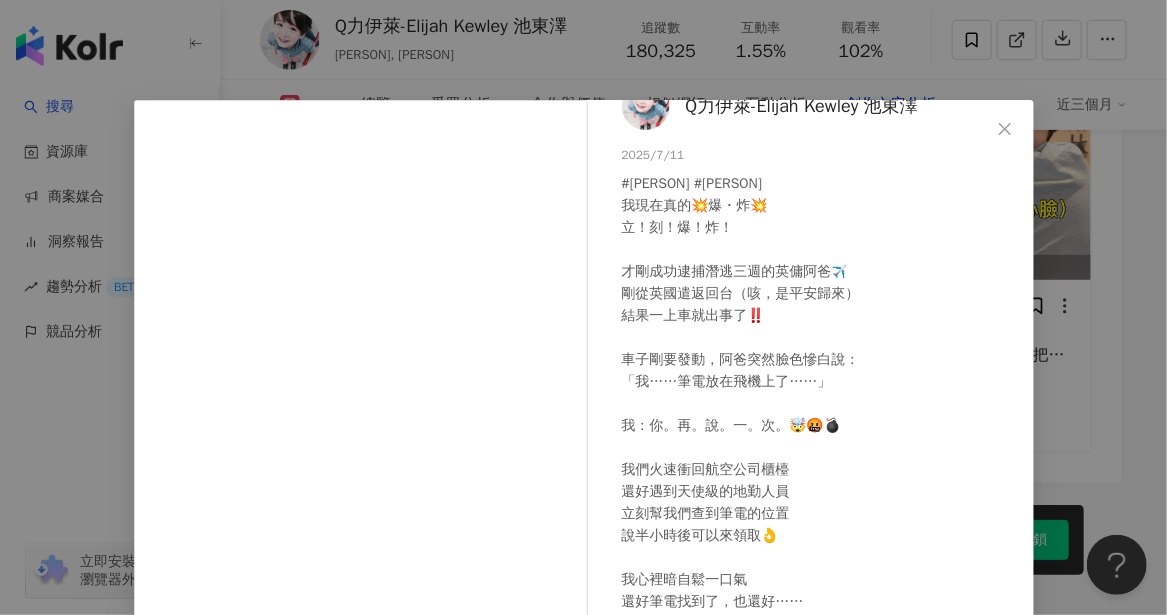 scroll, scrollTop: 64, scrollLeft: 0, axis: vertical 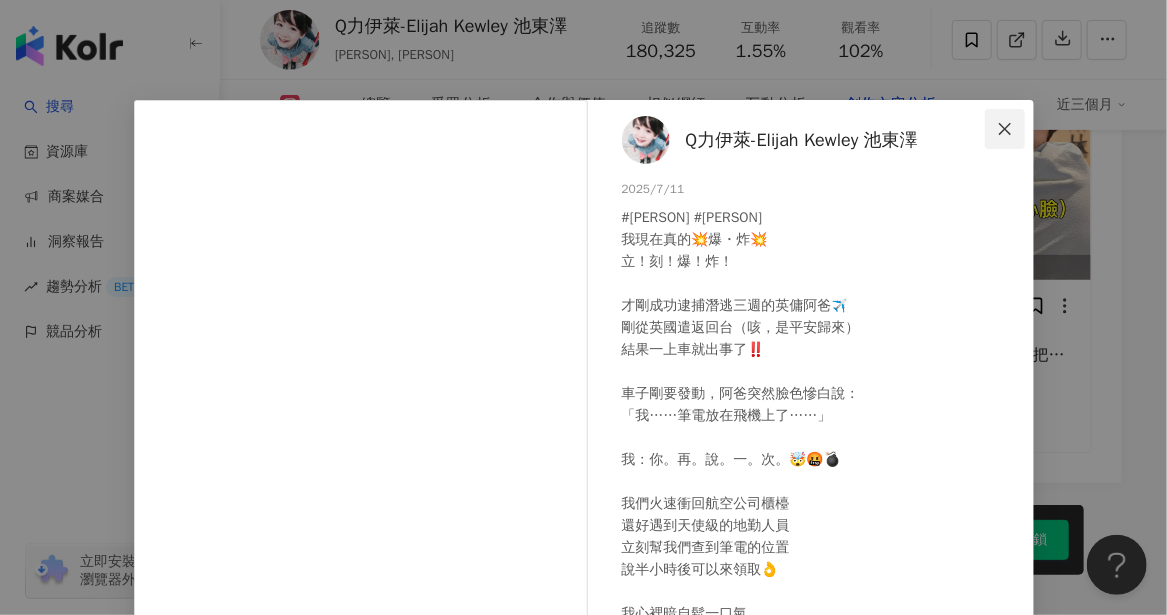 click 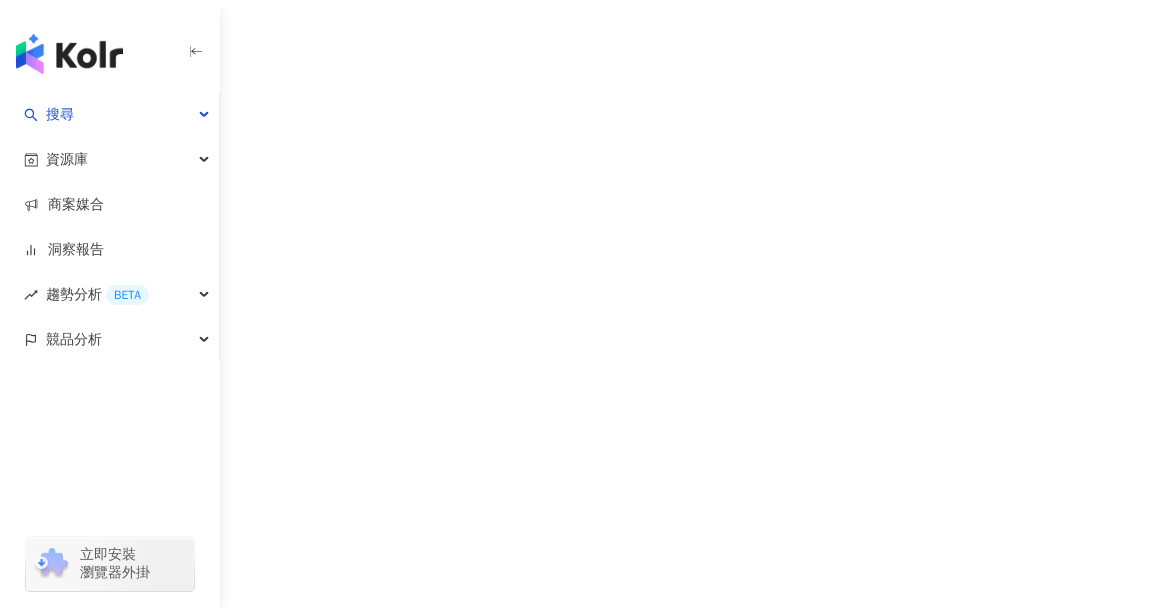 scroll, scrollTop: 0, scrollLeft: 0, axis: both 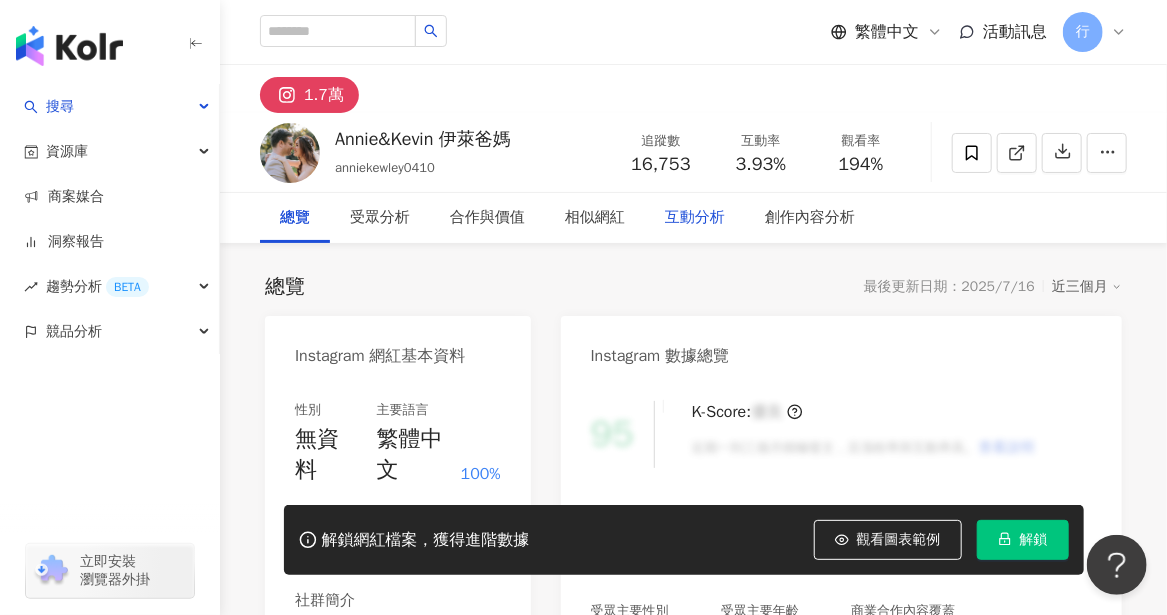 click on "互動分析" at bounding box center [695, 218] 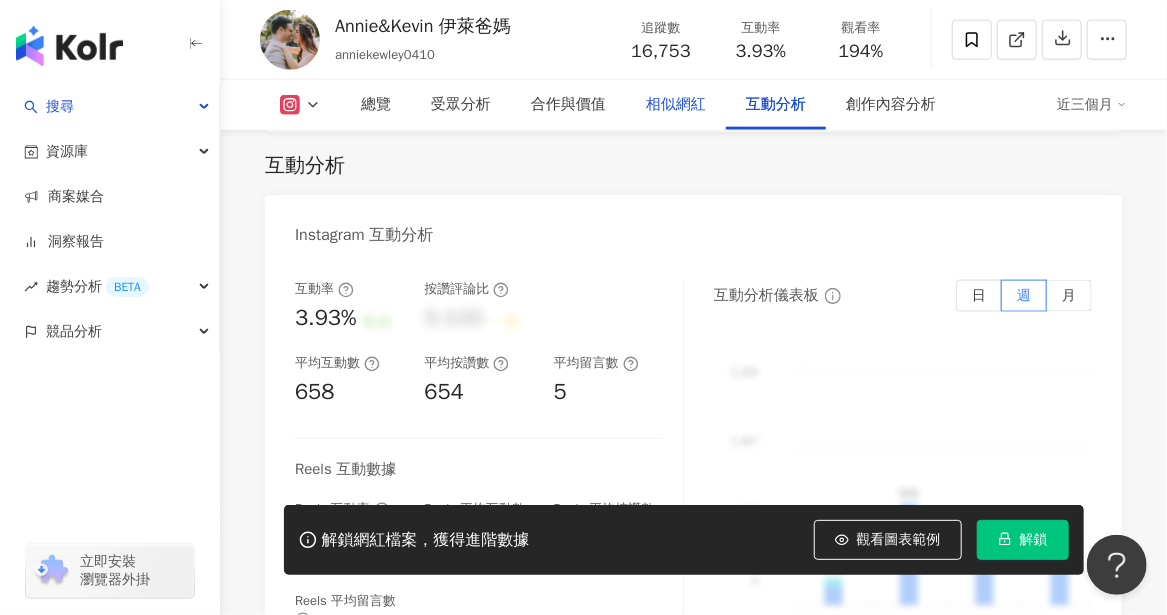 click on "相似網紅" at bounding box center (676, 105) 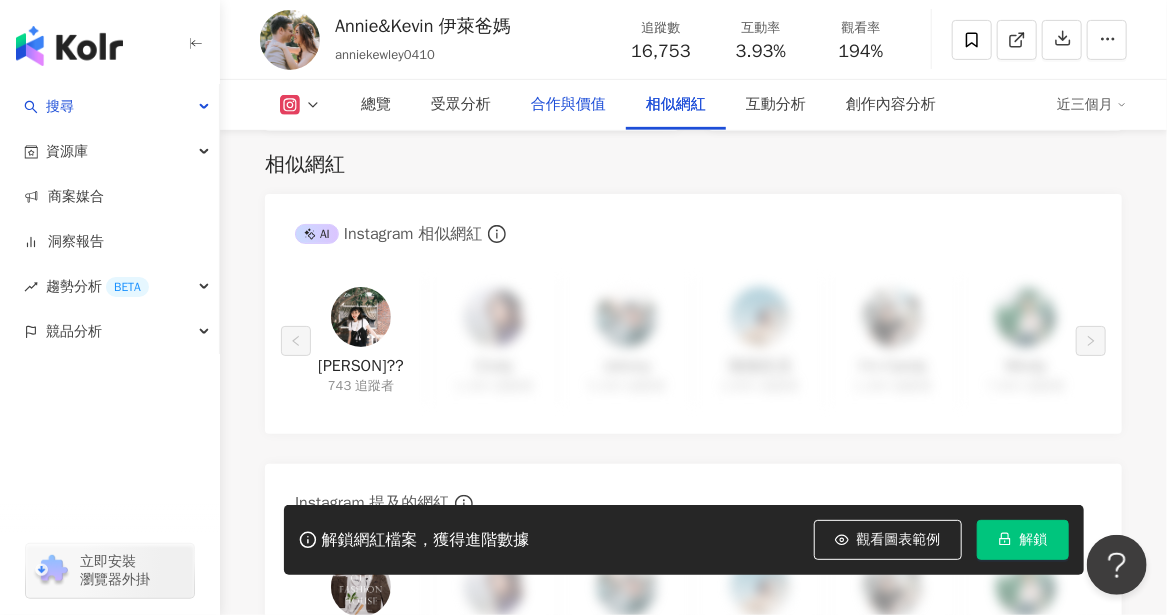 click on "合作與價值" at bounding box center [568, 105] 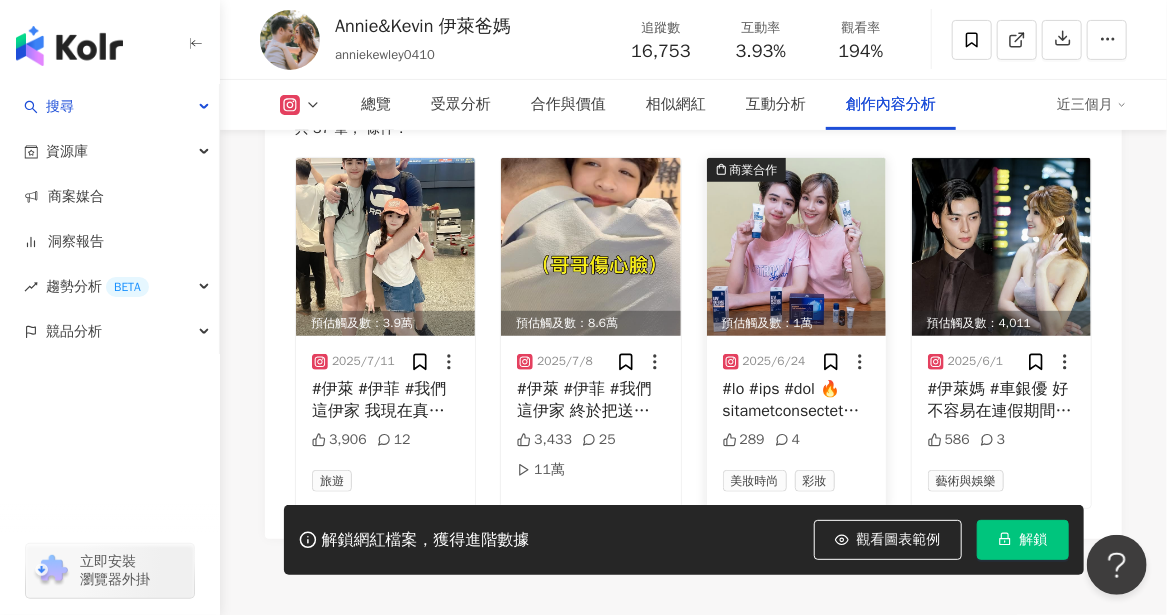 scroll, scrollTop: 6272, scrollLeft: 0, axis: vertical 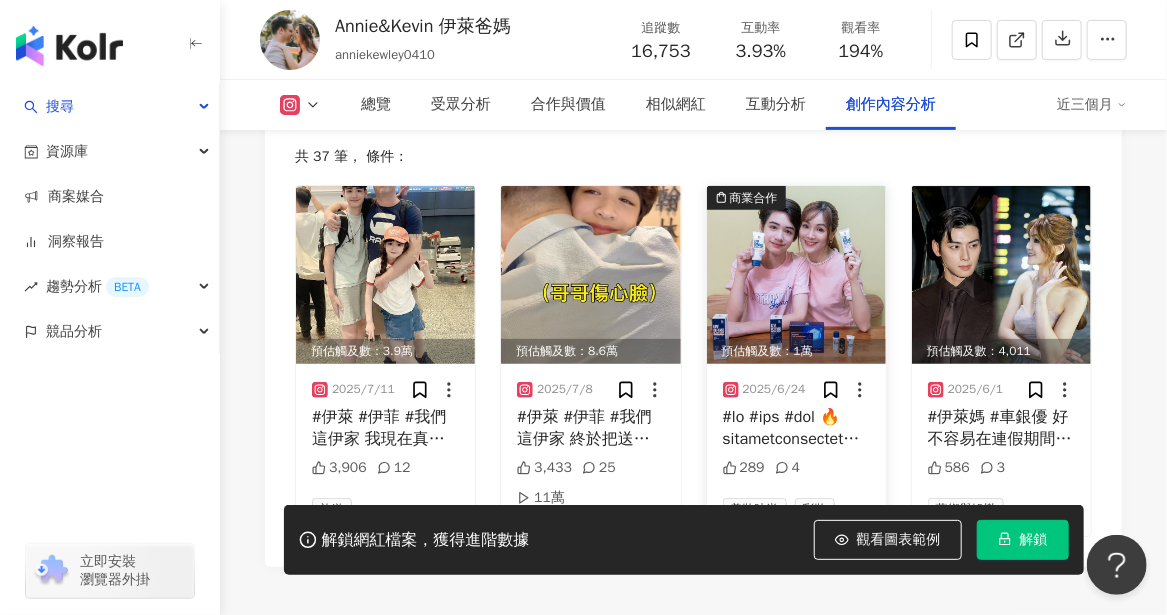 click at bounding box center (796, 275) 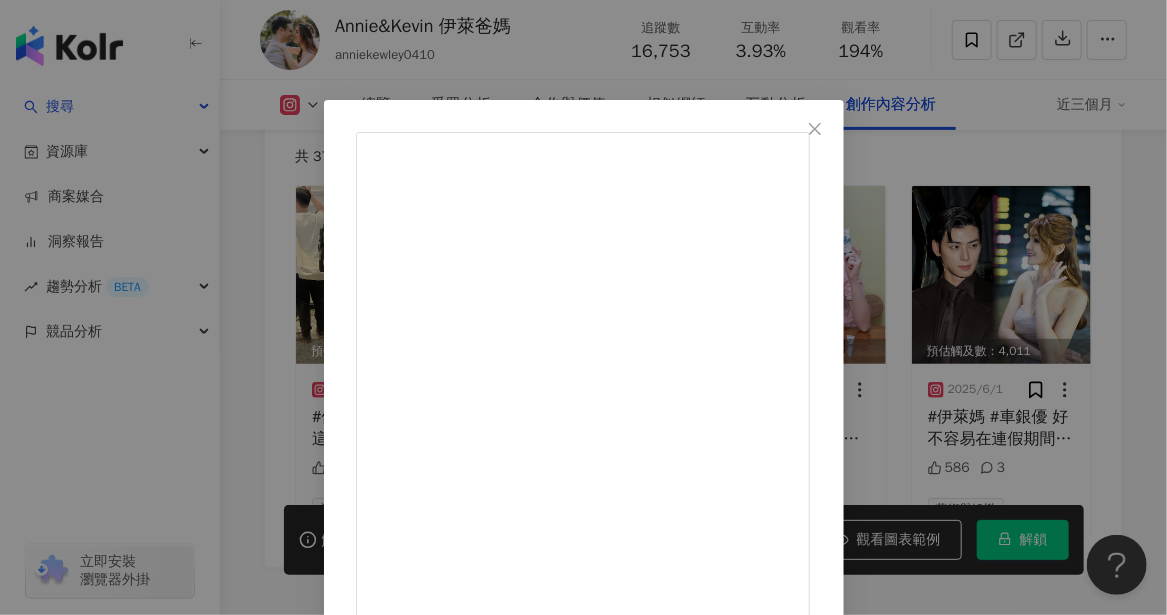 scroll, scrollTop: 553, scrollLeft: 0, axis: vertical 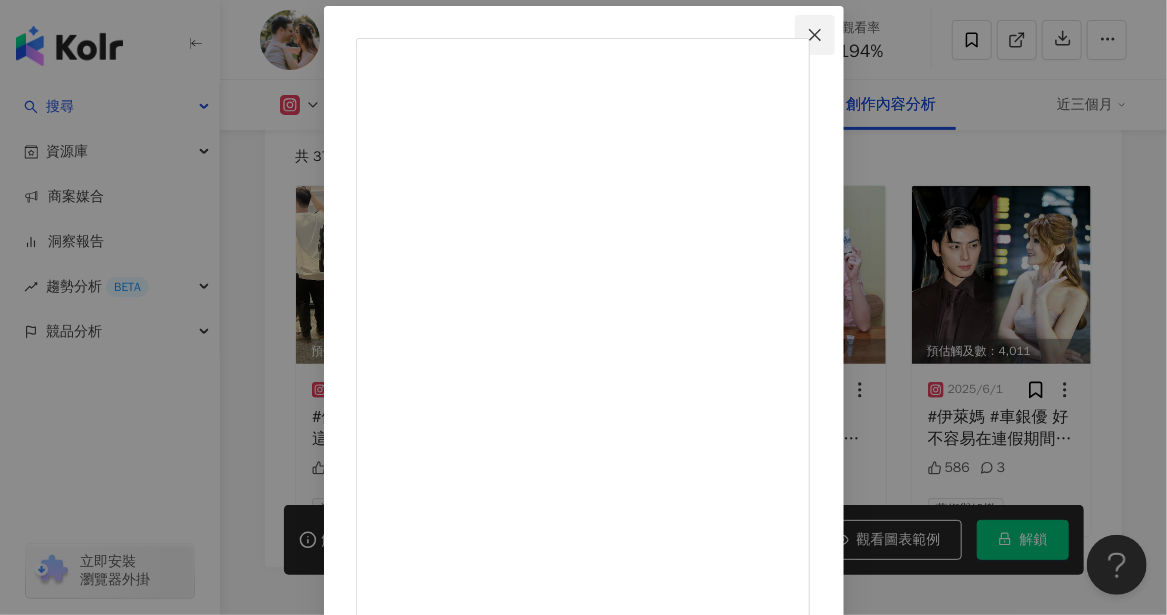 click 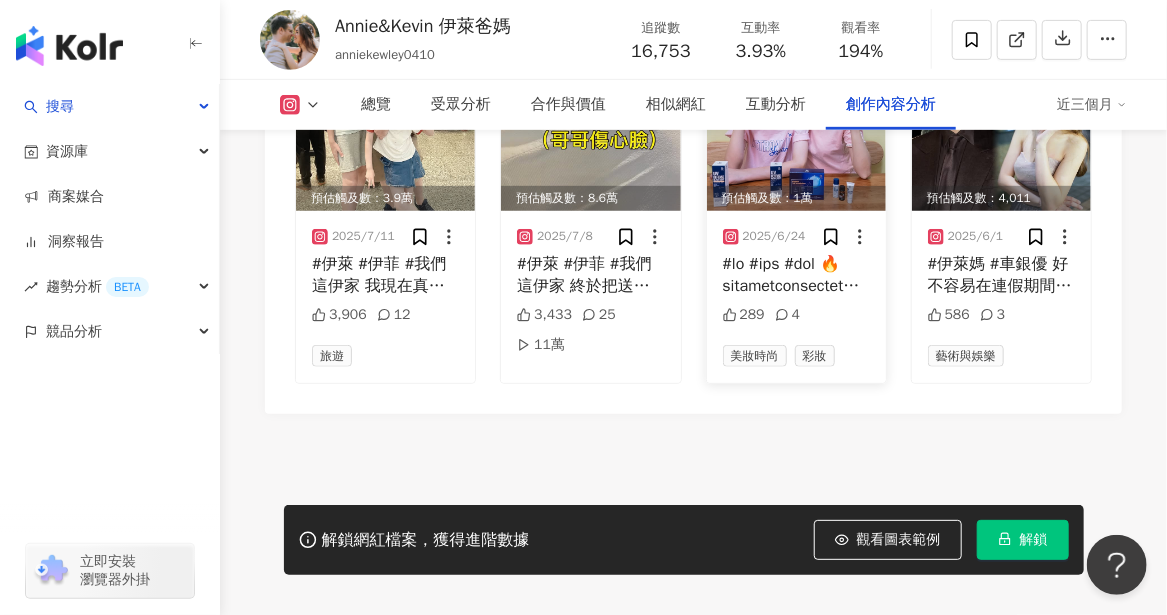 scroll, scrollTop: 6457, scrollLeft: 0, axis: vertical 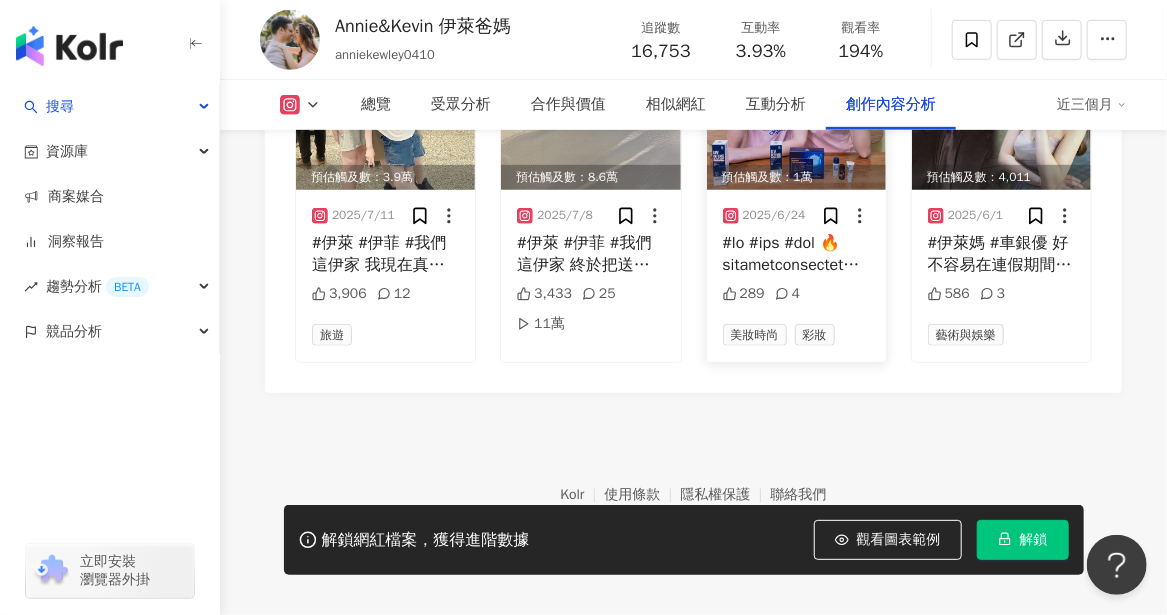 click on "4" at bounding box center (787, 294) 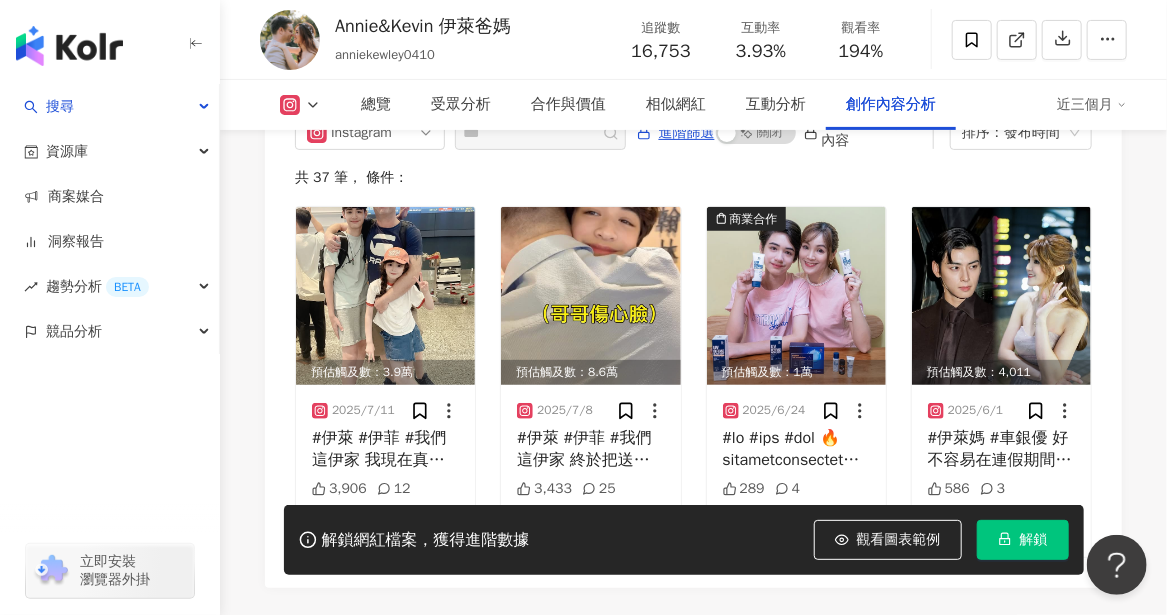 scroll, scrollTop: 6057, scrollLeft: 0, axis: vertical 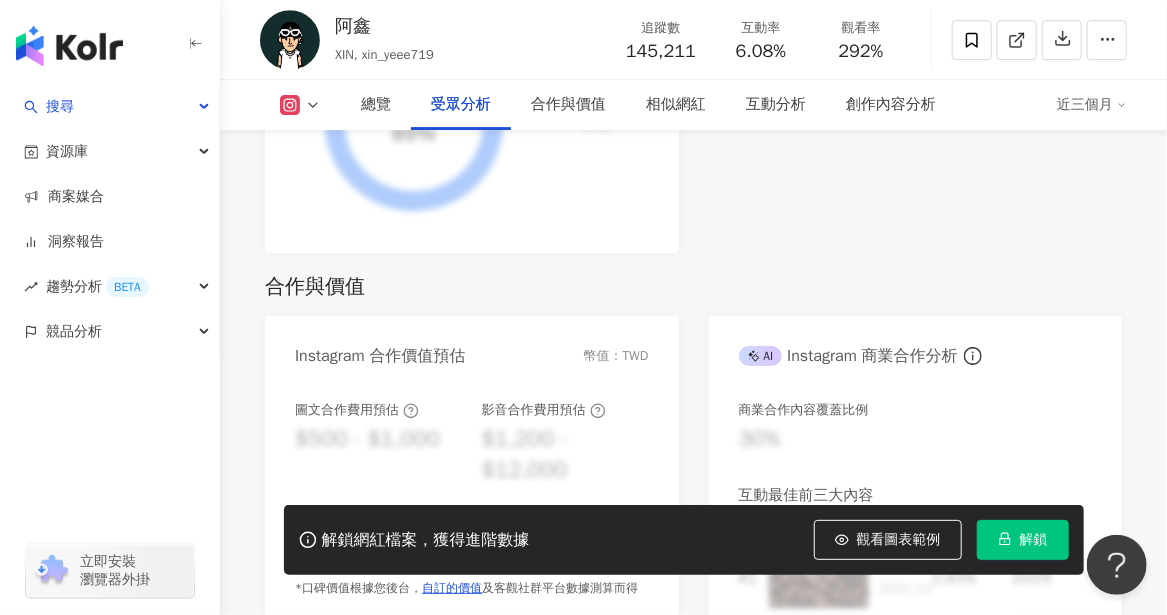 click on "受眾分析" at bounding box center (461, 105) 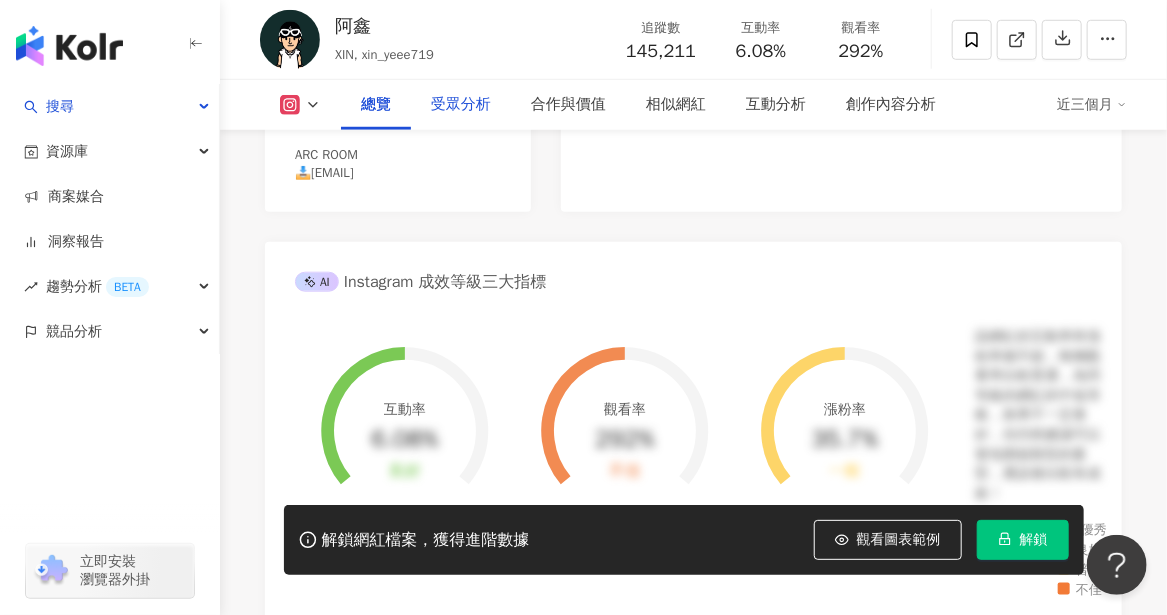 scroll, scrollTop: 200, scrollLeft: 0, axis: vertical 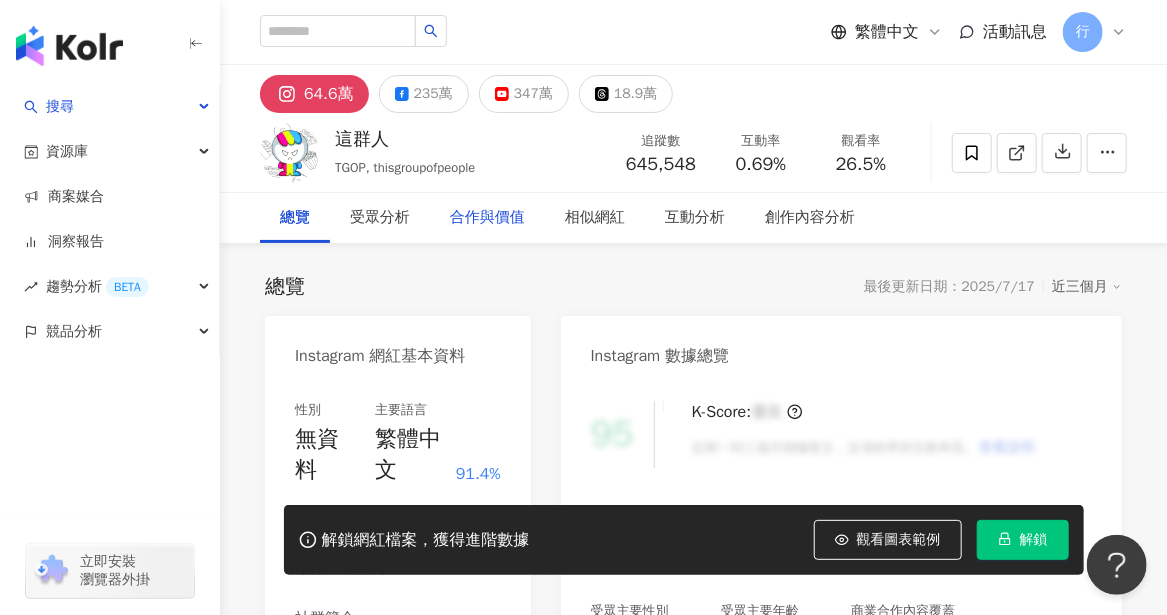 click on "合作與價值" at bounding box center (487, 218) 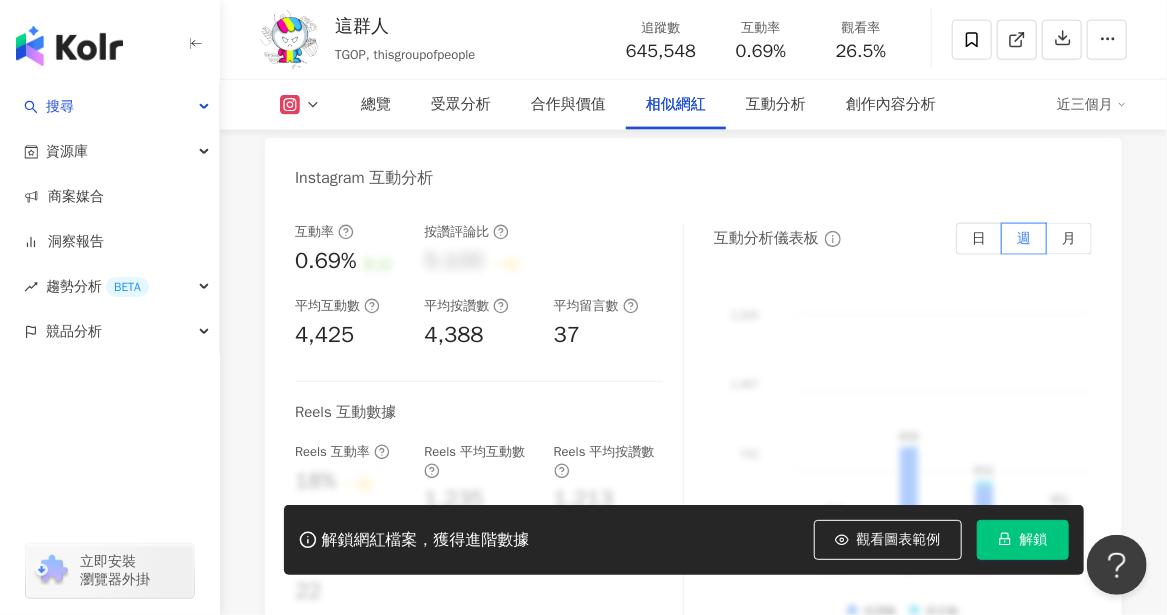 scroll, scrollTop: 4090, scrollLeft: 0, axis: vertical 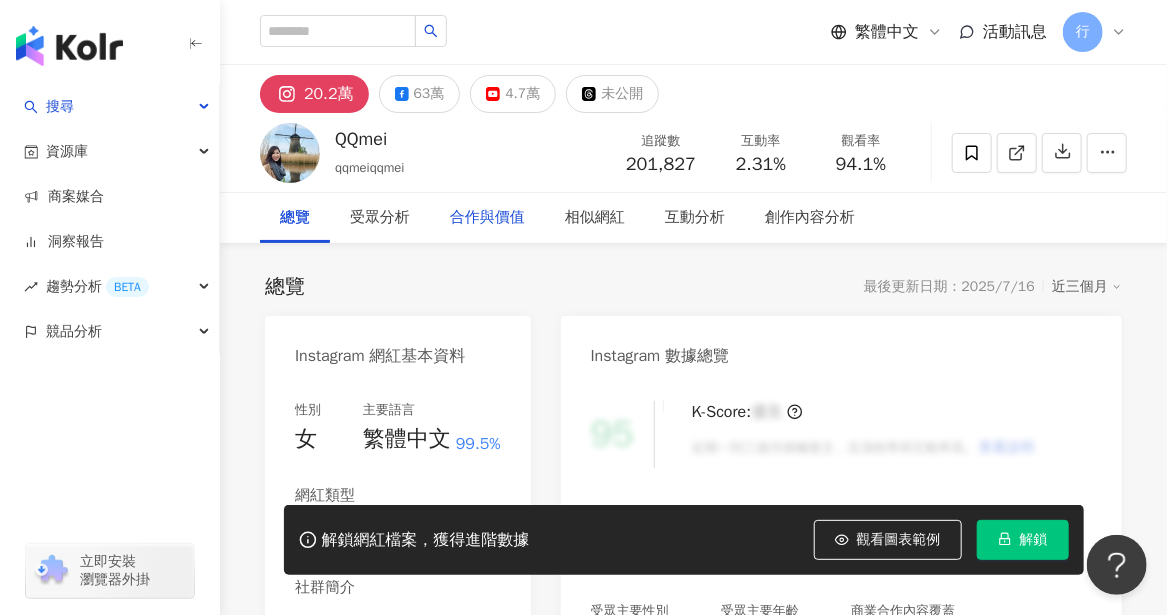 drag, startPoint x: 461, startPoint y: 215, endPoint x: 510, endPoint y: 250, distance: 60.216278 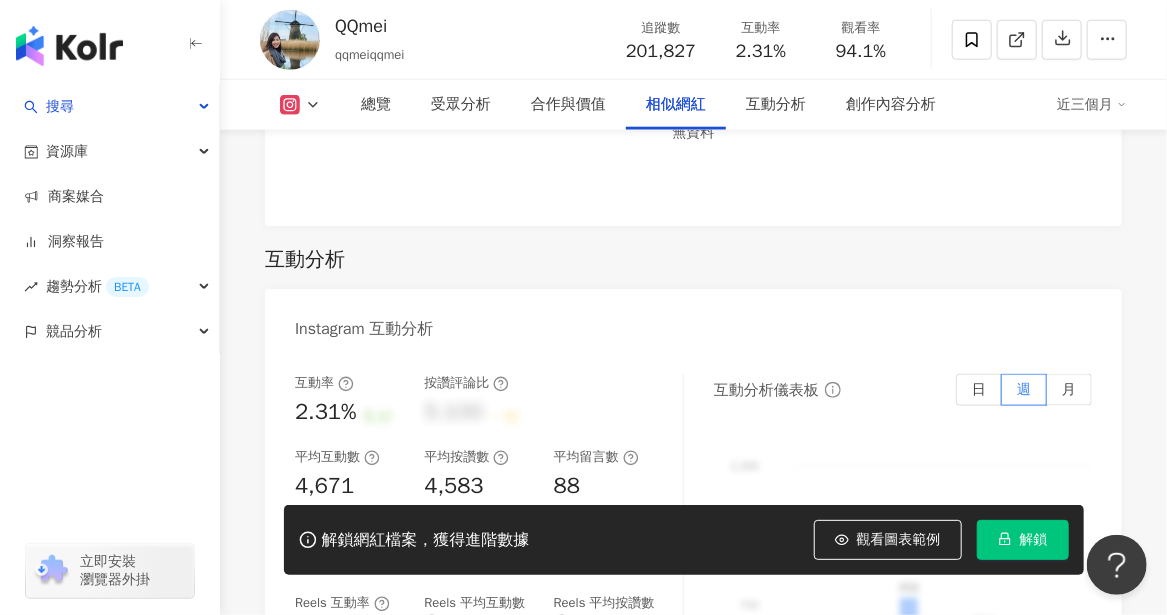 scroll, scrollTop: 3259, scrollLeft: 0, axis: vertical 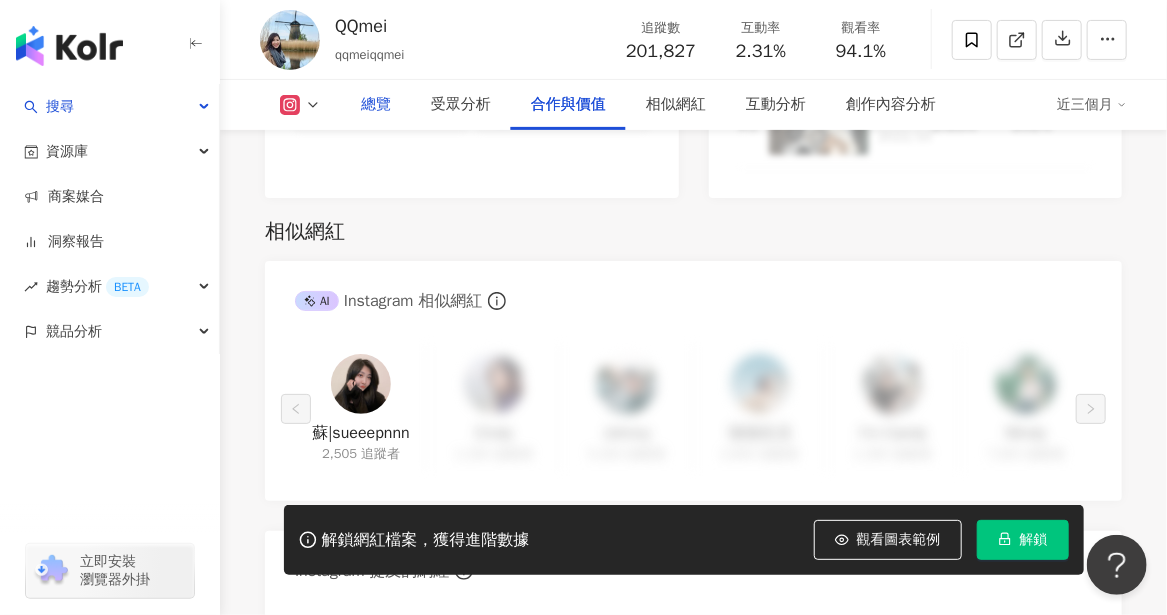 click on "總覽" at bounding box center (376, 105) 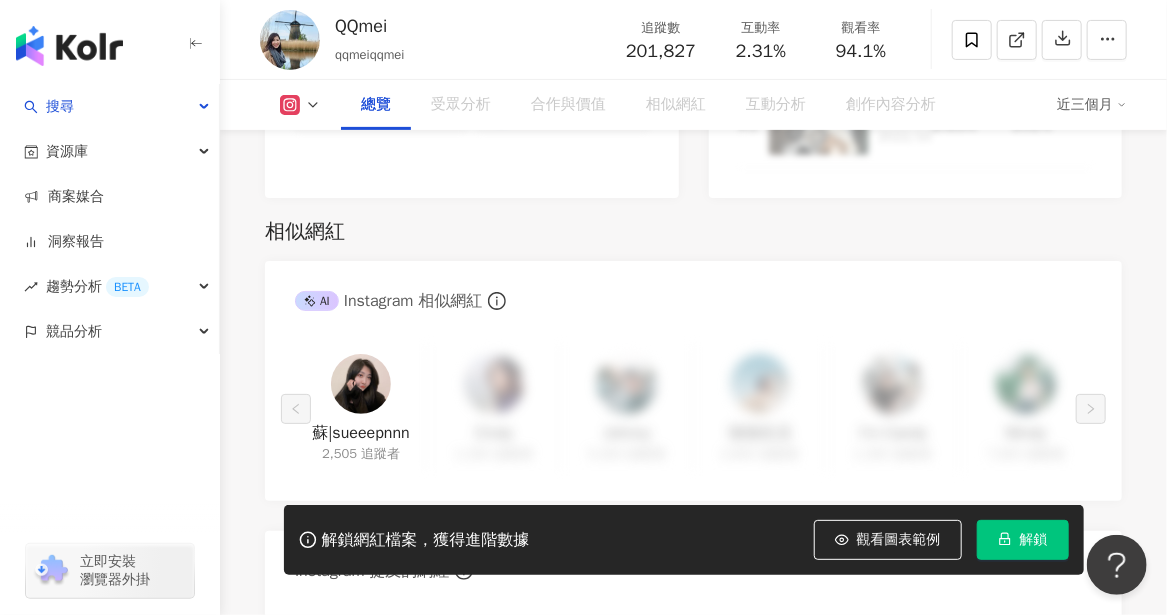 scroll, scrollTop: 122, scrollLeft: 0, axis: vertical 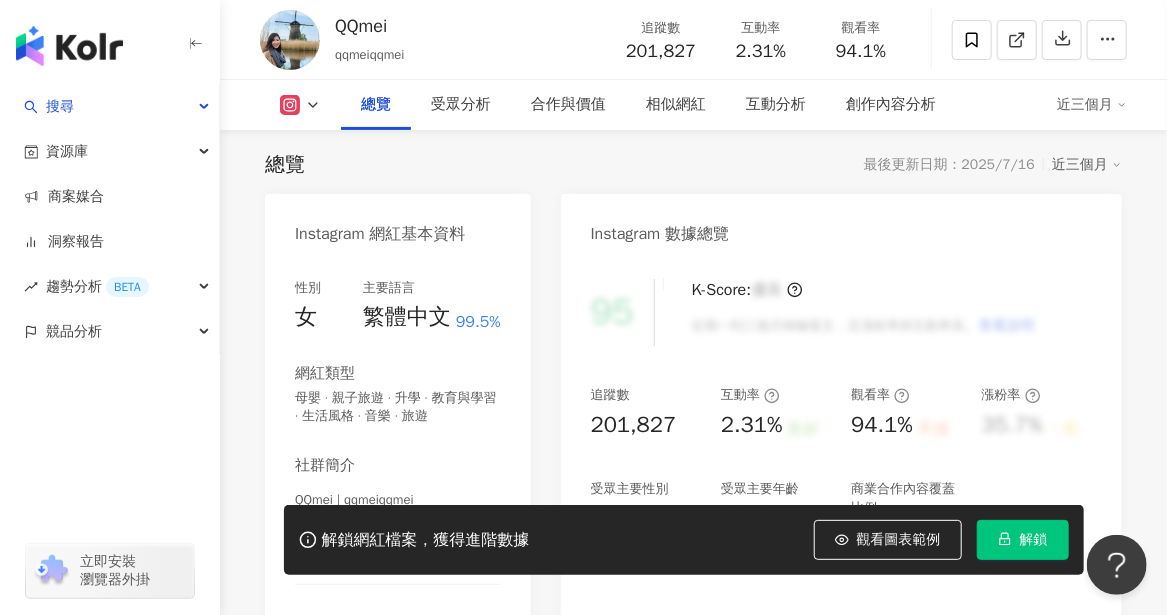 click 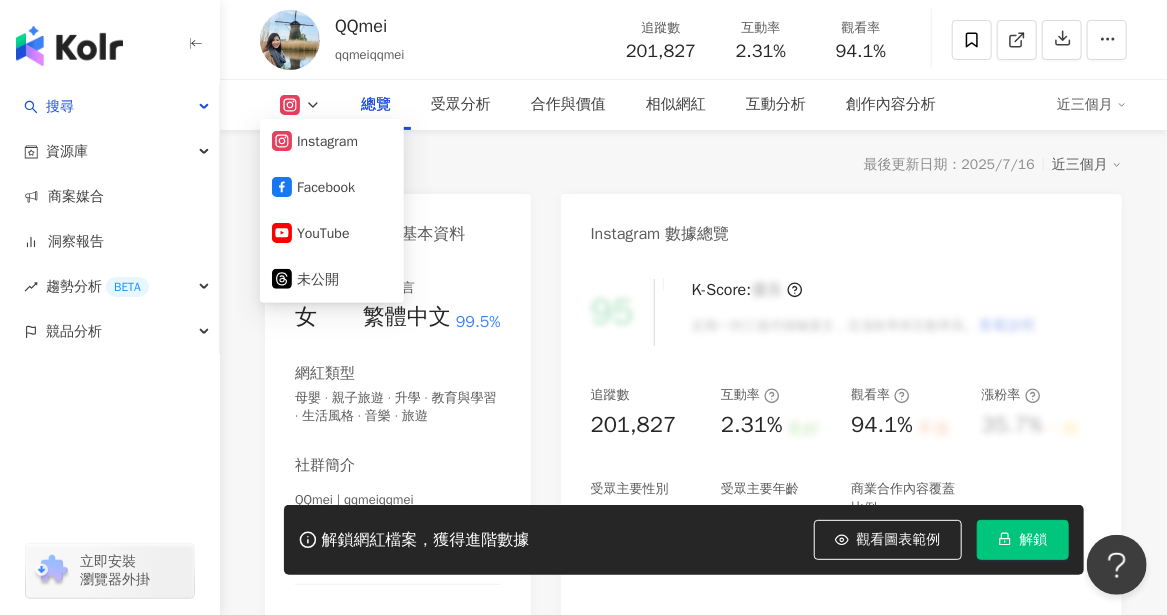 click on "總覽 最後更新日期：2025/7/16 近三個月 Instagram 網紅基本資料 性別   女 主要語言   繁體中文 99.5% 網紅類型 母嬰 · 親子旅遊 · 升學 · 教育與學習 · 生活風格 · 音樂 · 旅遊 社群簡介 QQmei | qqmeiqqmei https://www.instagram.com/qqmeiqqmei/ 🇬🇧QQ family in London
育兒超過12年，一個不小心又重返育嬰生活
家中三寶Q姐、QDD、3Q各差6歲
🛒親子選物團購請參考下方連結 看更多 Instagram 數據總覽 95 K-Score :   優良 近期一到三個月積極發文，且漲粉率與互動率高。 查看說明 追蹤數   201,827 互動率   2.31% 良好 觀看率   94.1% 不佳 漲粉率   35.7% 一般 受眾主要性別   女性 76% 受眾主要年齡   25-34 歲 76% 商業合作內容覆蓋比例   30% AI Instagram 成效等級三大指標 互動率 2.31% 良好 同等級網紅的互動率中位數為  0.19% 觀看率 94.1% 不佳 同等級網紅的觀看率中位數為  35.5% 漲粉率 35.7% 一般 0.8% 成效等級 ：" at bounding box center [693, 976] 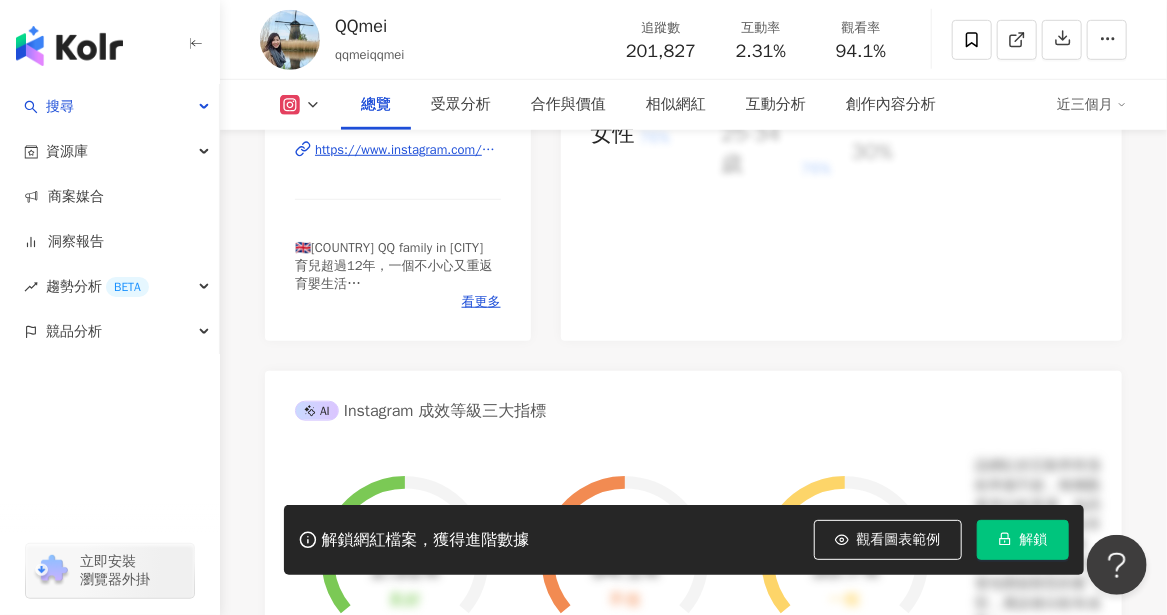 scroll, scrollTop: 522, scrollLeft: 0, axis: vertical 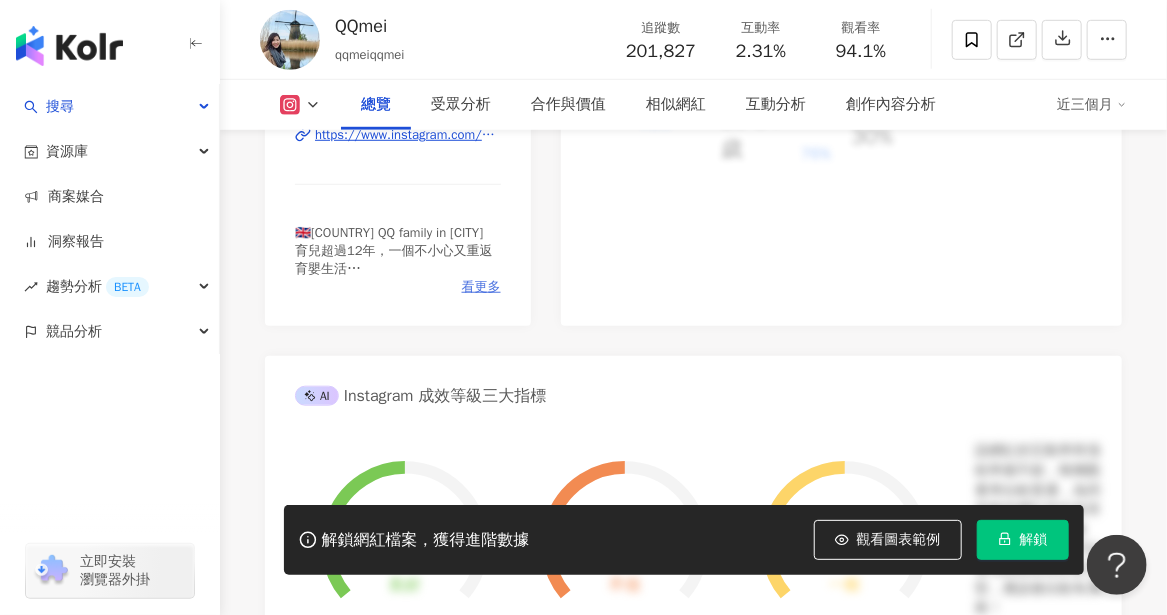 click on "看更多" at bounding box center (481, 287) 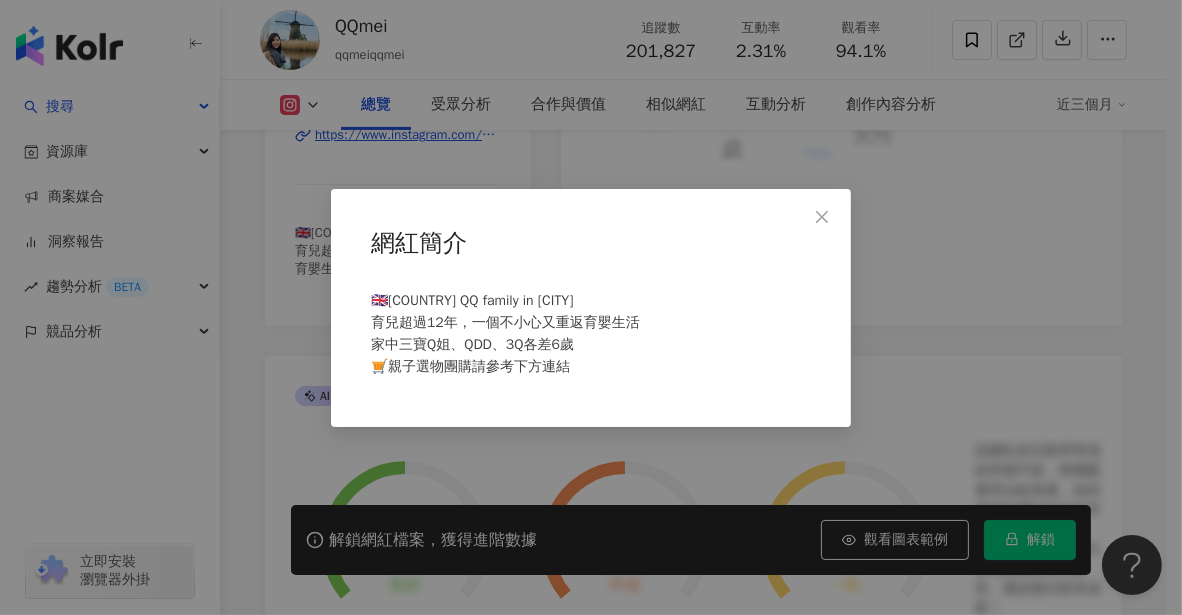 click 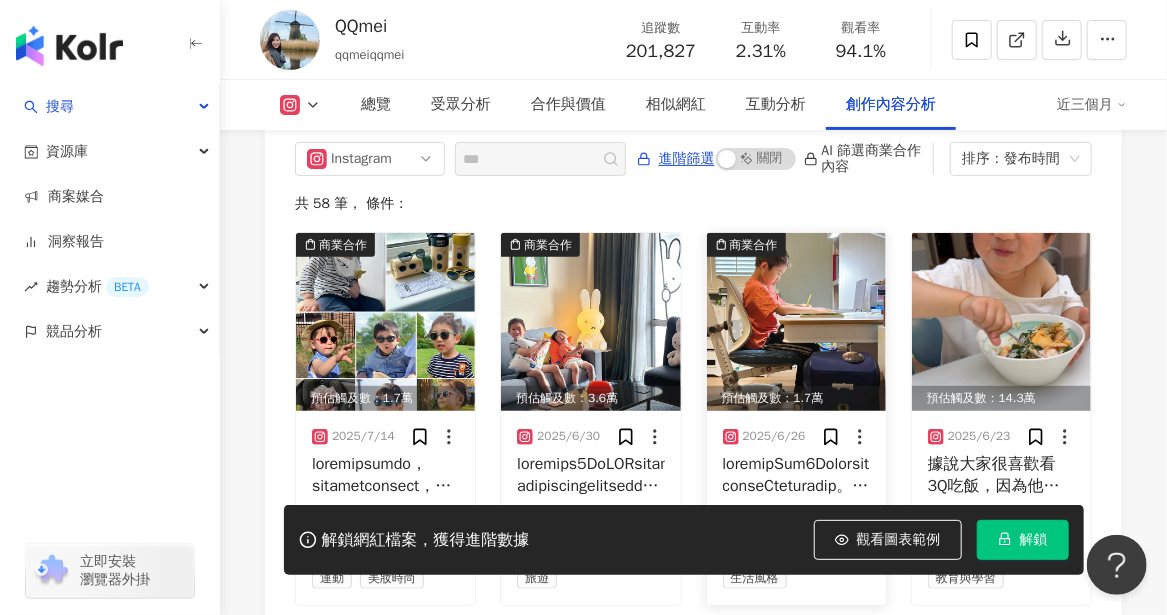 scroll, scrollTop: 6497, scrollLeft: 0, axis: vertical 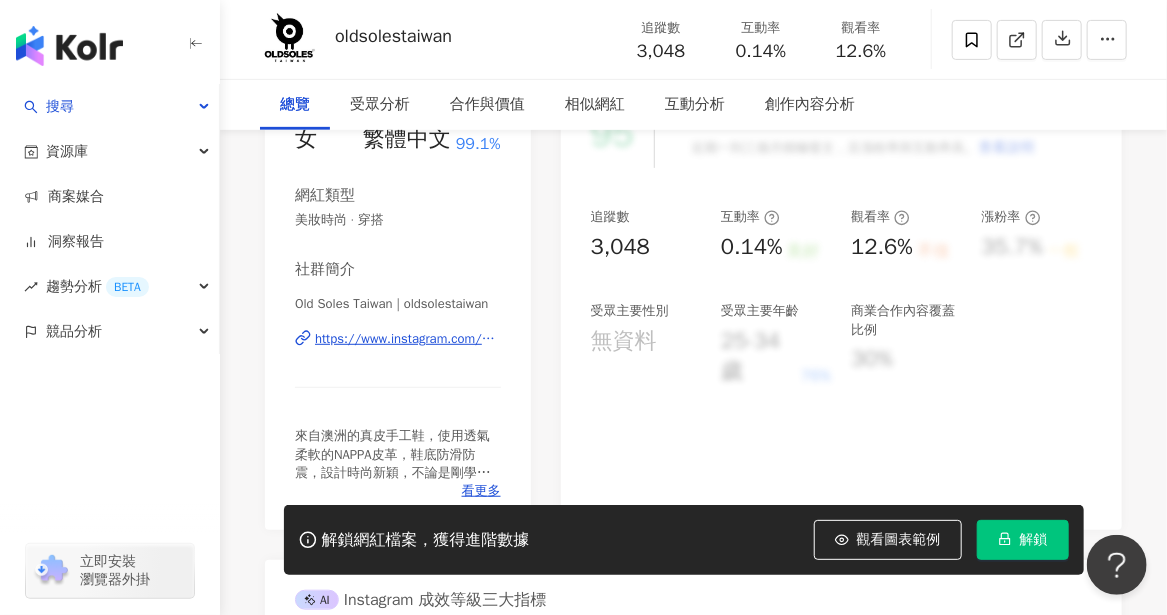 click on "https://www.instagram.com/oldsolestaiwan/" at bounding box center (408, 339) 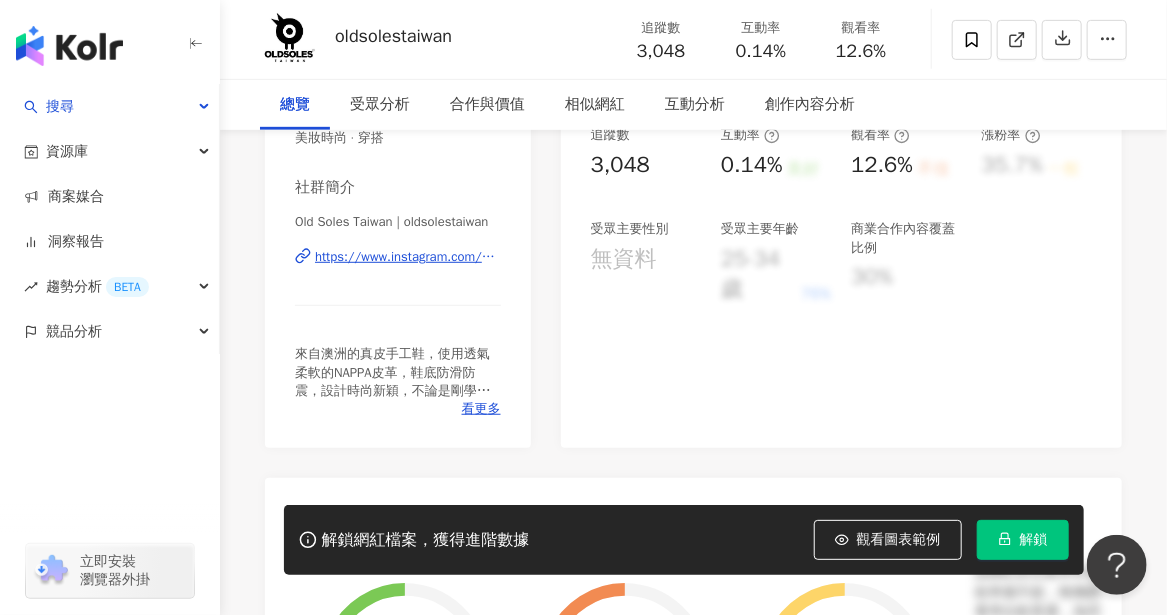 scroll, scrollTop: 500, scrollLeft: 0, axis: vertical 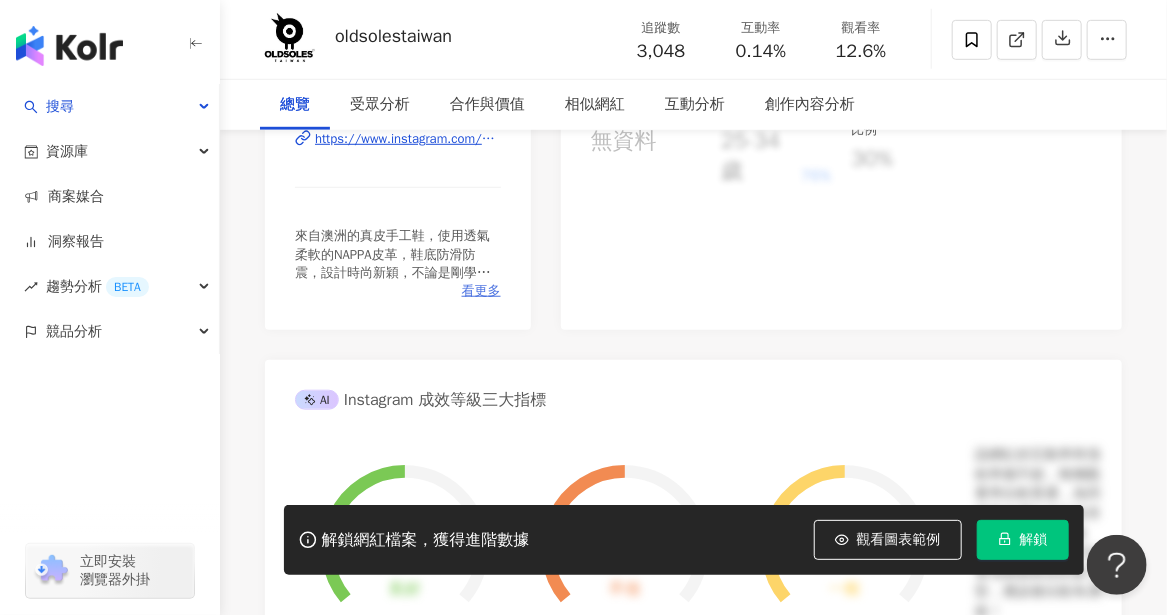 click on "看更多" at bounding box center (481, 291) 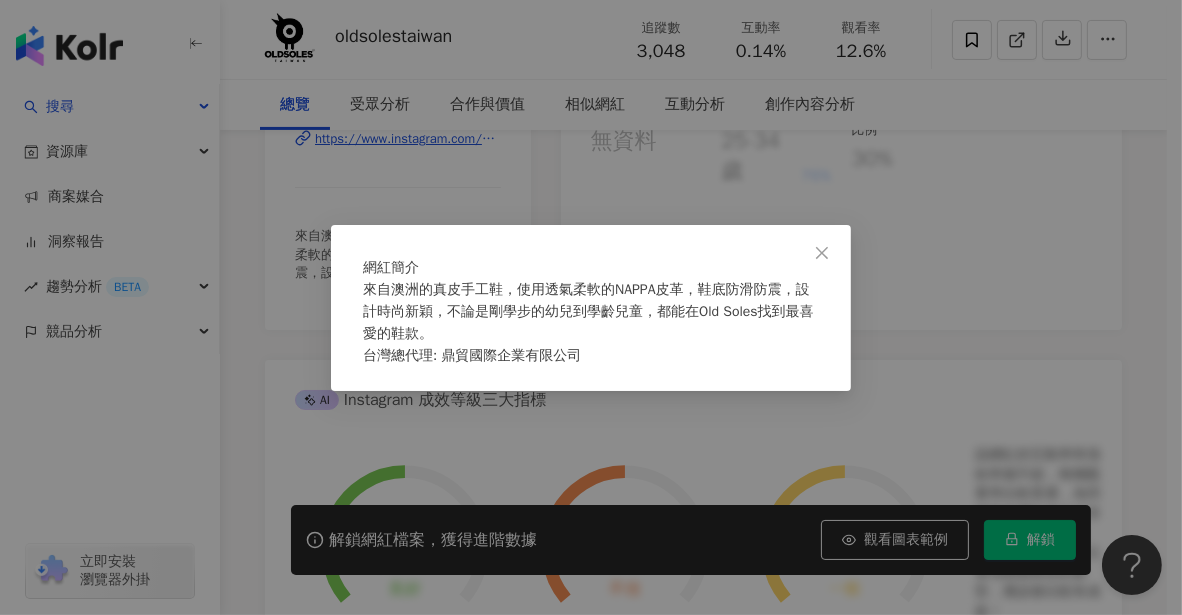 click at bounding box center (822, 253) 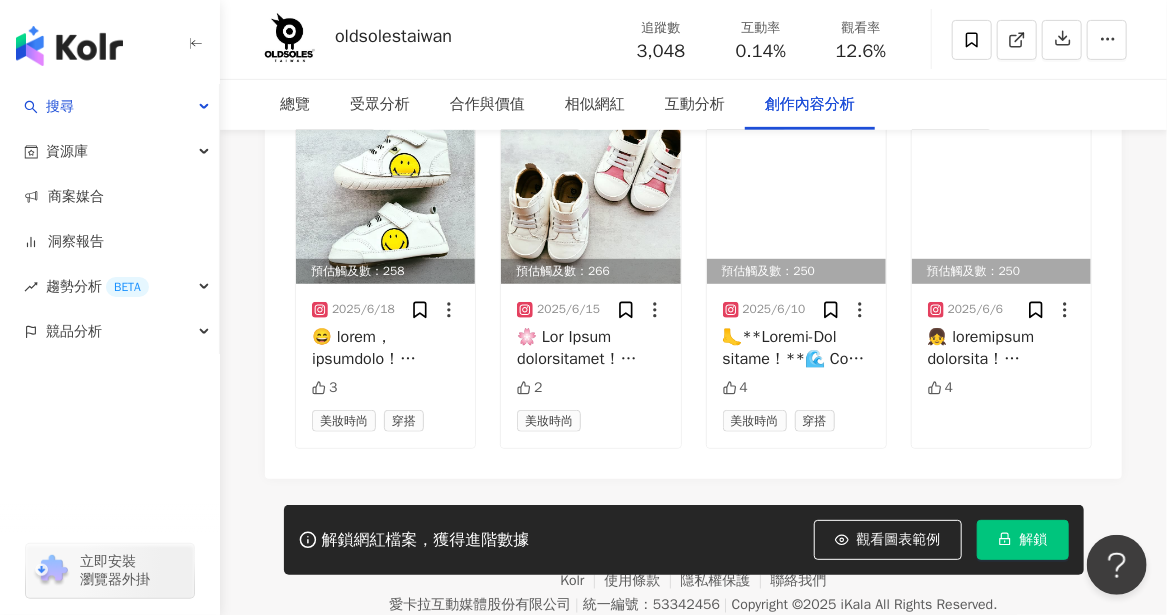 scroll, scrollTop: 6484, scrollLeft: 0, axis: vertical 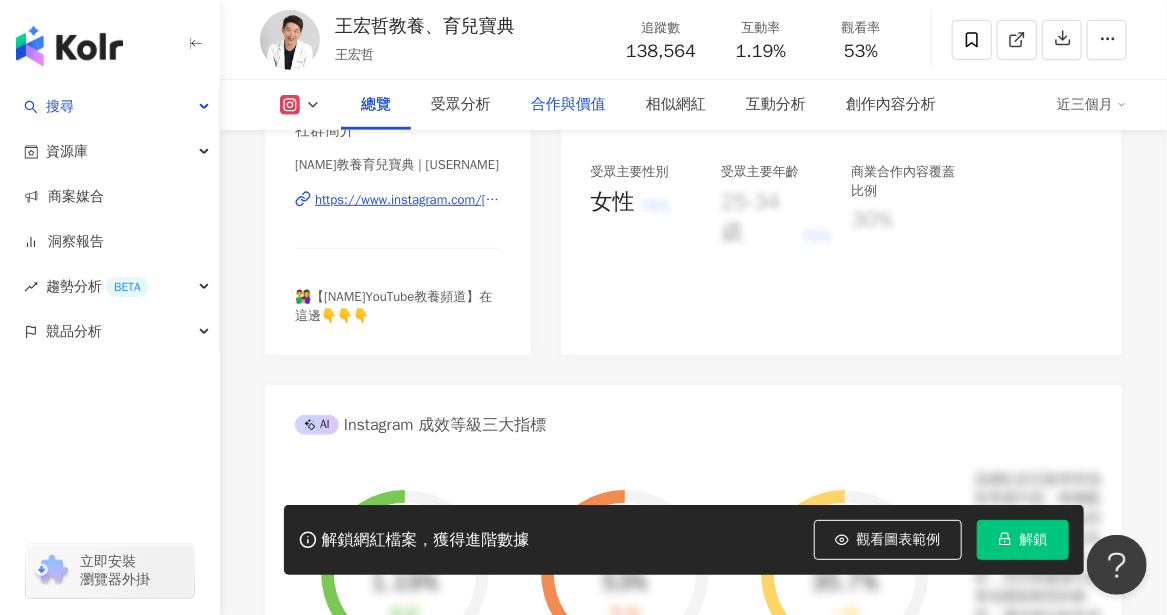 click on "合作與價值" at bounding box center (568, 105) 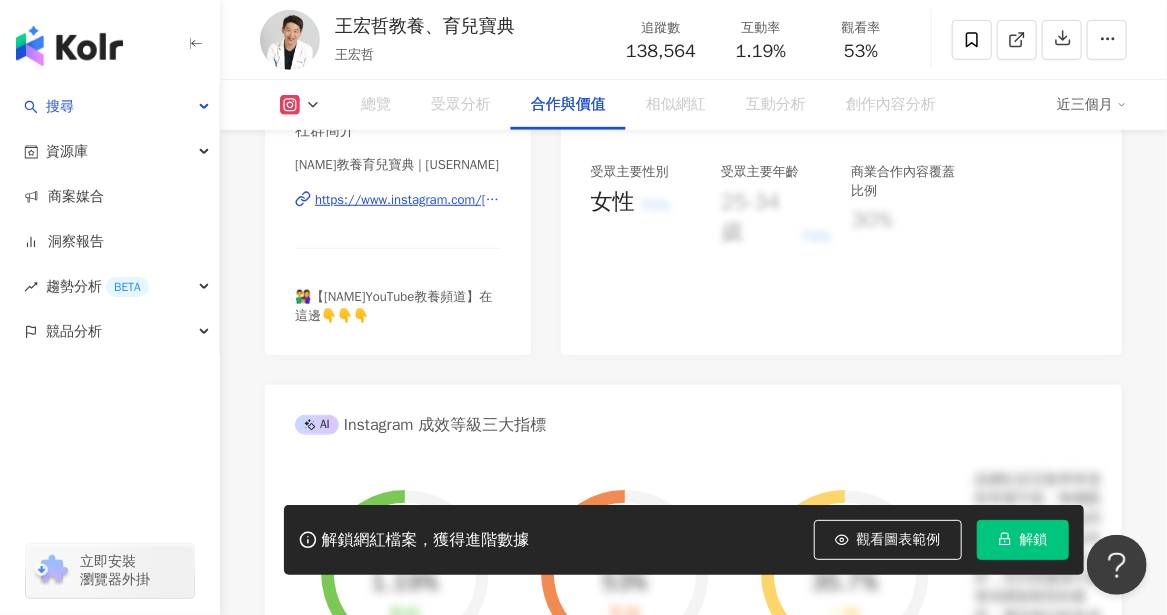 scroll, scrollTop: 2705, scrollLeft: 0, axis: vertical 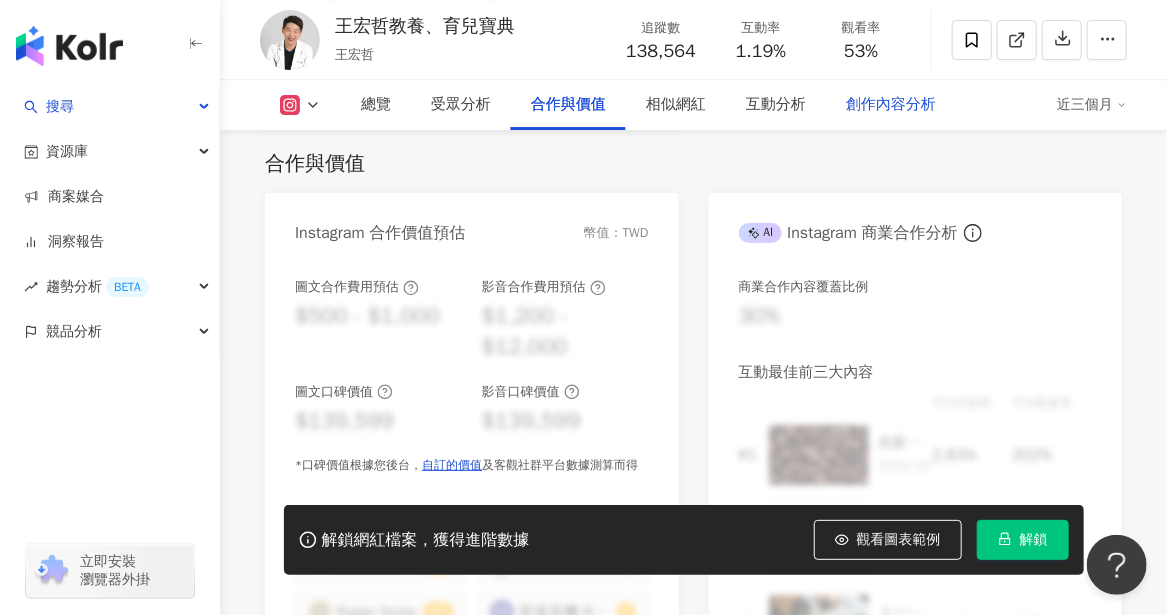 click on "創作內容分析" at bounding box center [891, 105] 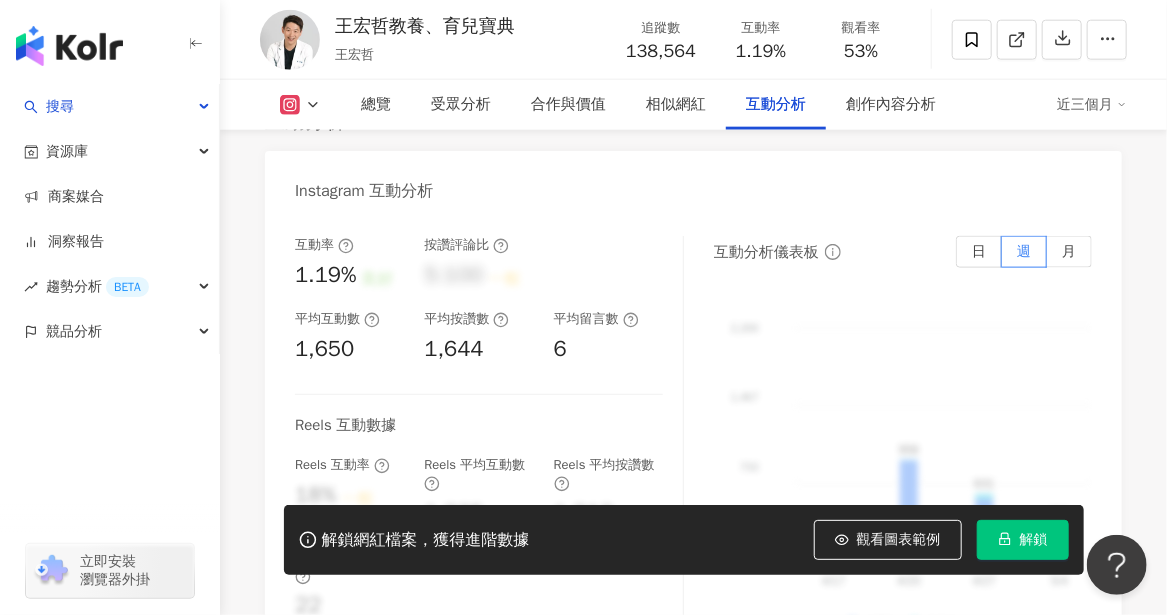scroll, scrollTop: 3921, scrollLeft: 0, axis: vertical 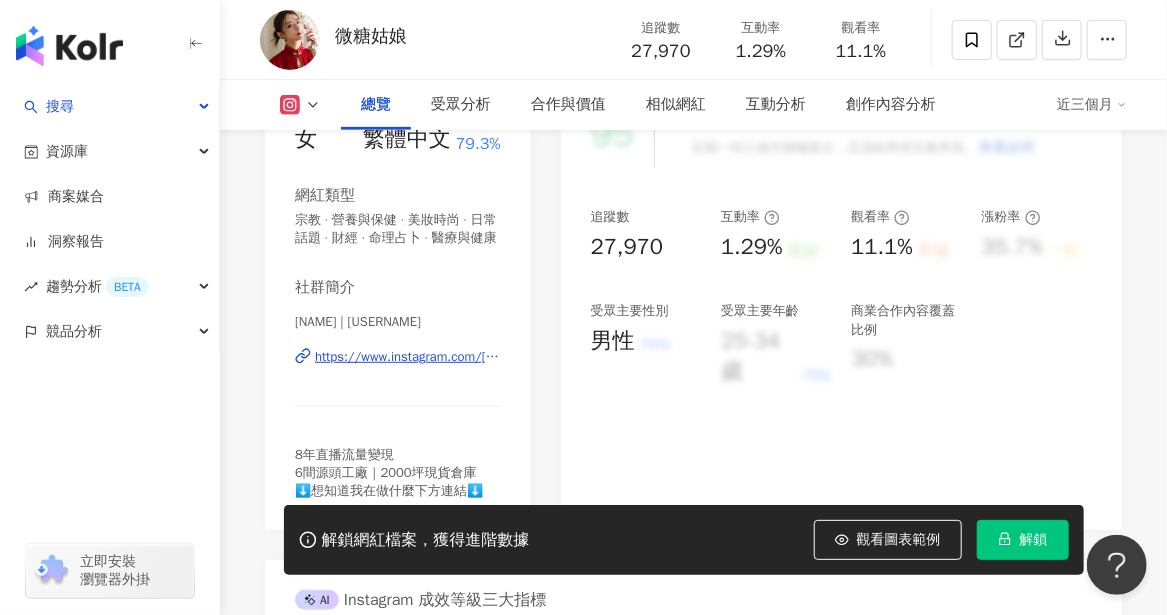click on "https://www.instagram.com/[USERNAME]/" at bounding box center (408, 357) 